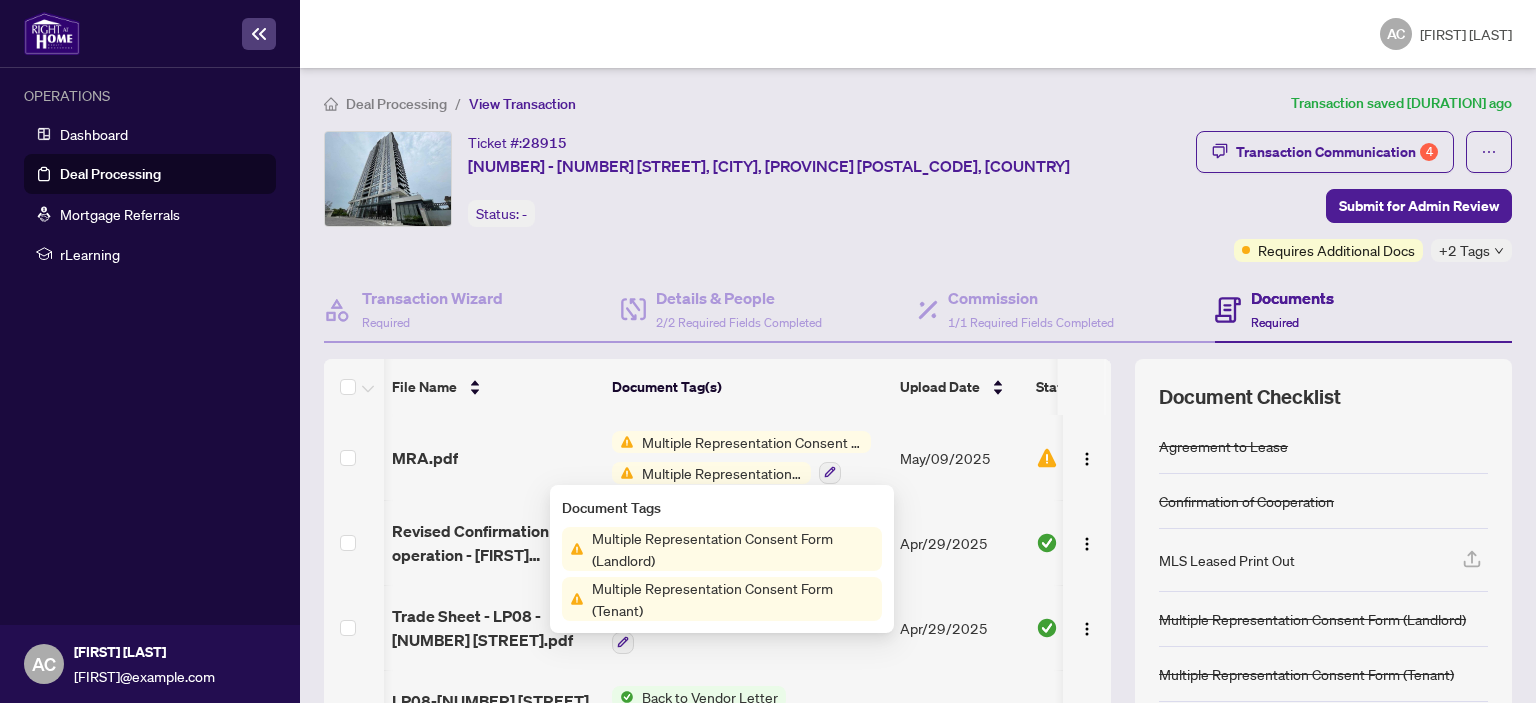 scroll, scrollTop: 0, scrollLeft: 0, axis: both 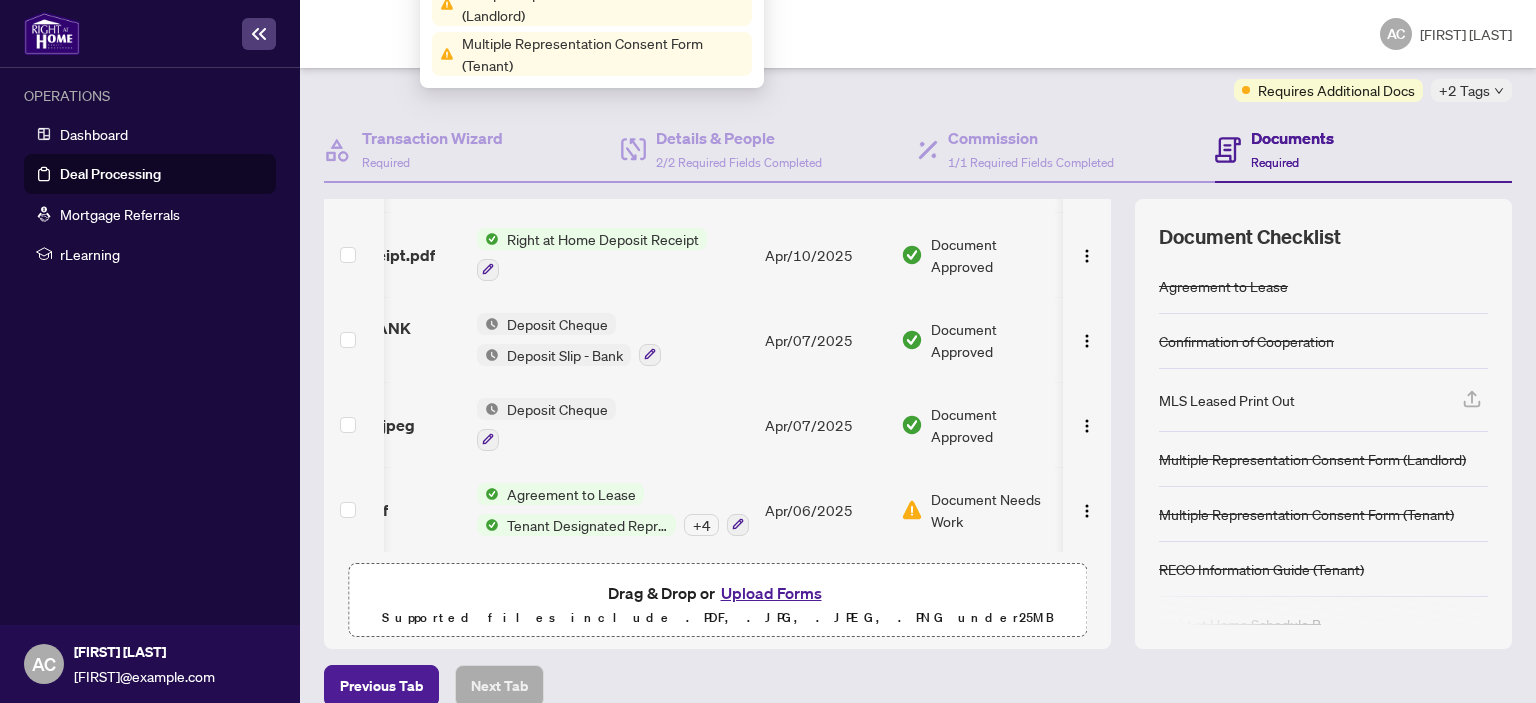 click on "Upload Forms" at bounding box center [771, 593] 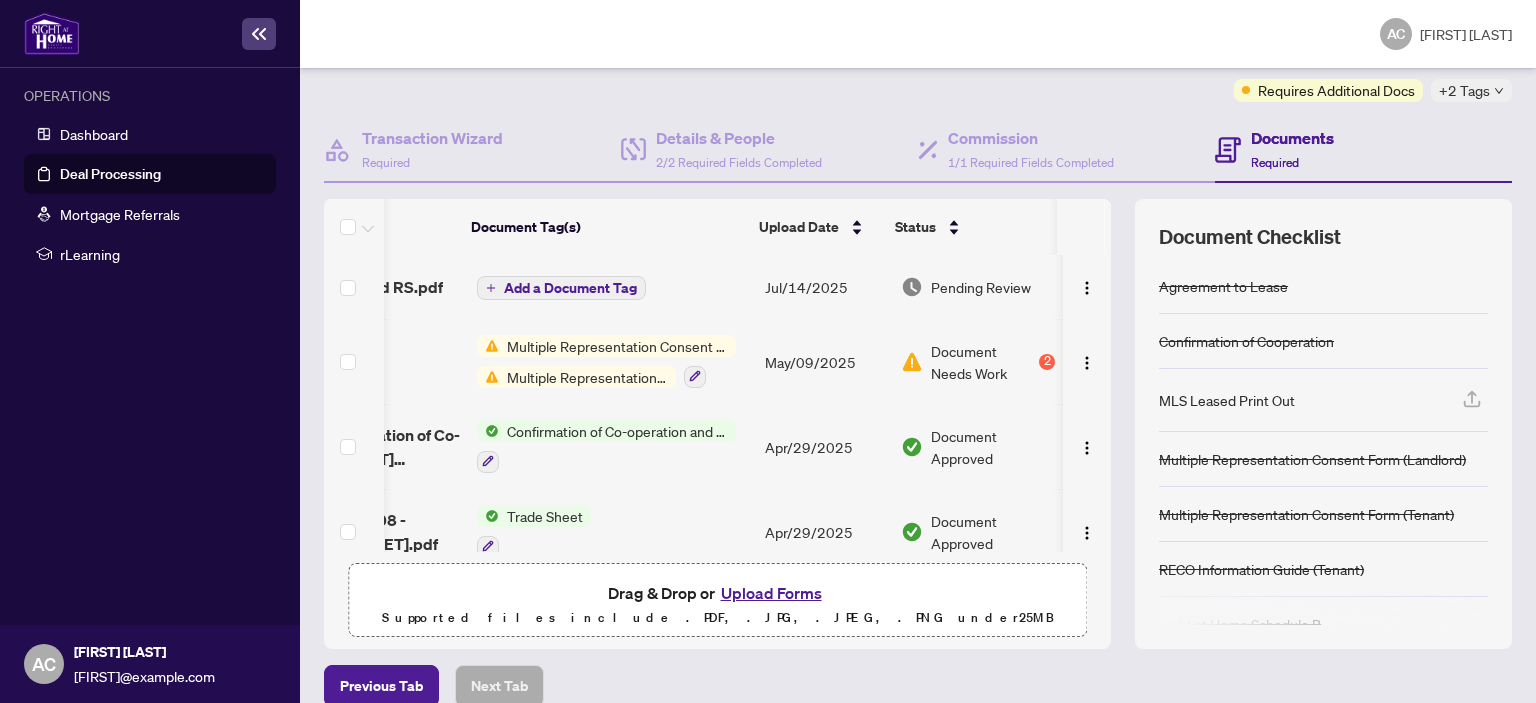 click on "Add a Document Tag" at bounding box center (570, 288) 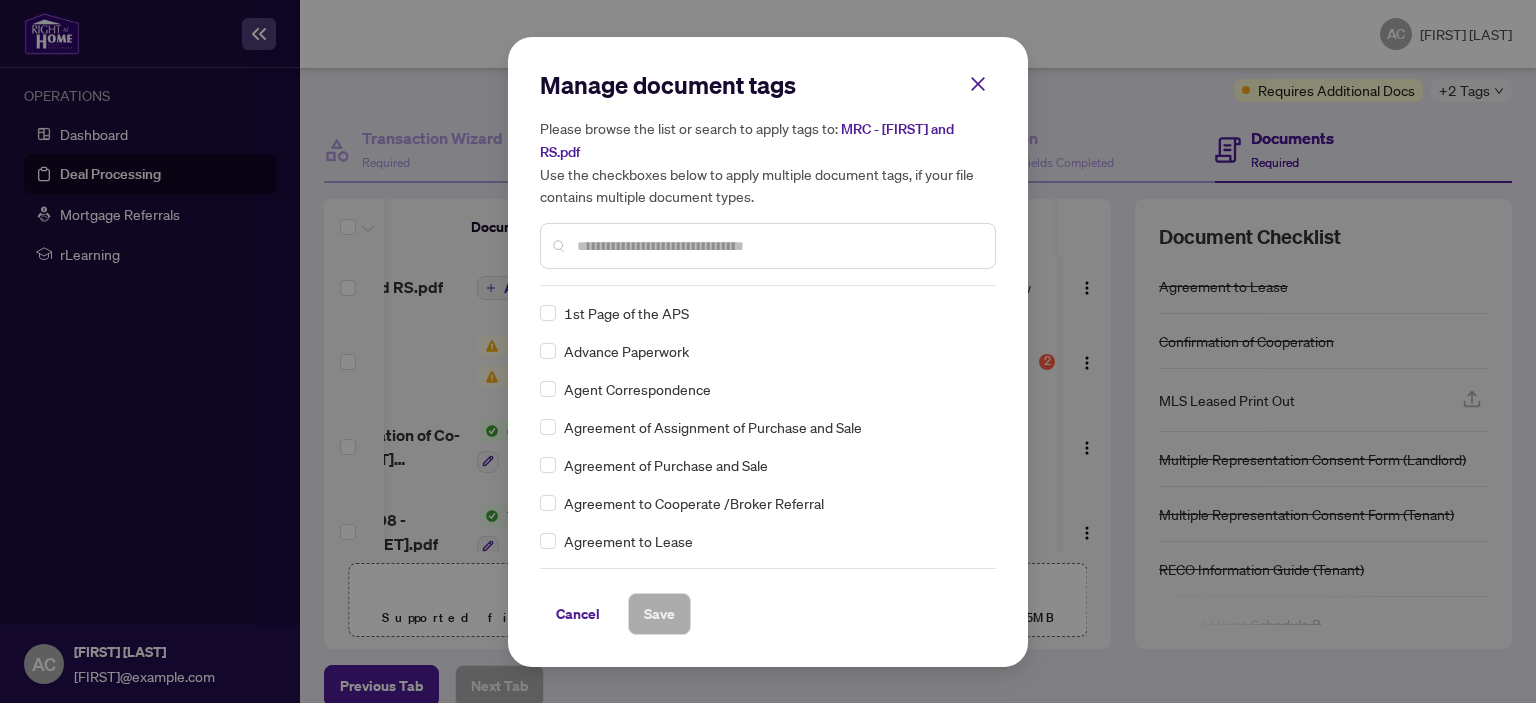 click at bounding box center [778, 246] 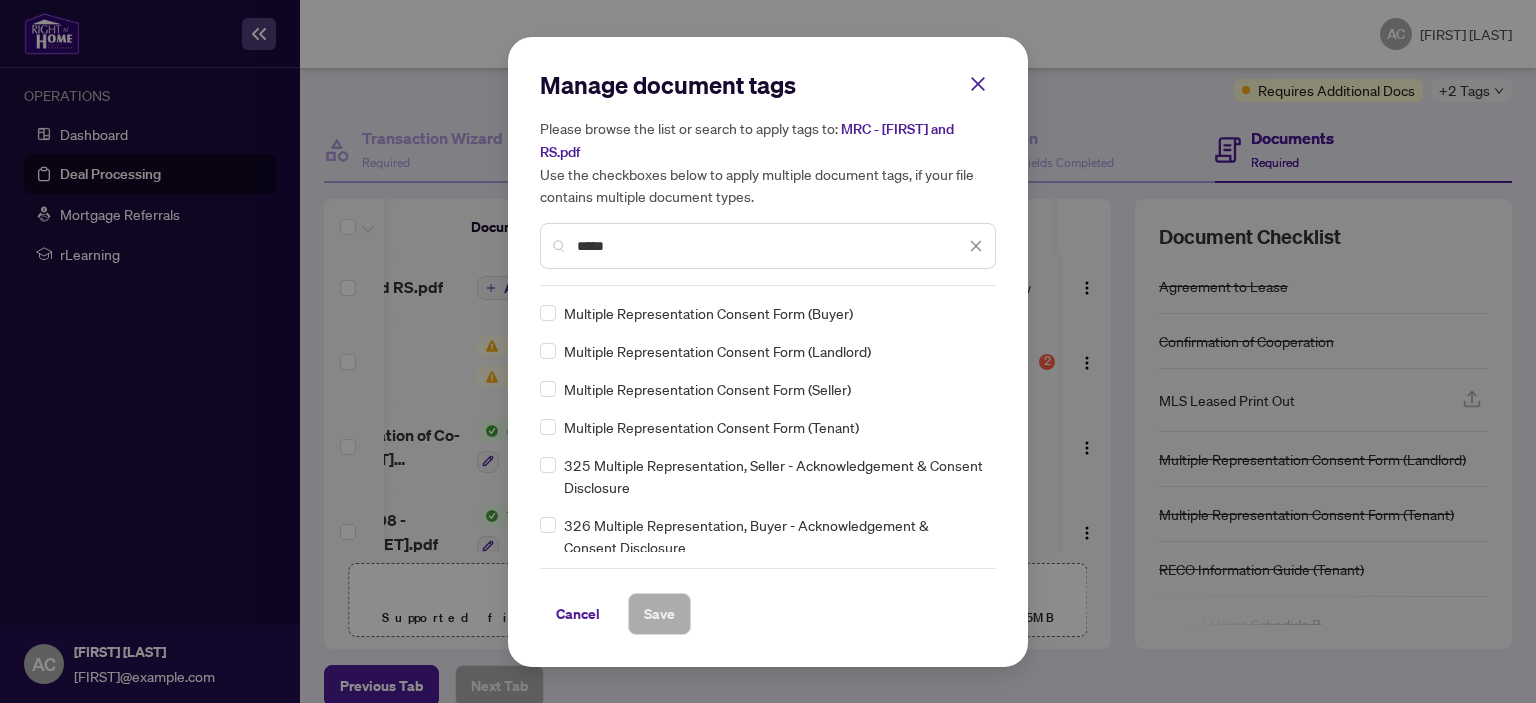 type on "*****" 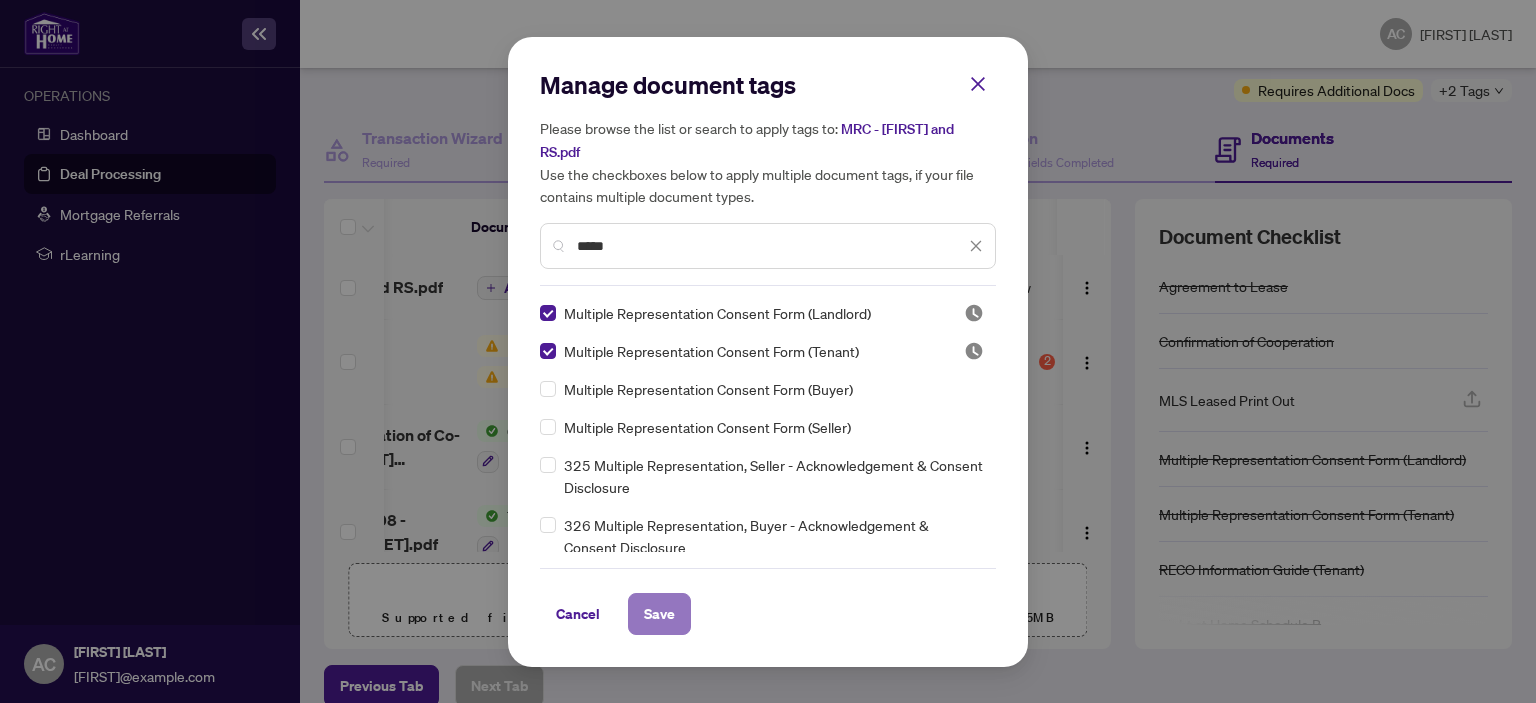 click on "Save" at bounding box center (659, 614) 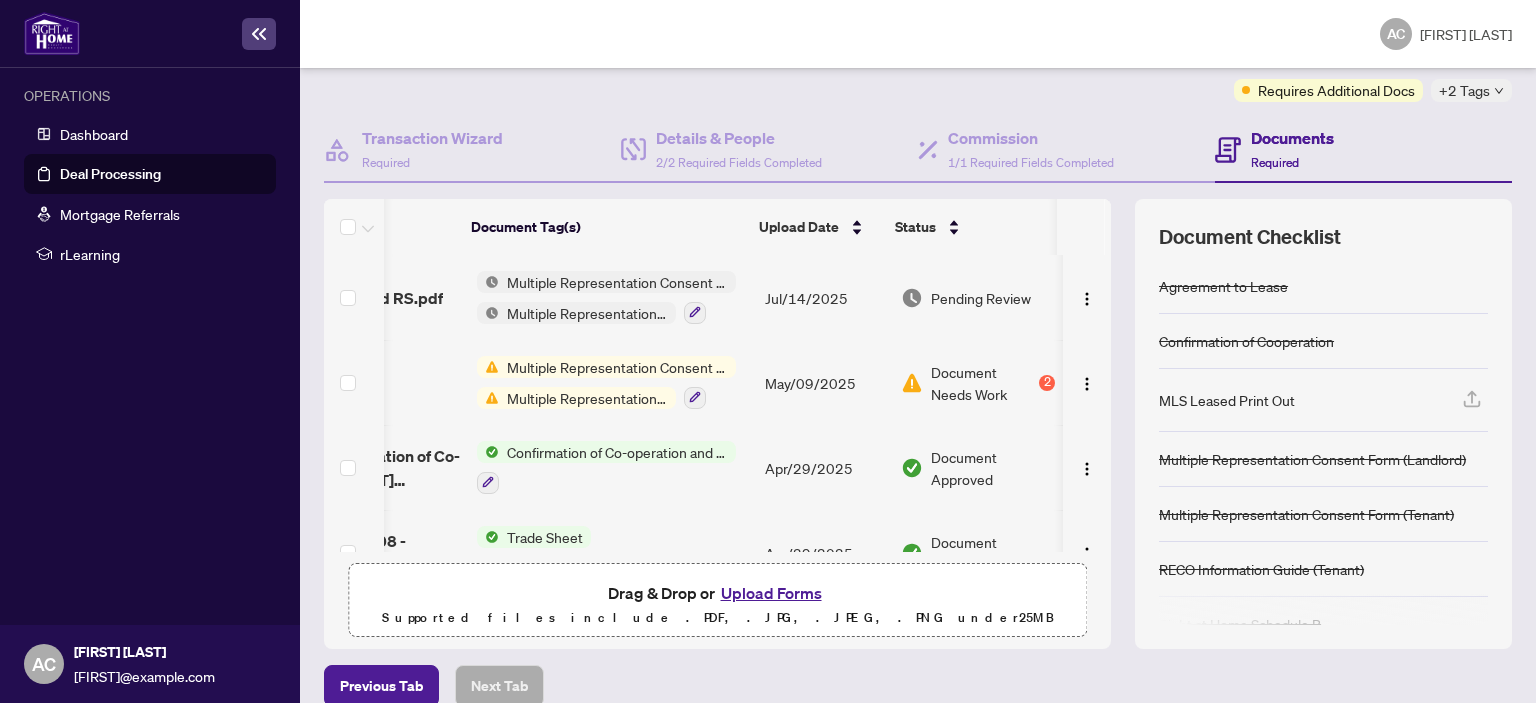 click on "May/09/2025" at bounding box center [825, 382] 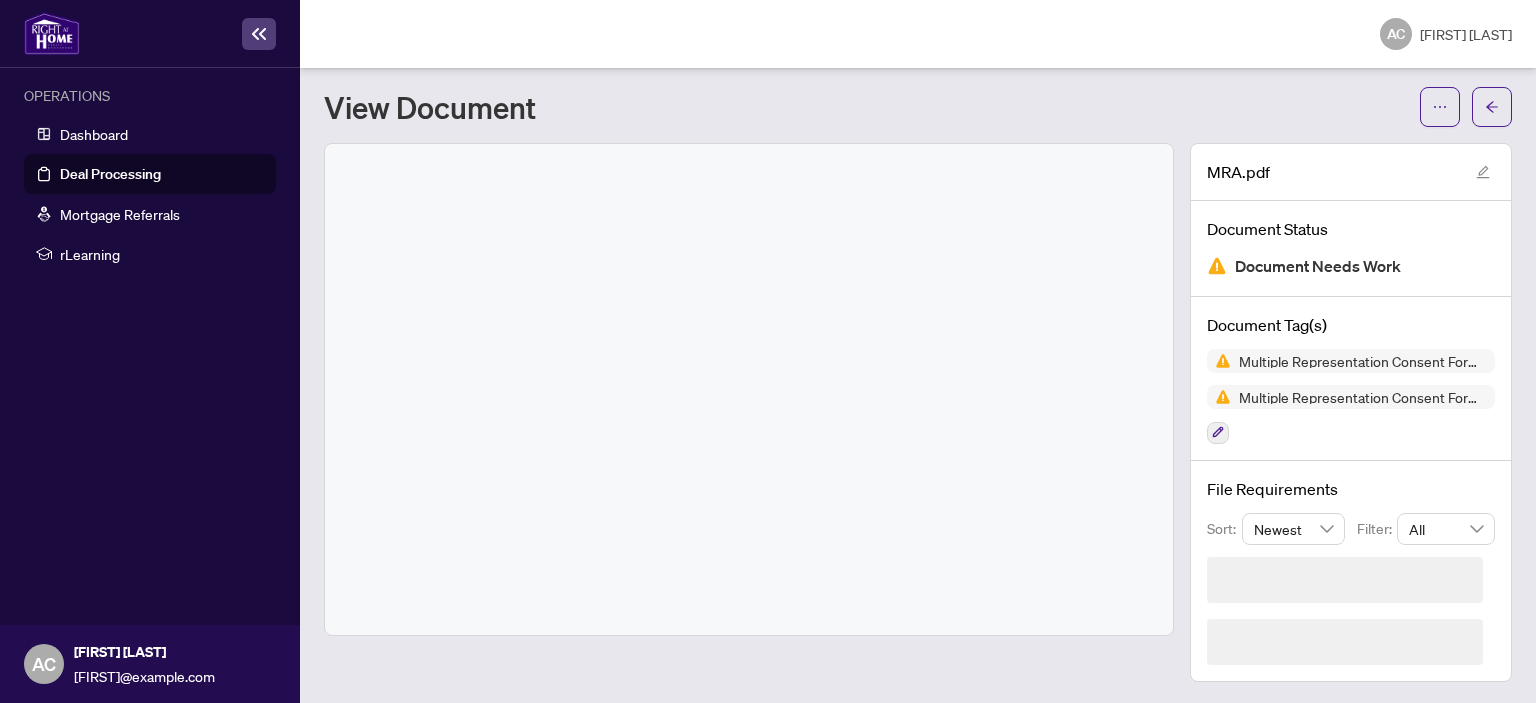 scroll, scrollTop: 0, scrollLeft: 0, axis: both 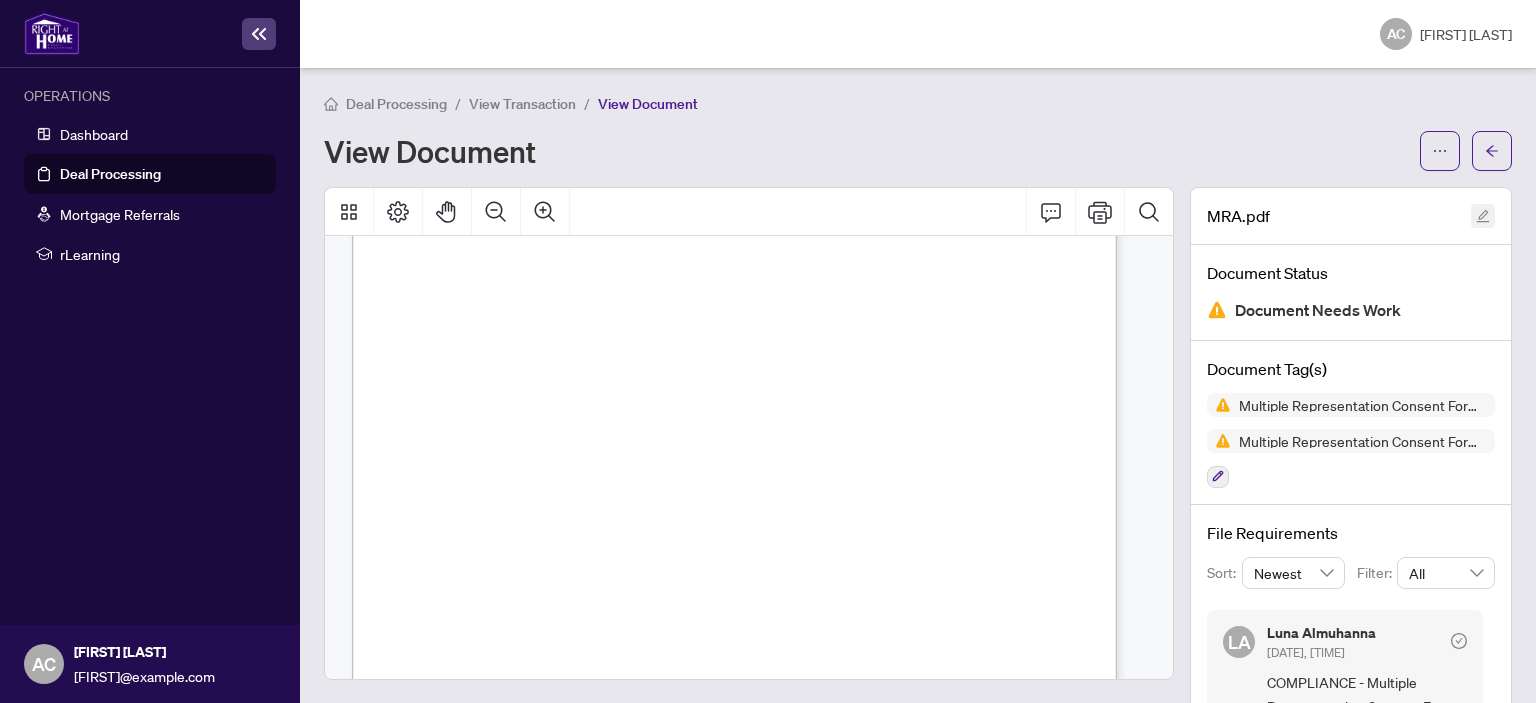 click 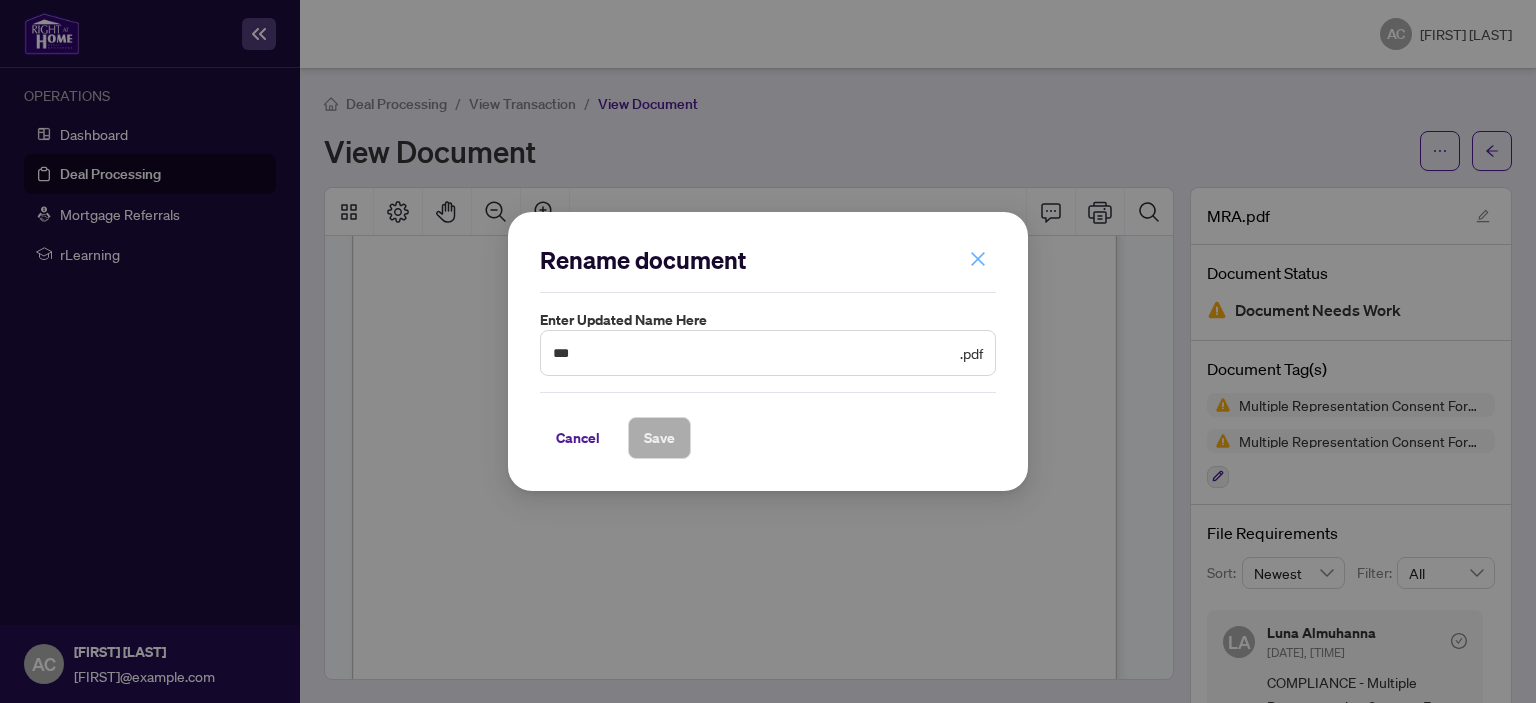 click 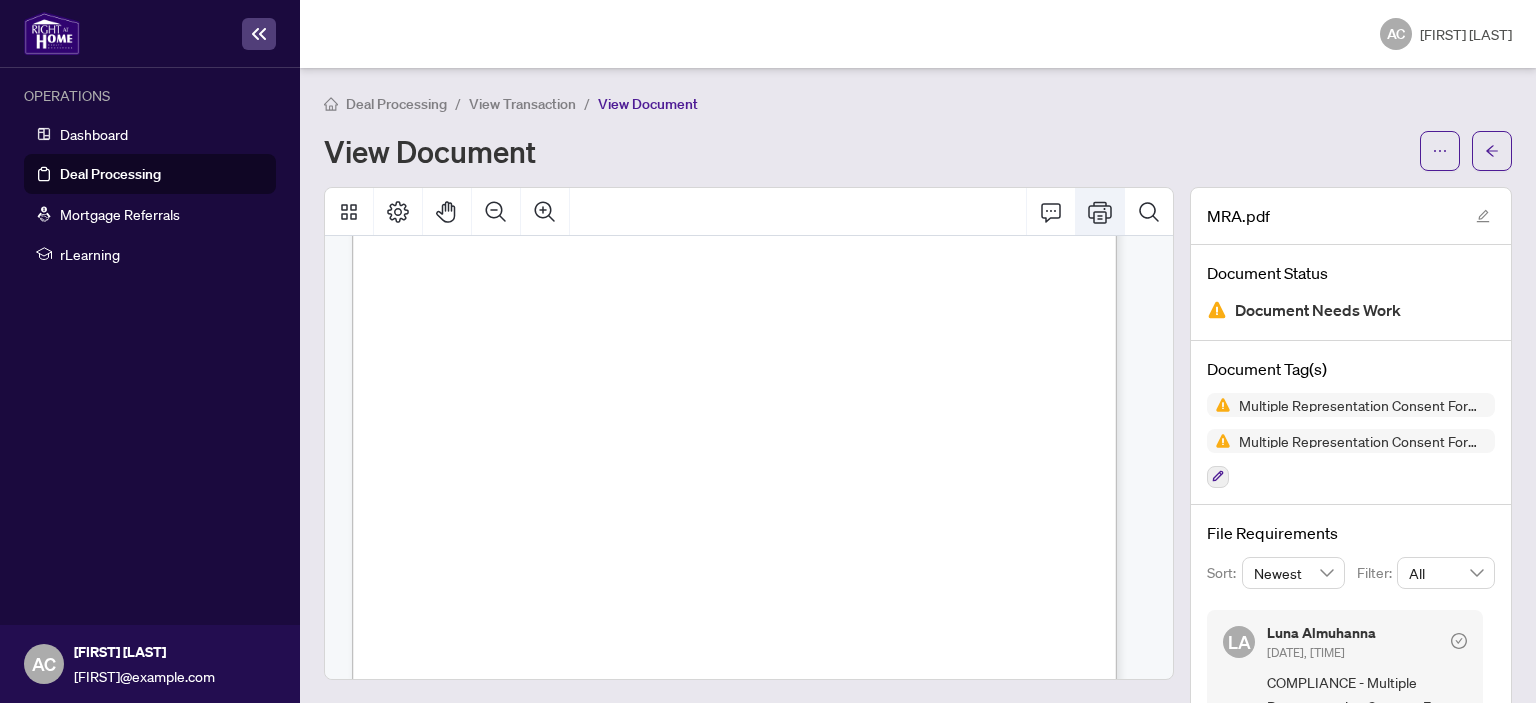 click 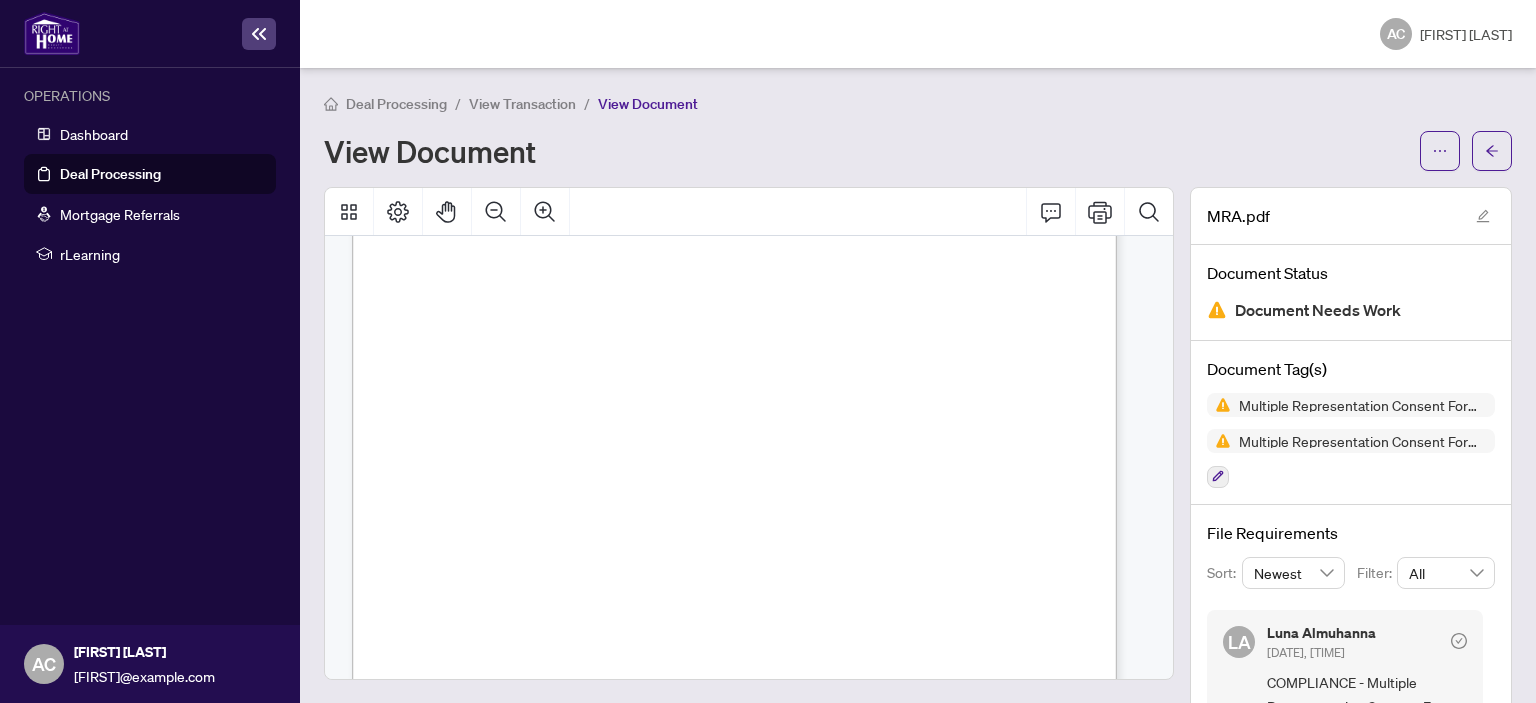 scroll, scrollTop: 0, scrollLeft: 0, axis: both 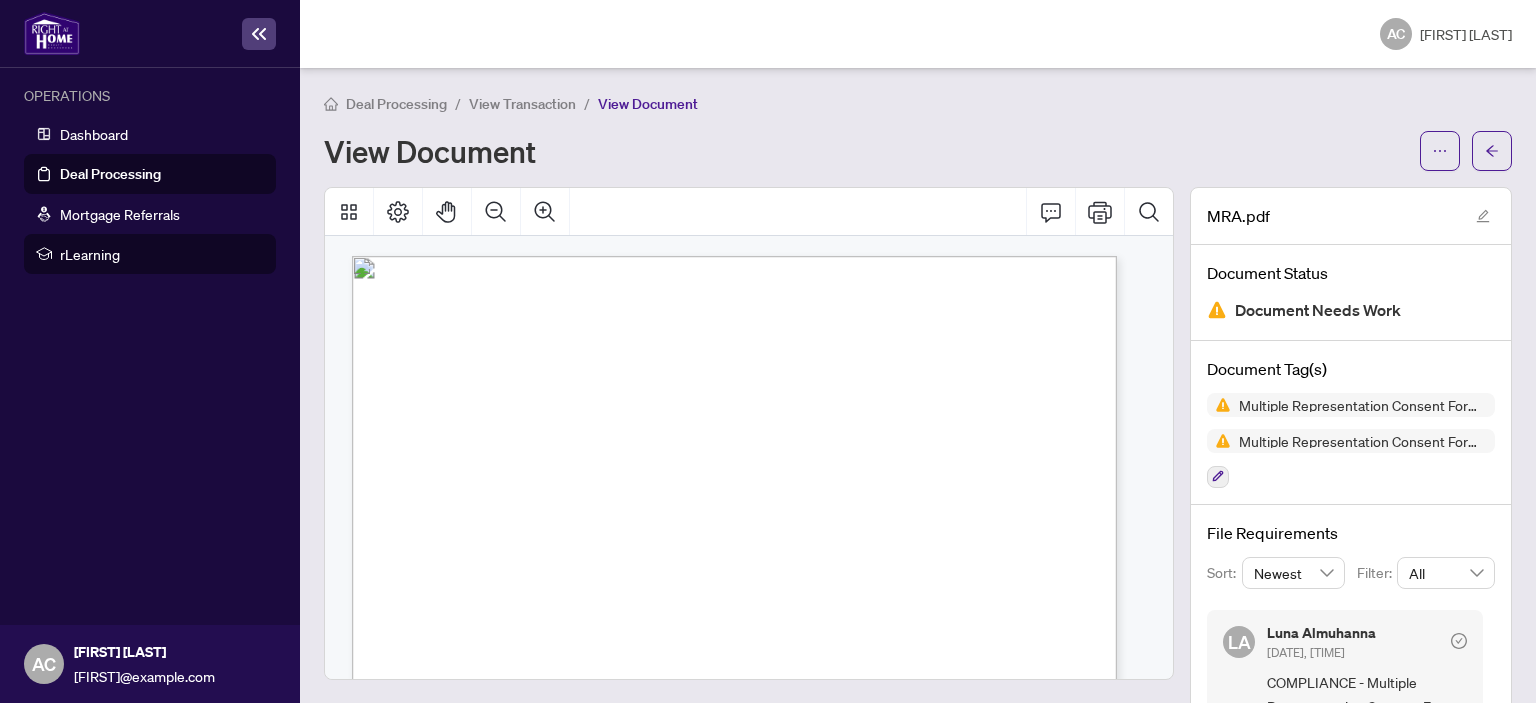 type 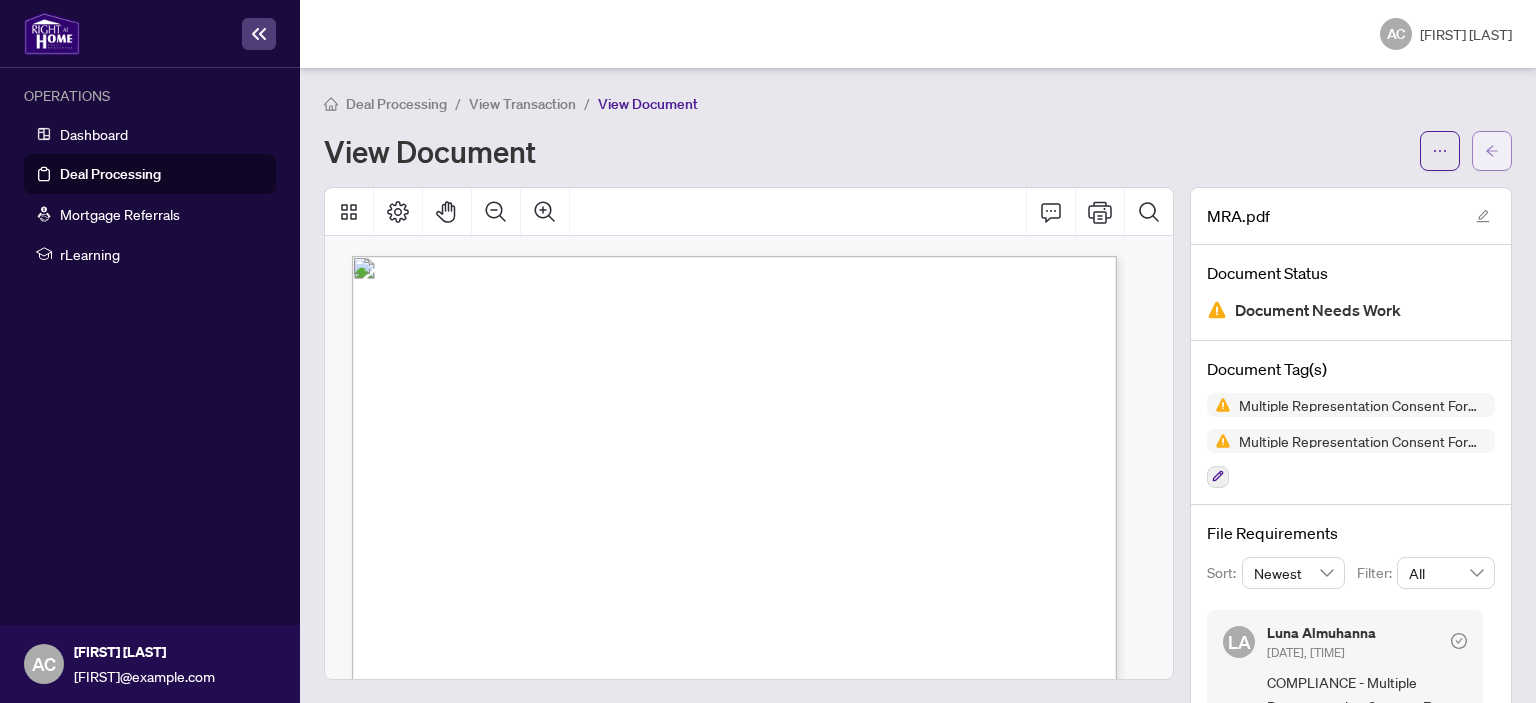click at bounding box center [1492, 151] 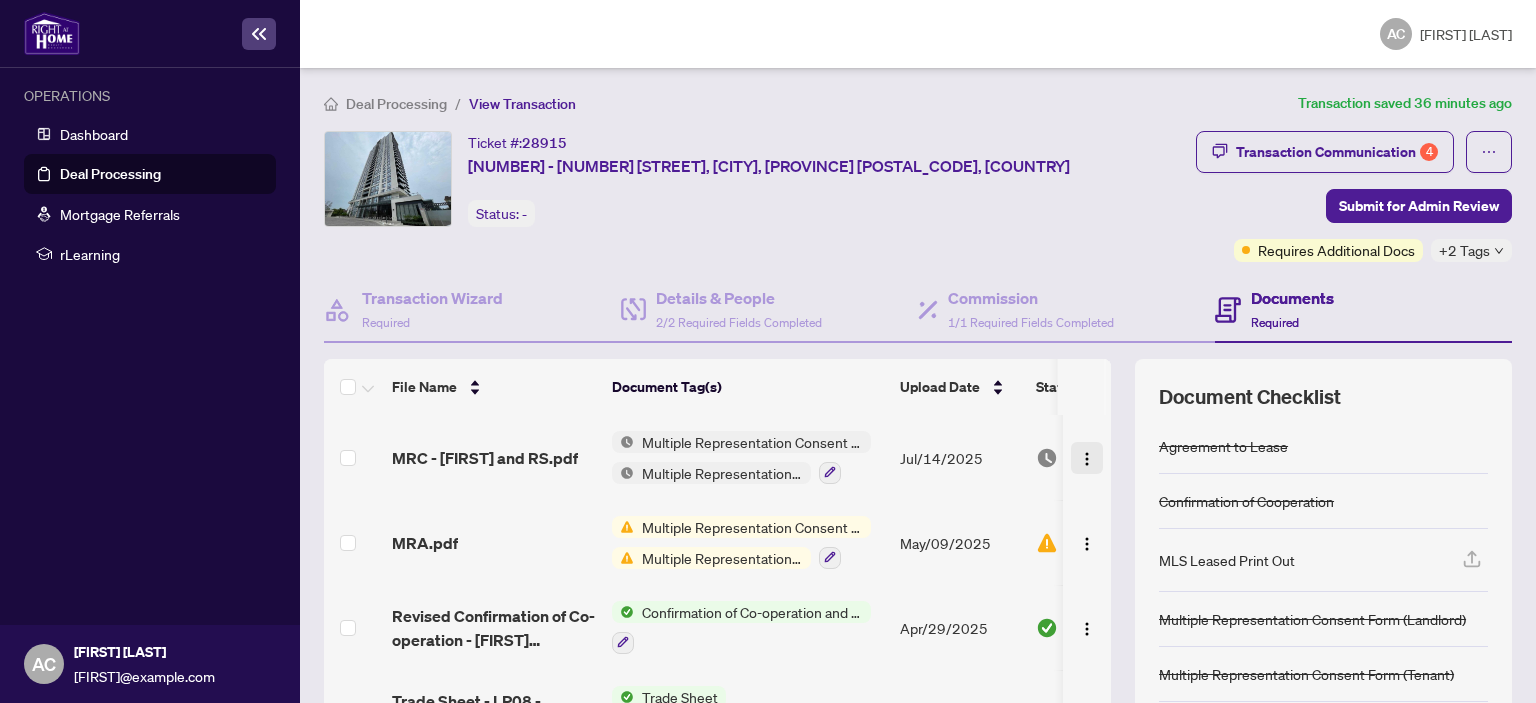 click at bounding box center (1087, 459) 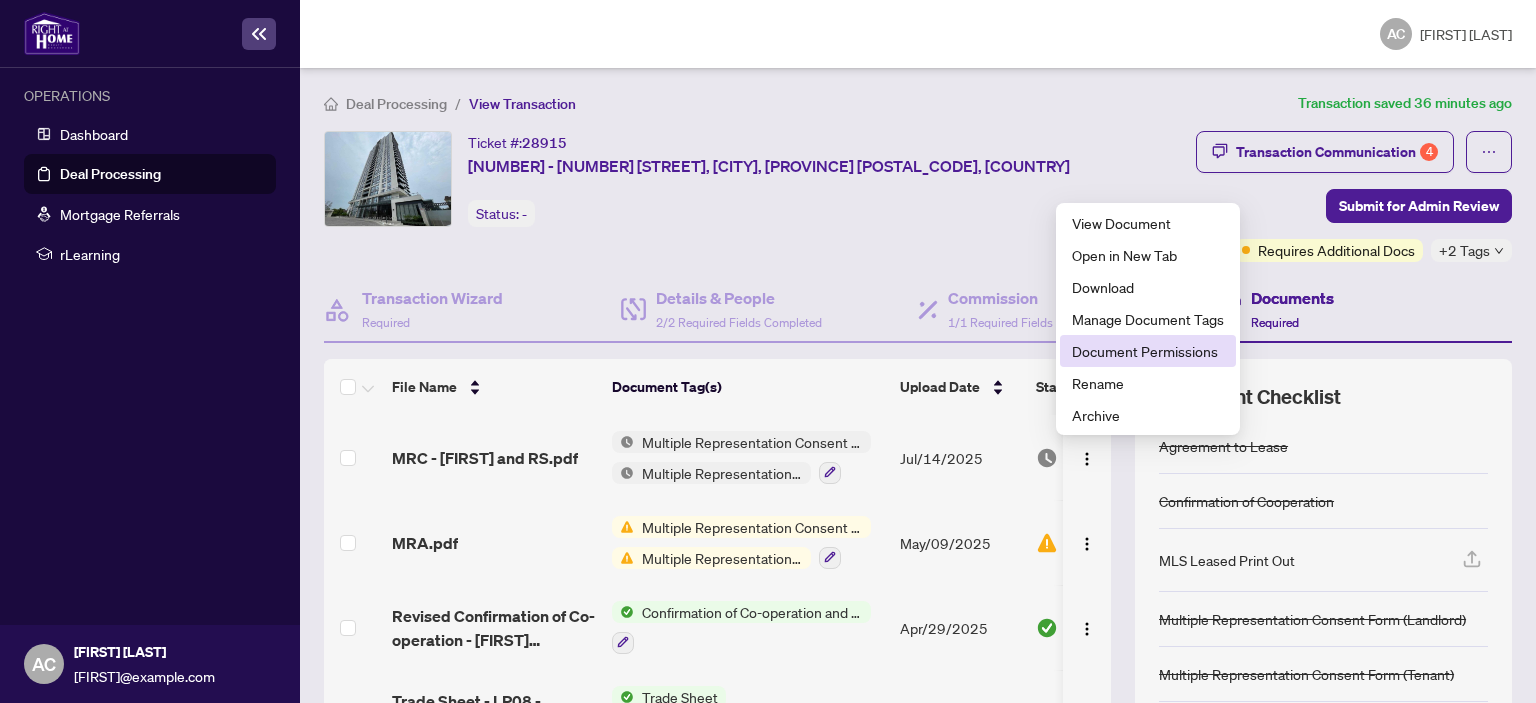 click on "Document Permissions" at bounding box center (1148, 351) 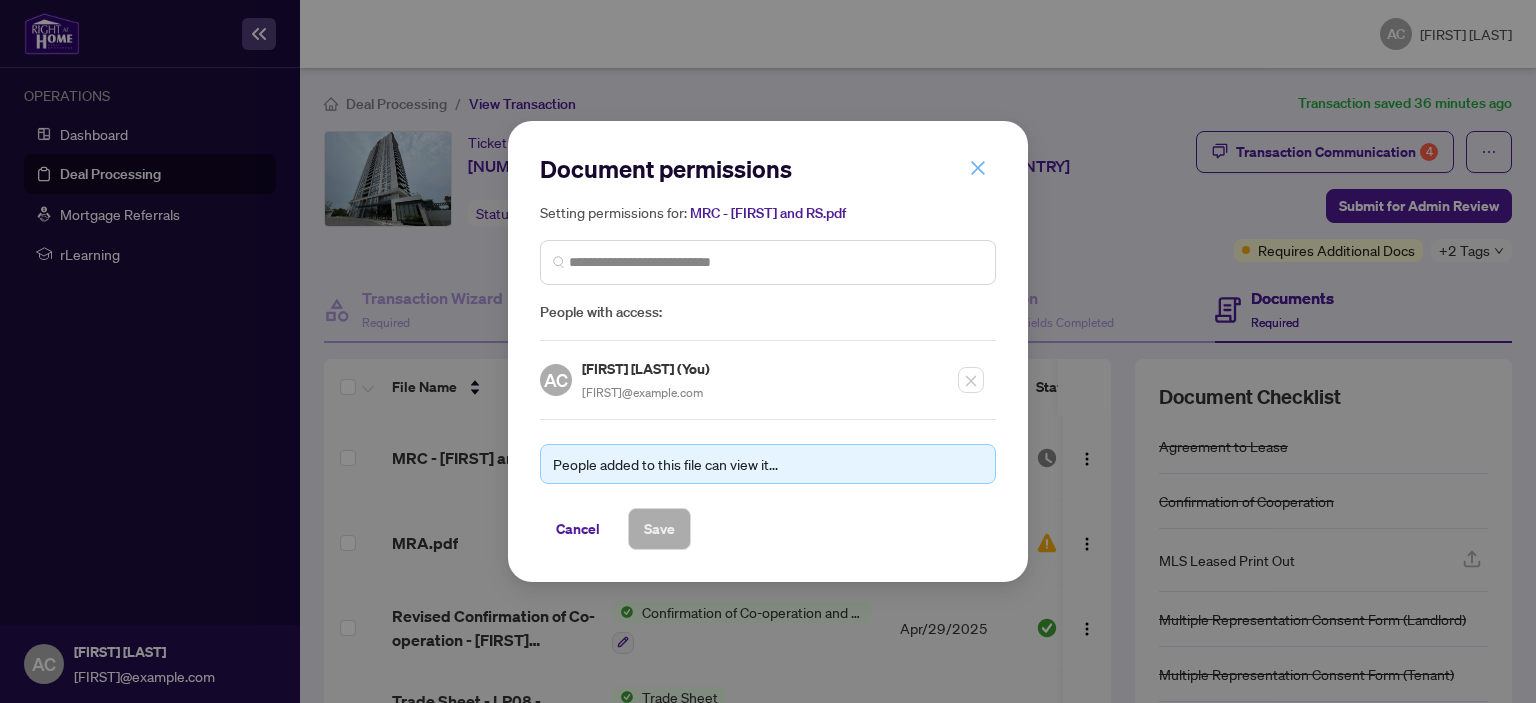 click 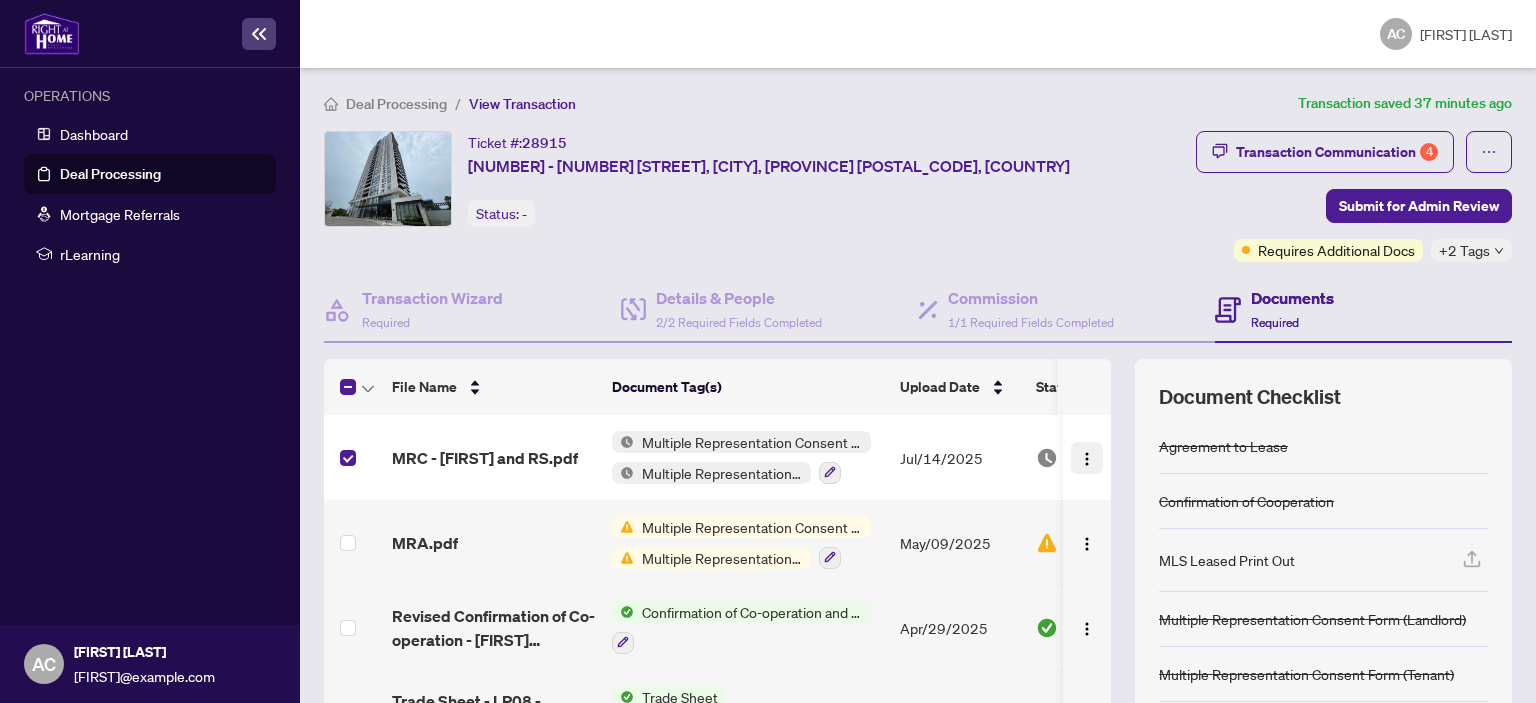 click at bounding box center (1087, 459) 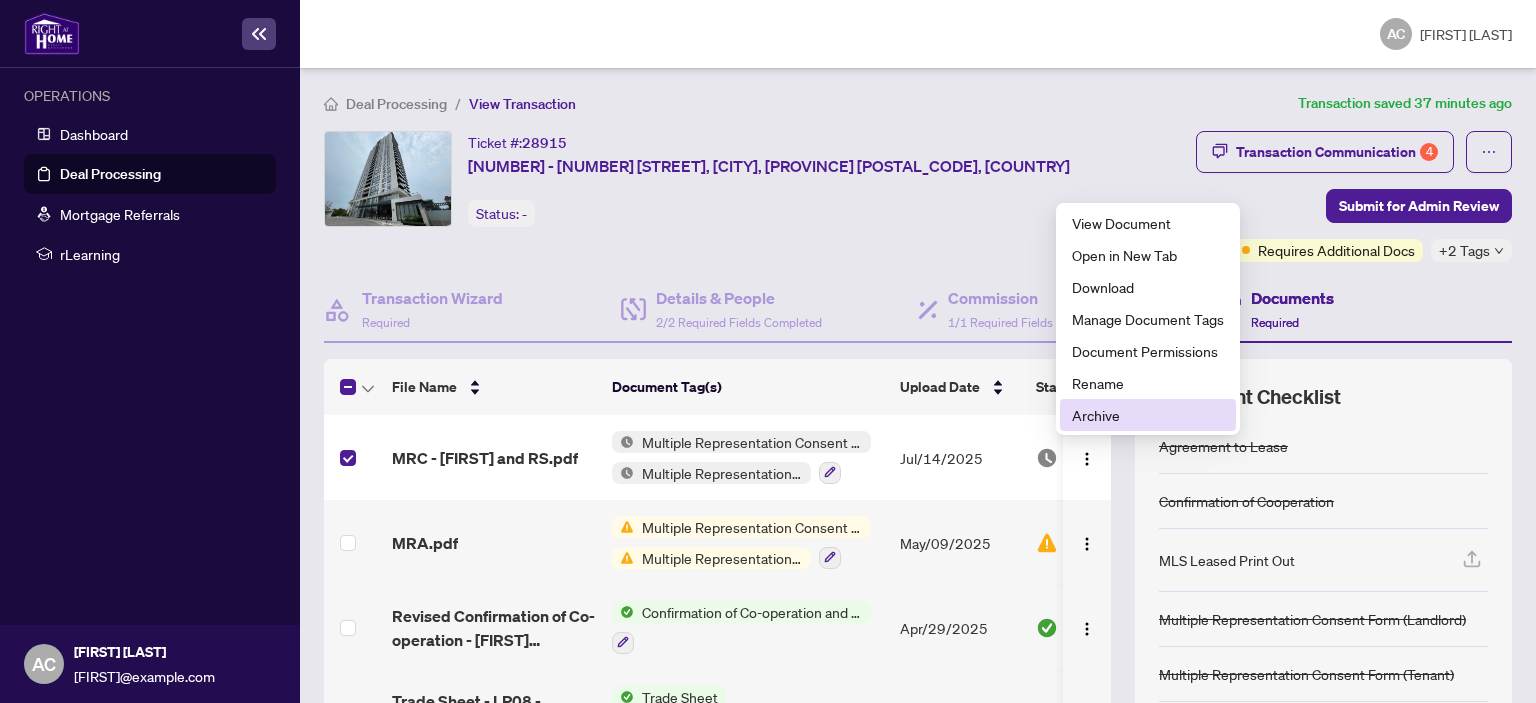 click on "Archive" at bounding box center [1148, 415] 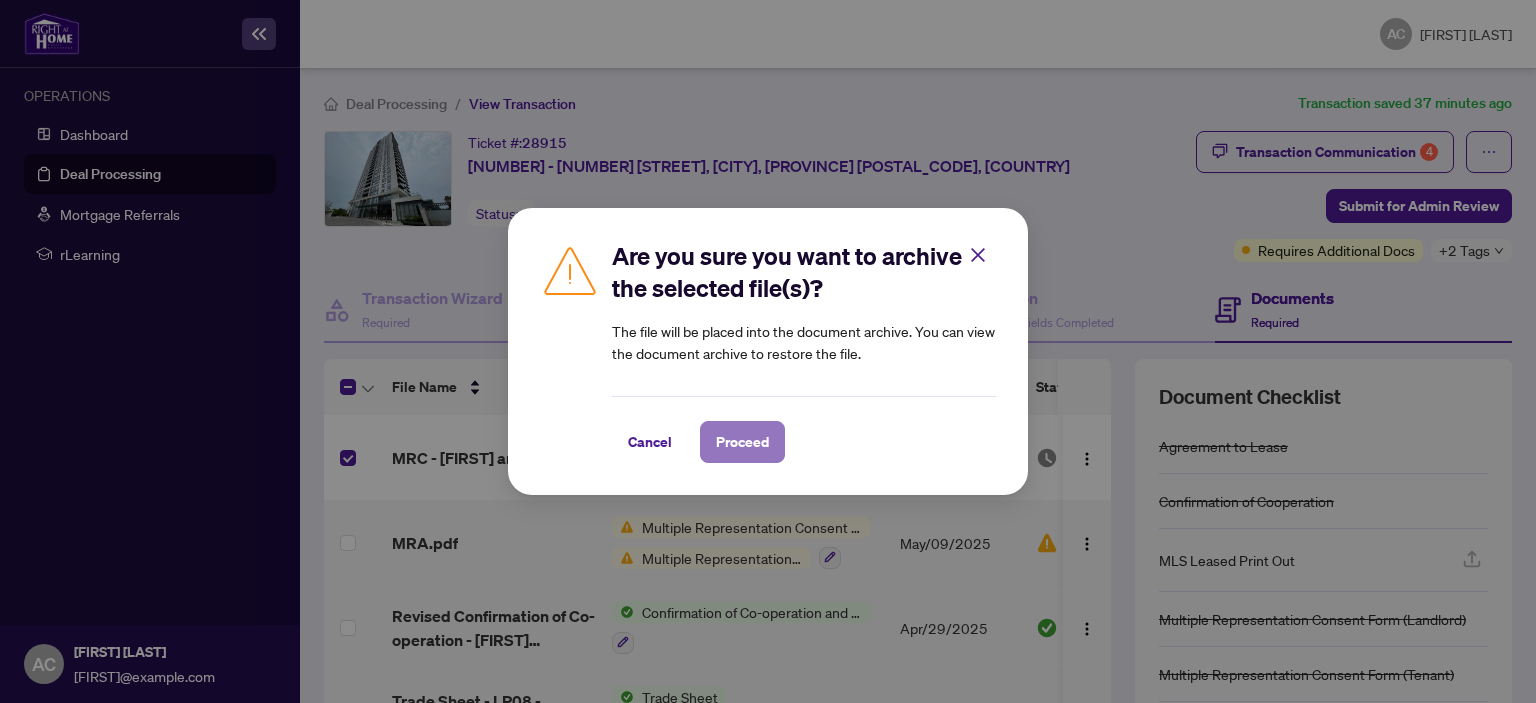 click on "Proceed" at bounding box center [742, 442] 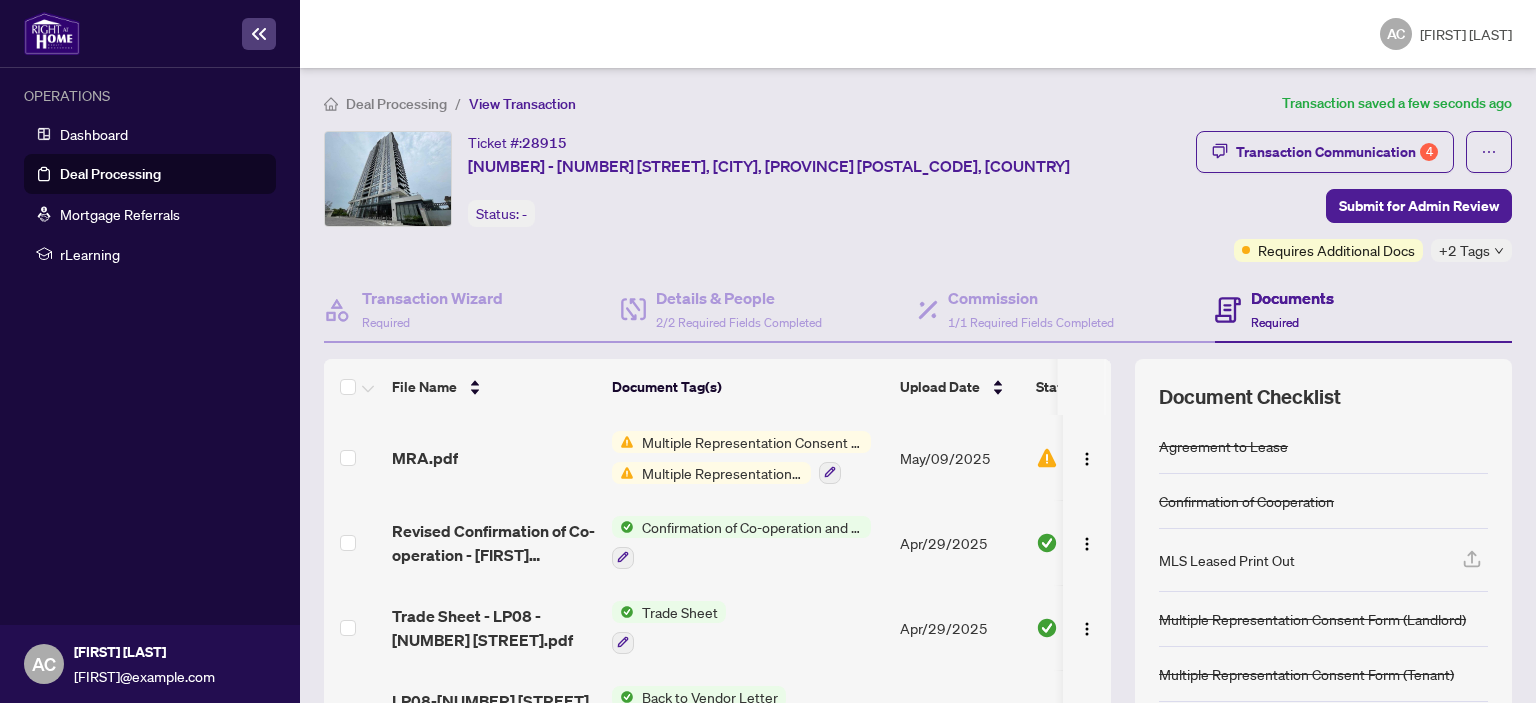 scroll, scrollTop: 384, scrollLeft: 0, axis: vertical 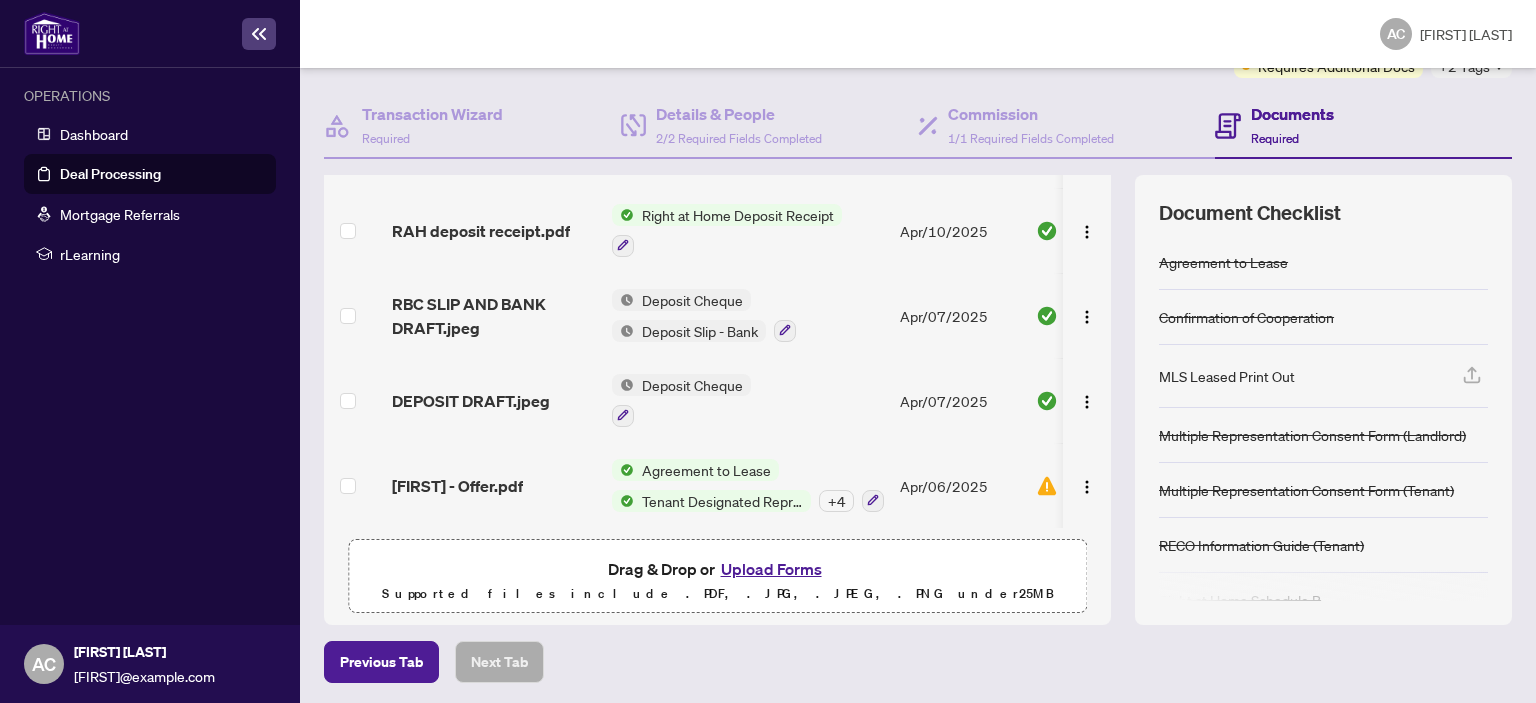 click on "Upload Forms" at bounding box center (771, 569) 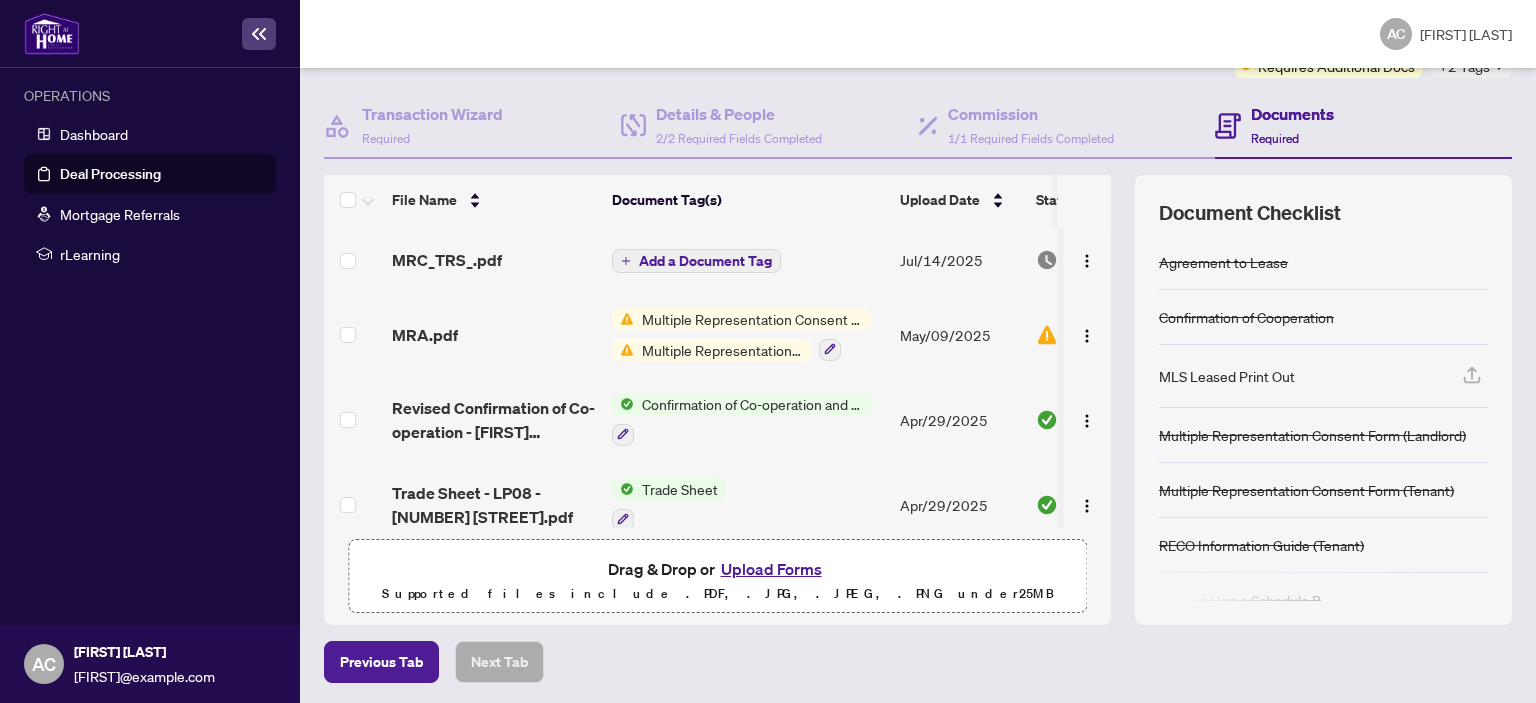 scroll, scrollTop: 0, scrollLeft: 0, axis: both 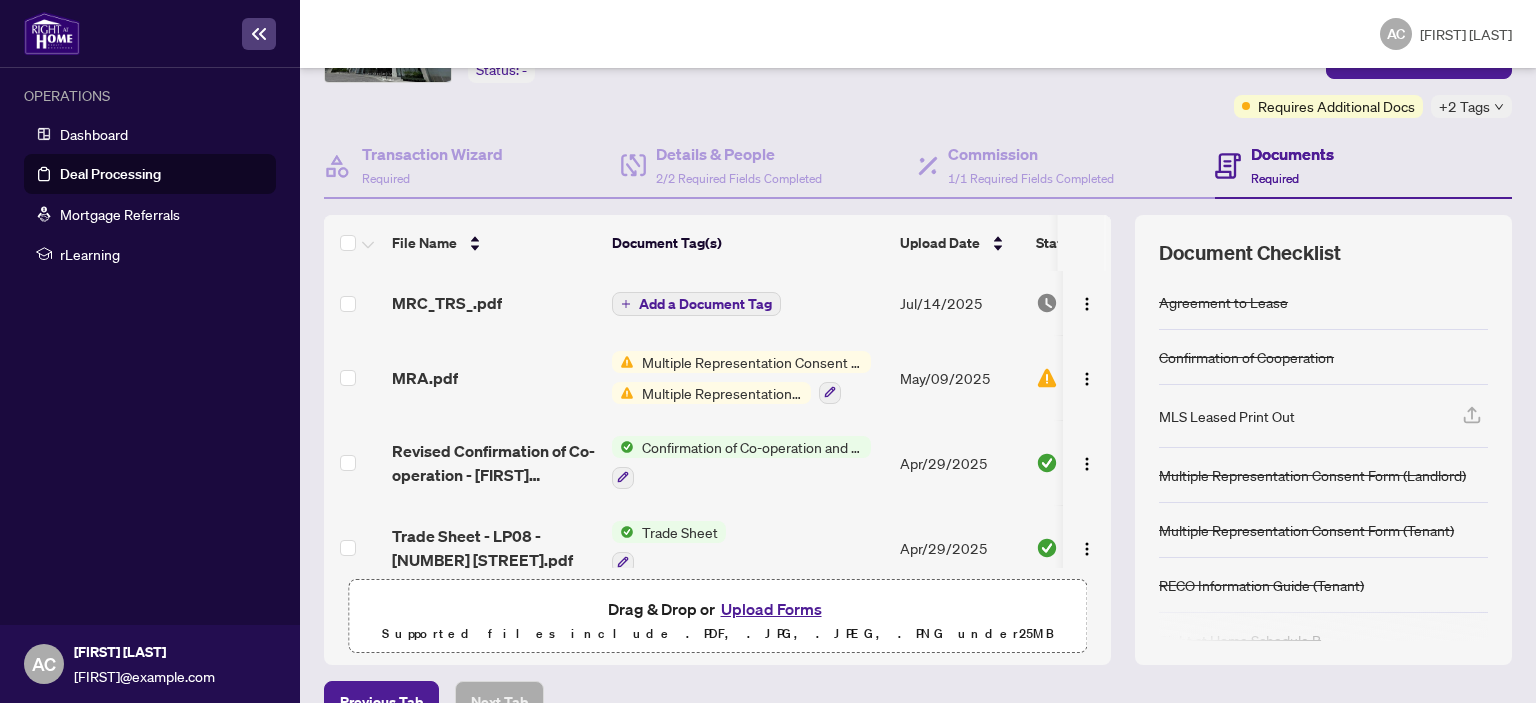click on "Add a Document Tag" at bounding box center (705, 304) 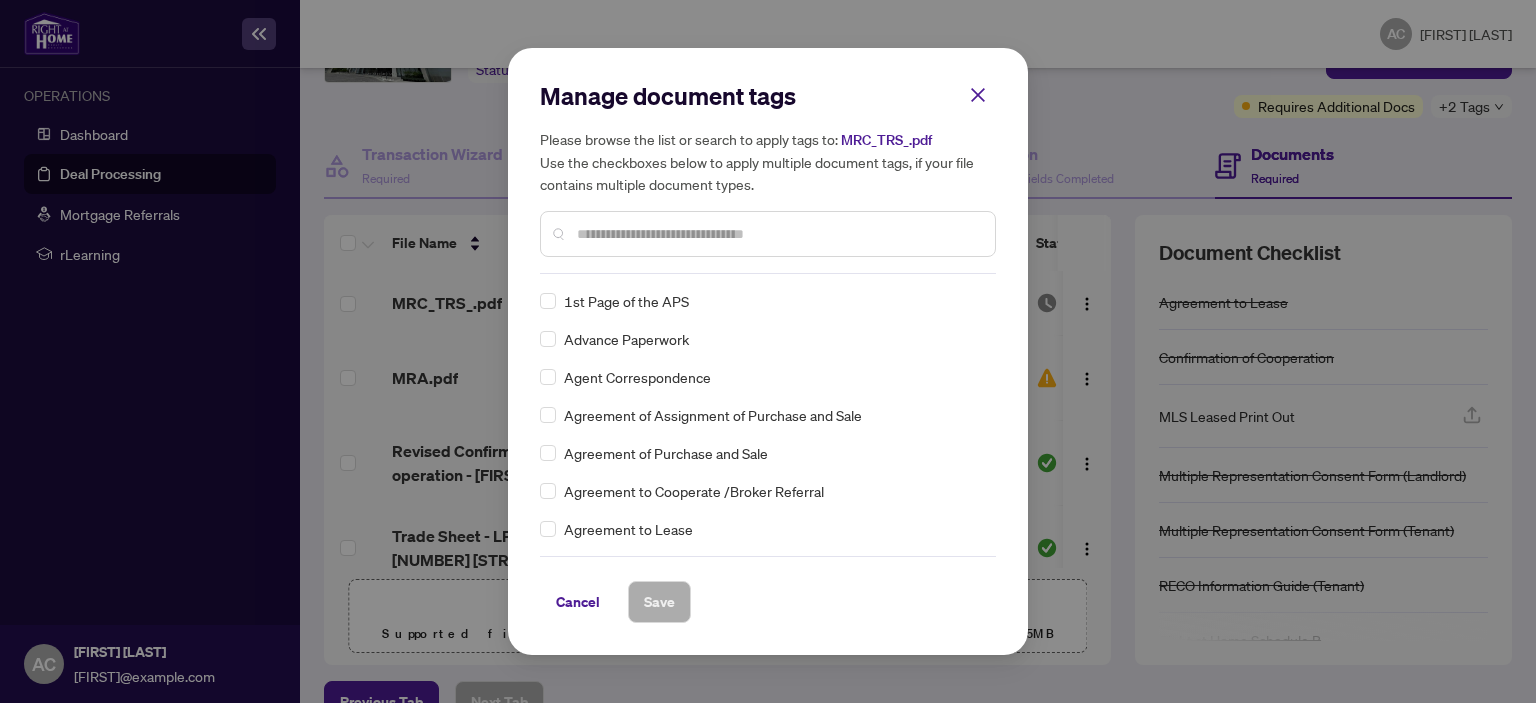 click at bounding box center (778, 234) 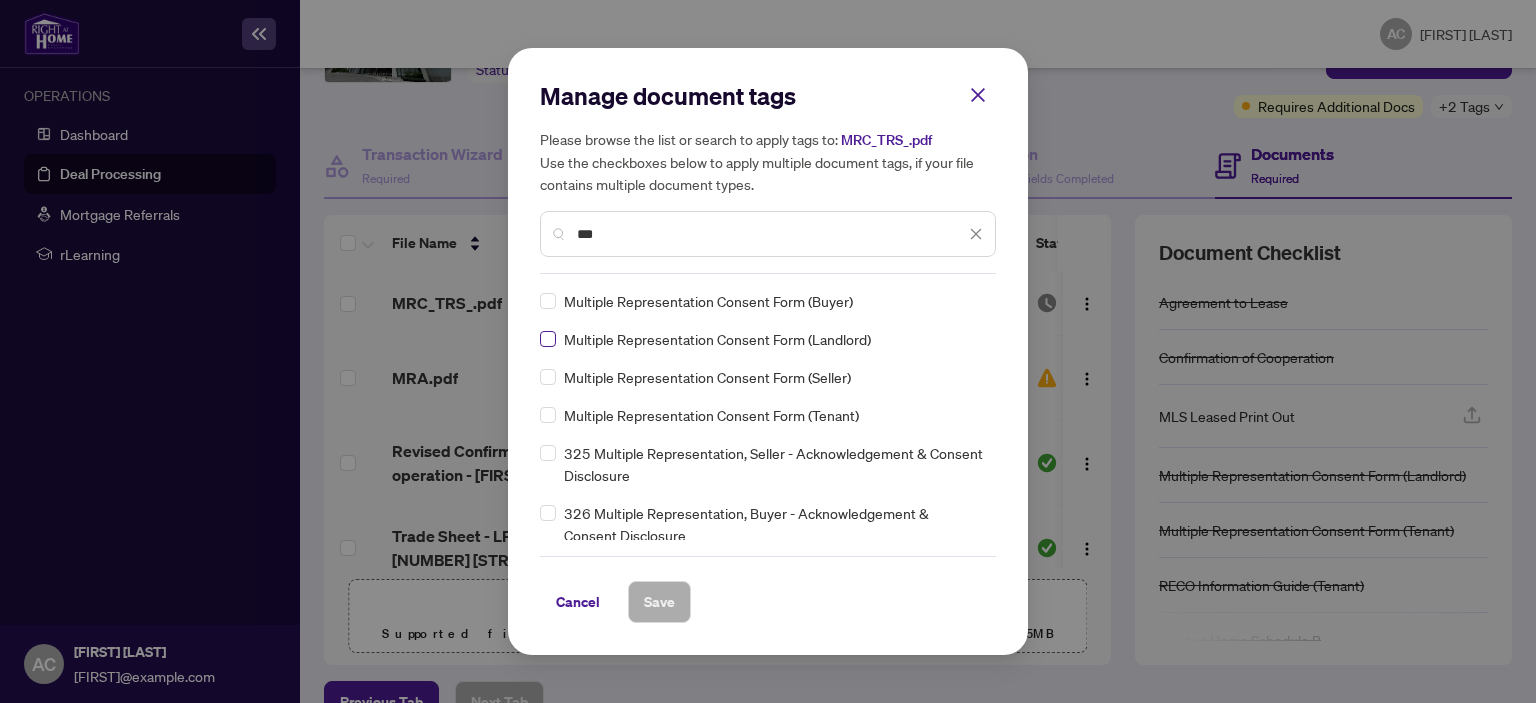 type on "***" 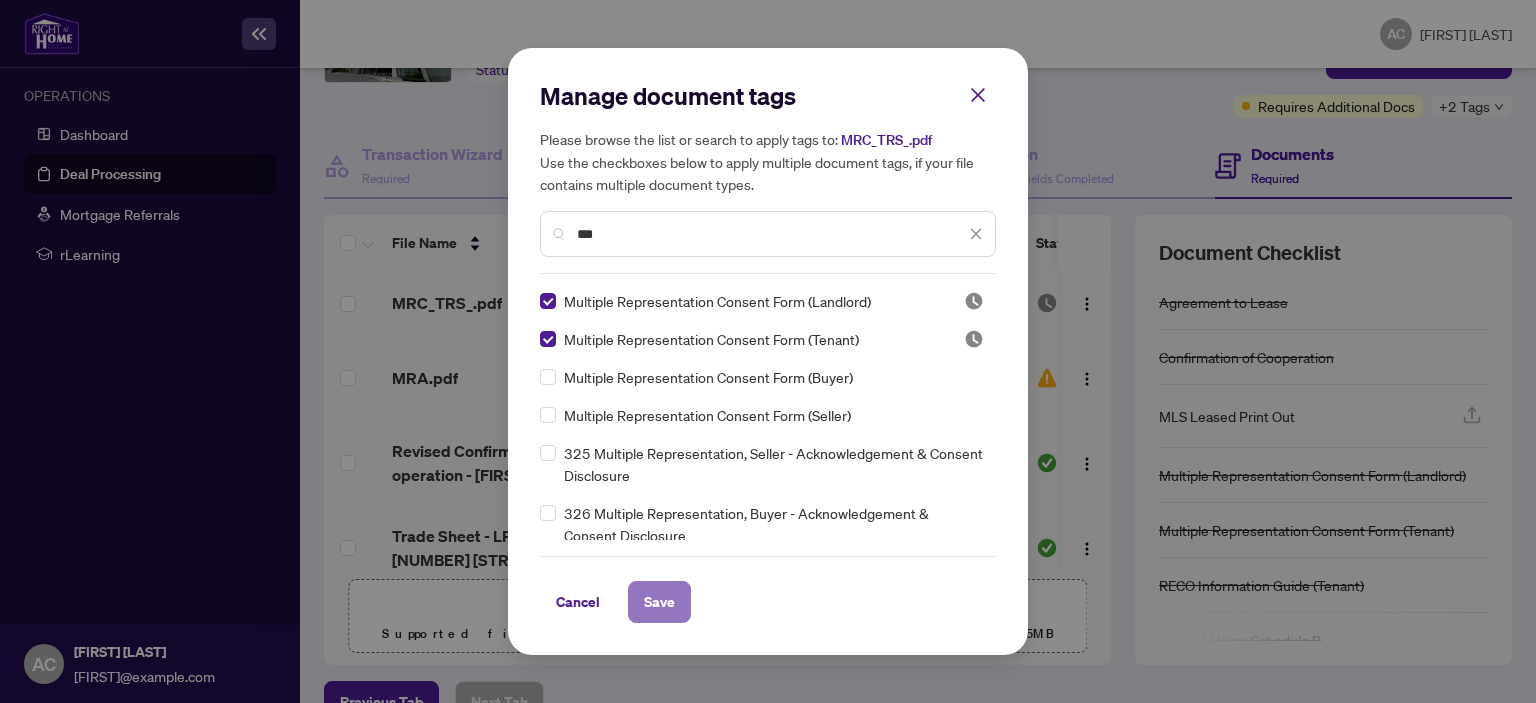 click on "Save" at bounding box center [659, 602] 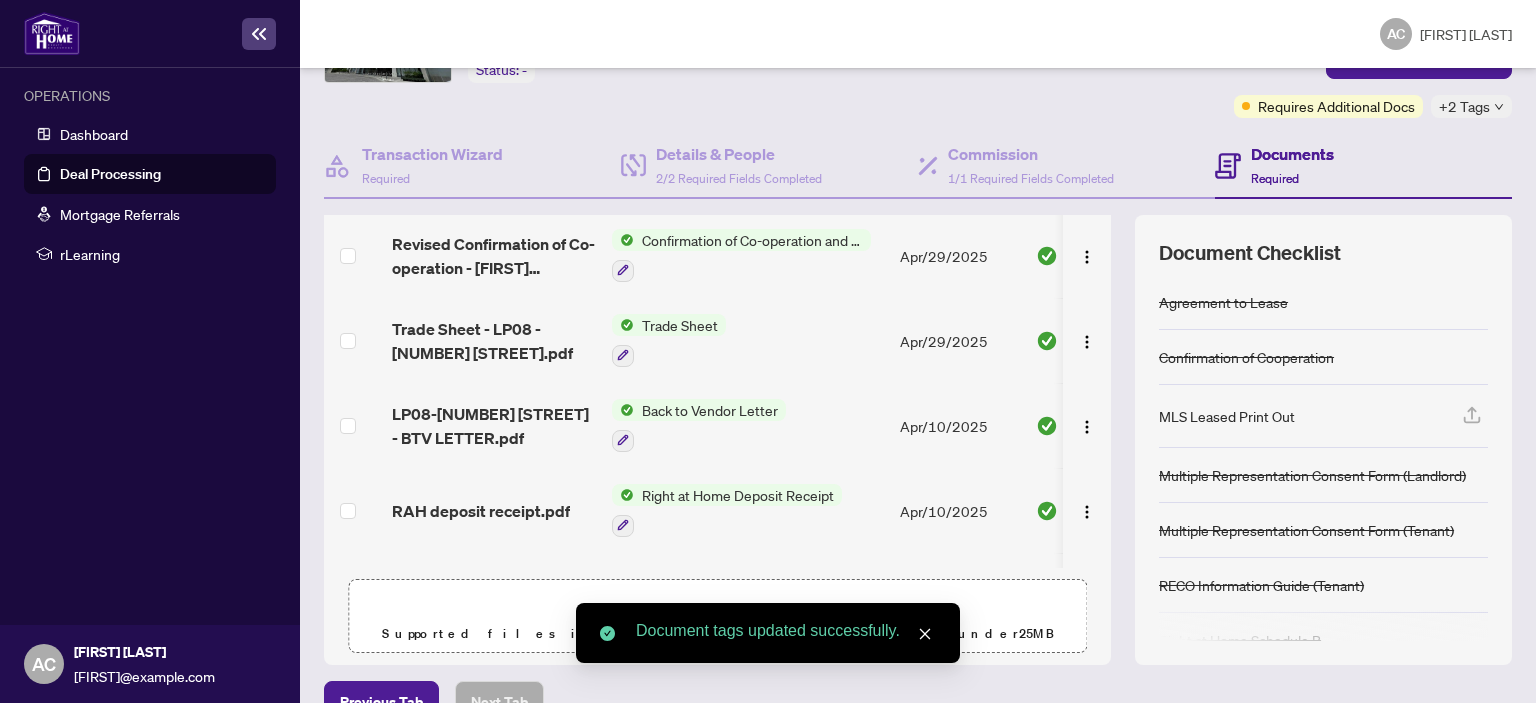 scroll, scrollTop: 468, scrollLeft: 0, axis: vertical 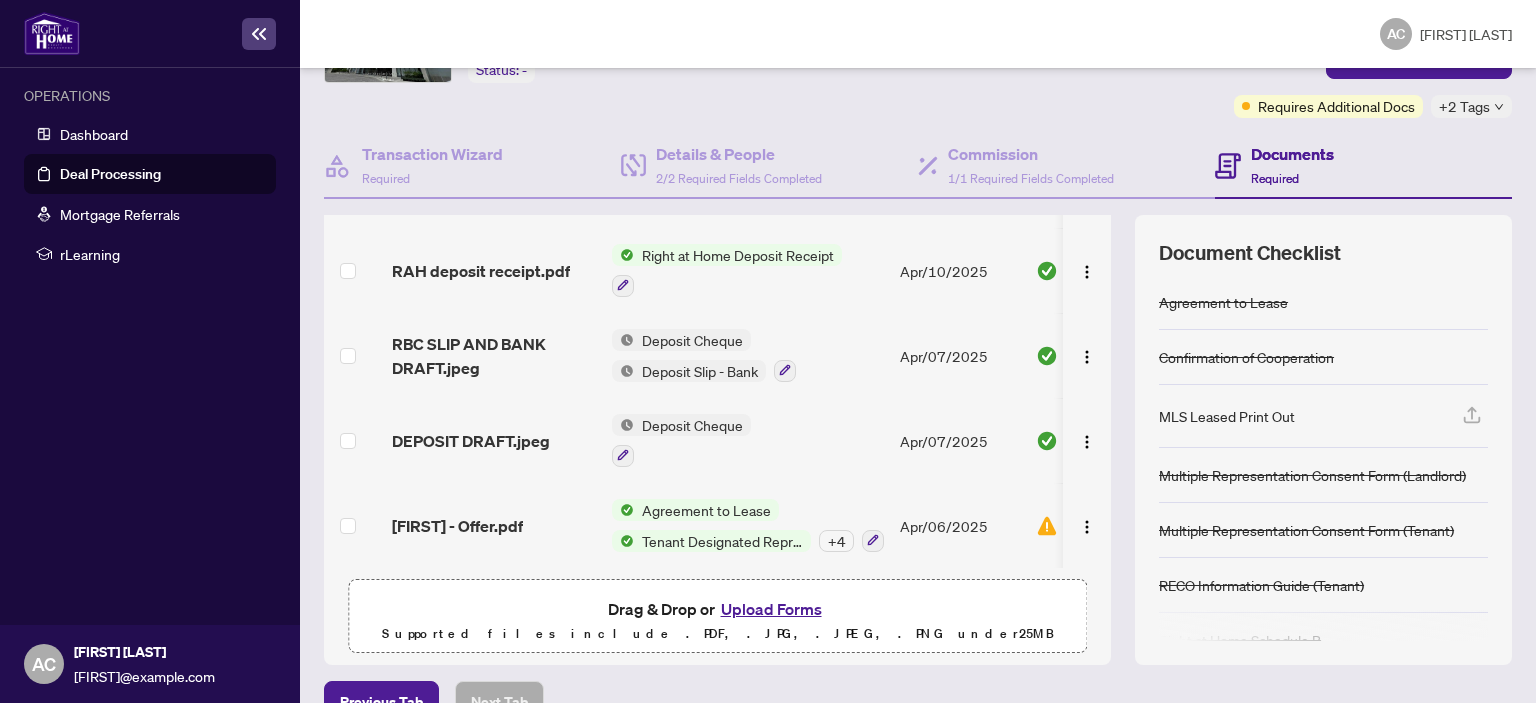 click on "Tenant Designated Representation Agreement" at bounding box center (722, 541) 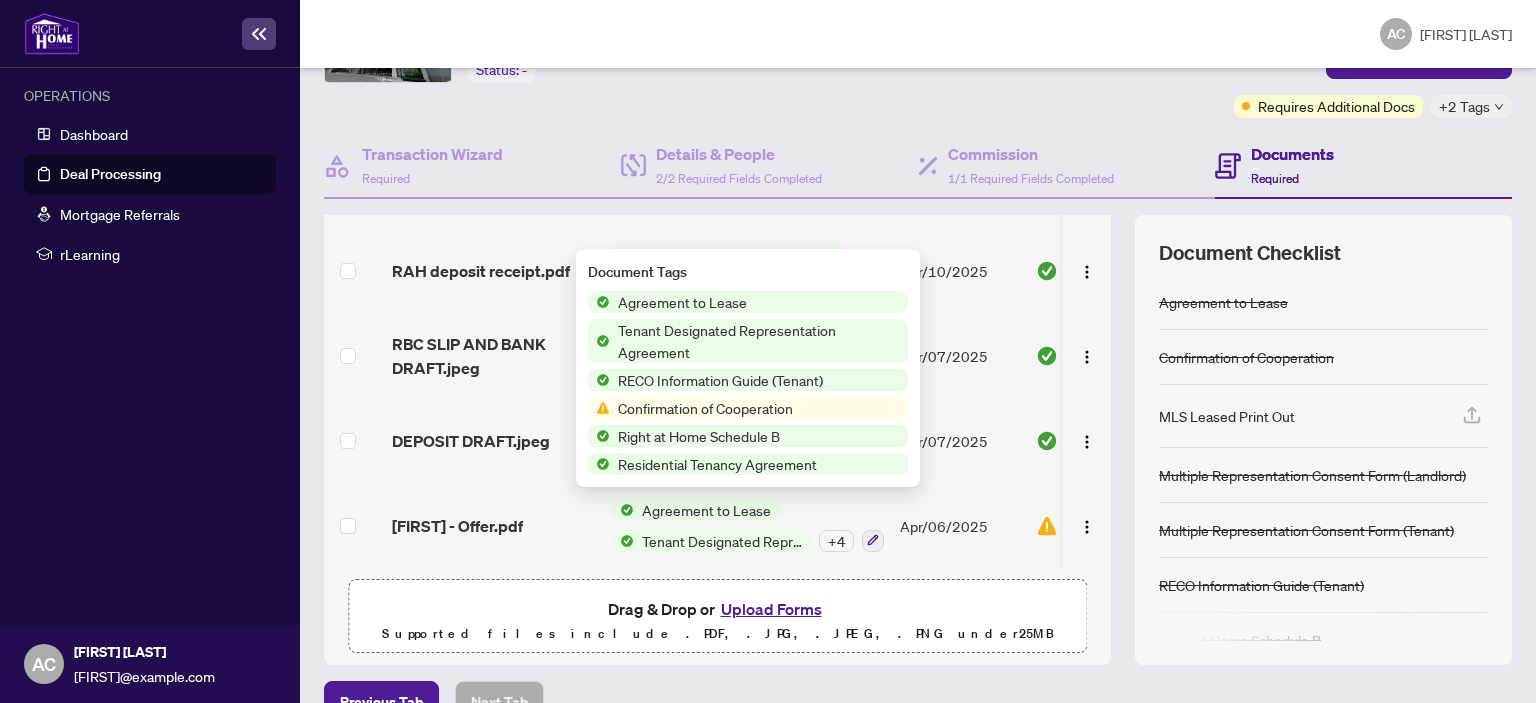 click on "Confirmation of Cooperation" at bounding box center [705, 408] 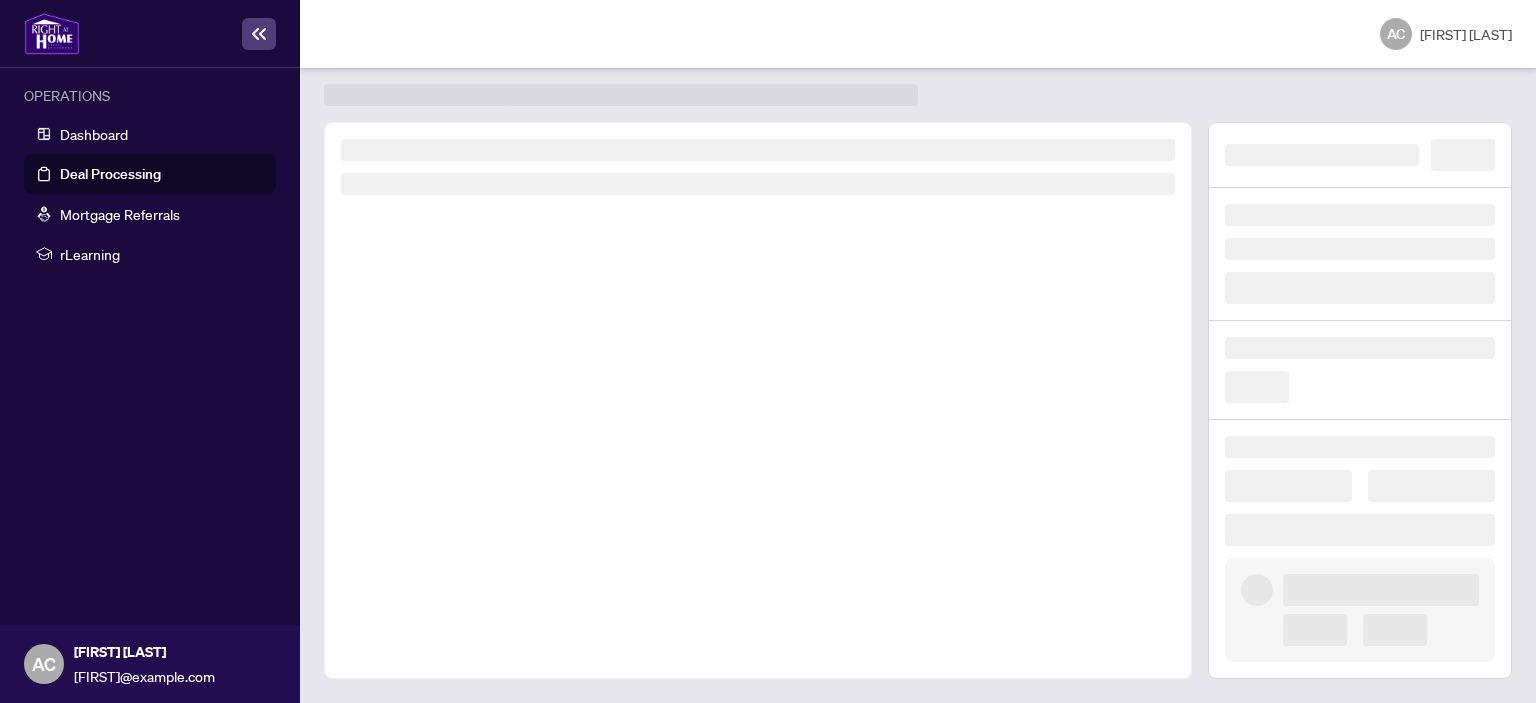 scroll, scrollTop: 44, scrollLeft: 0, axis: vertical 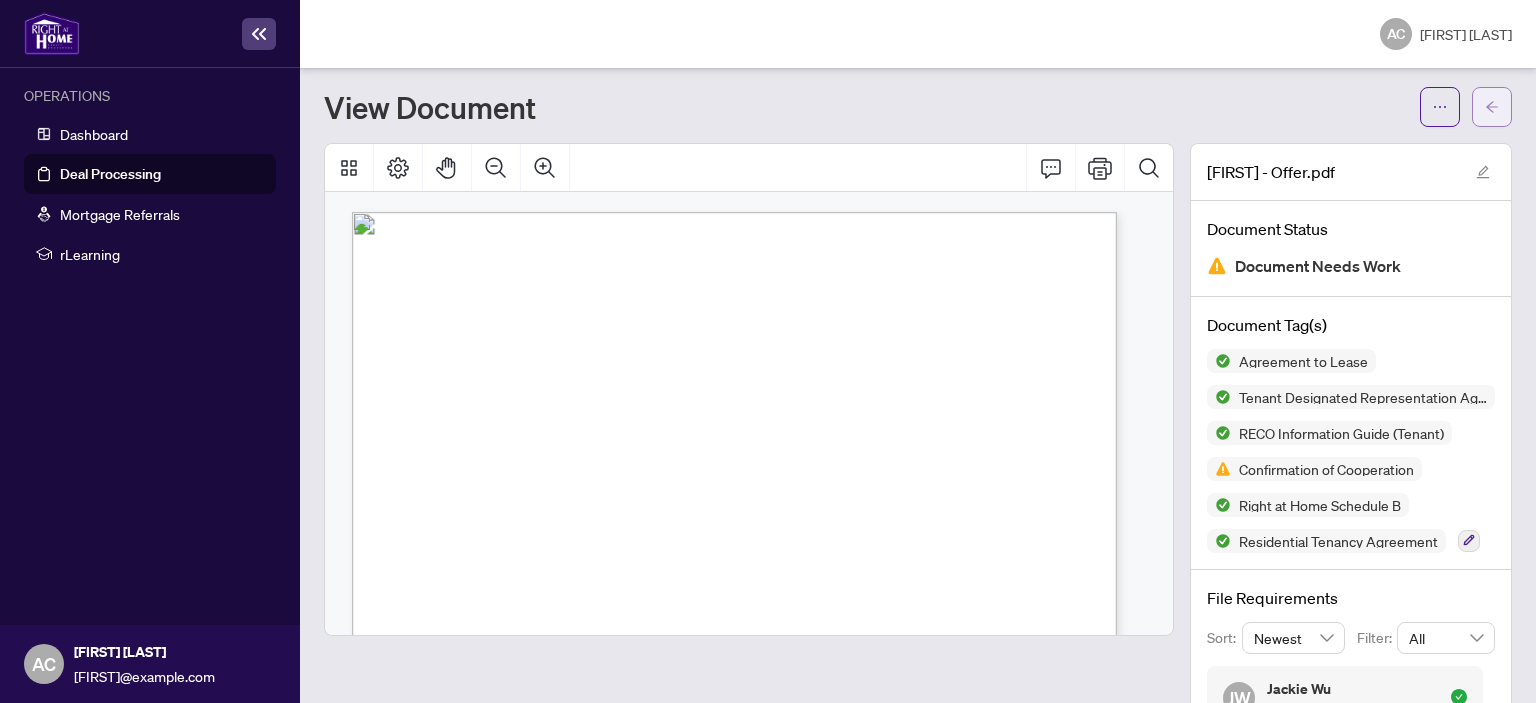 click at bounding box center [1492, 107] 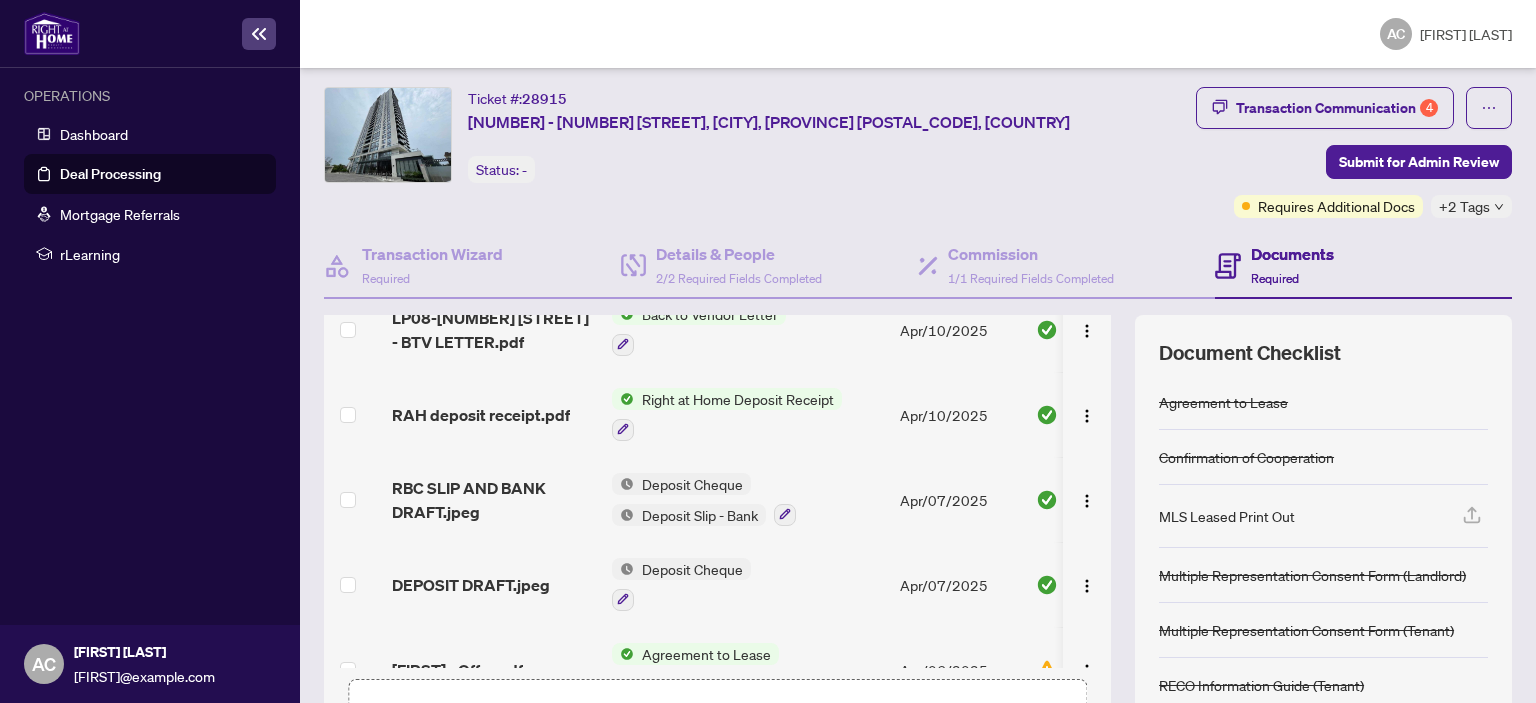 scroll, scrollTop: 468, scrollLeft: 0, axis: vertical 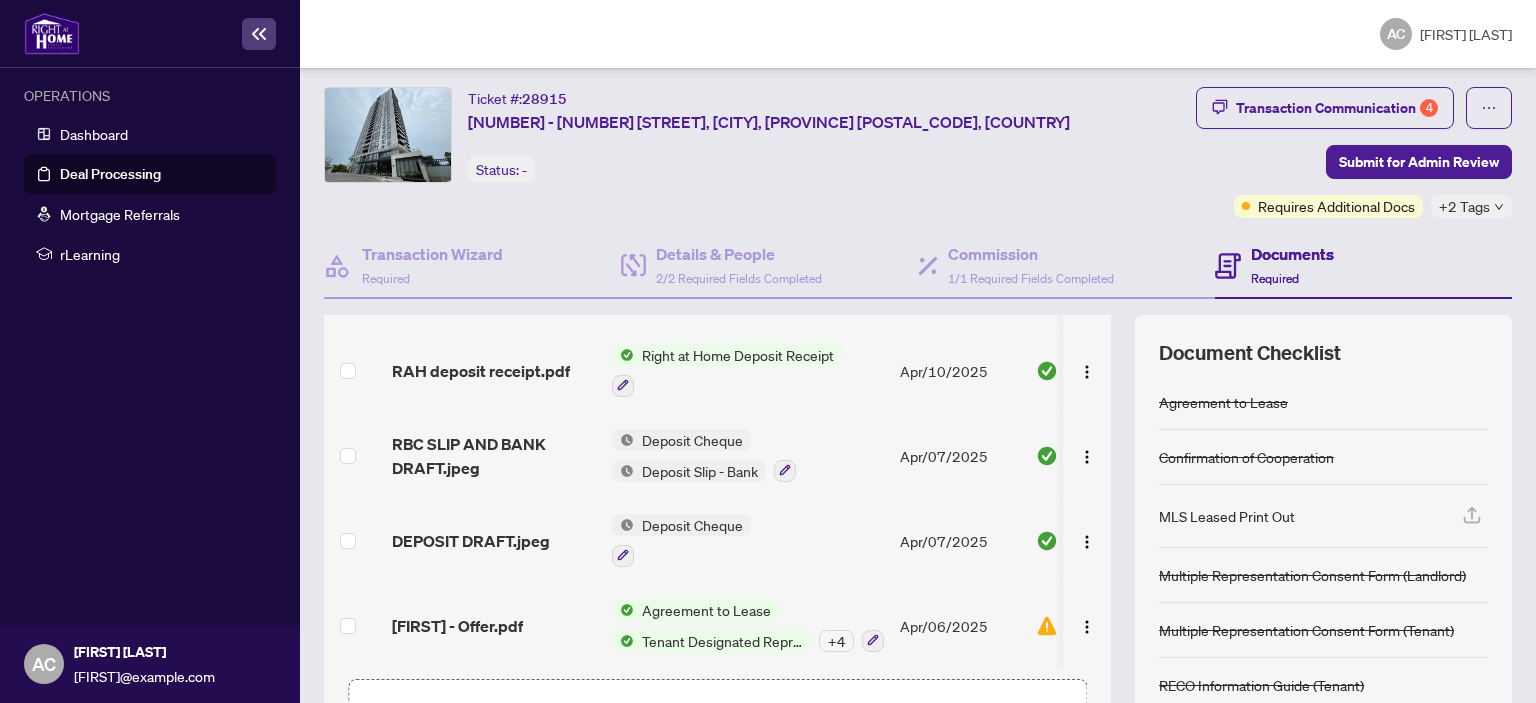 click on "Document Checklist" at bounding box center (1323, 353) 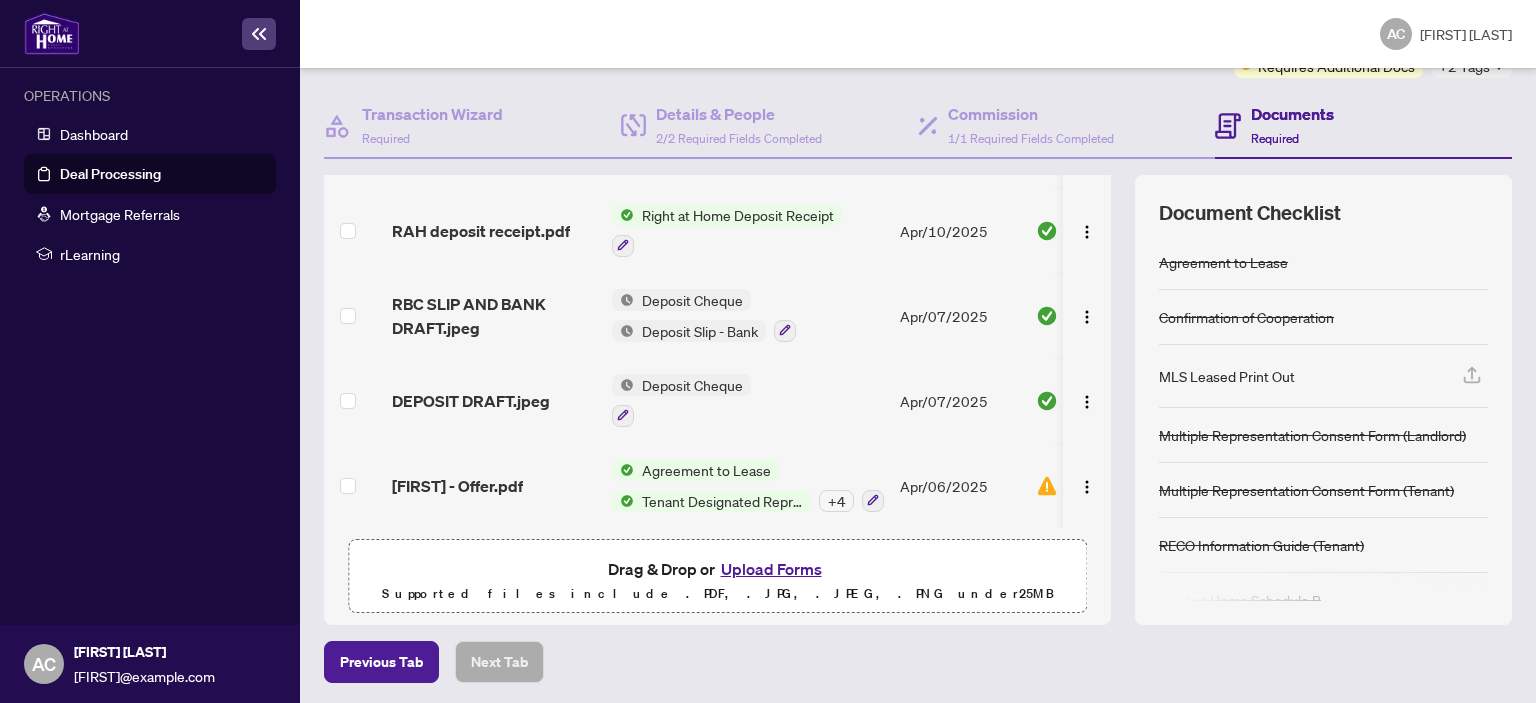click on "Upload Forms" at bounding box center [771, 569] 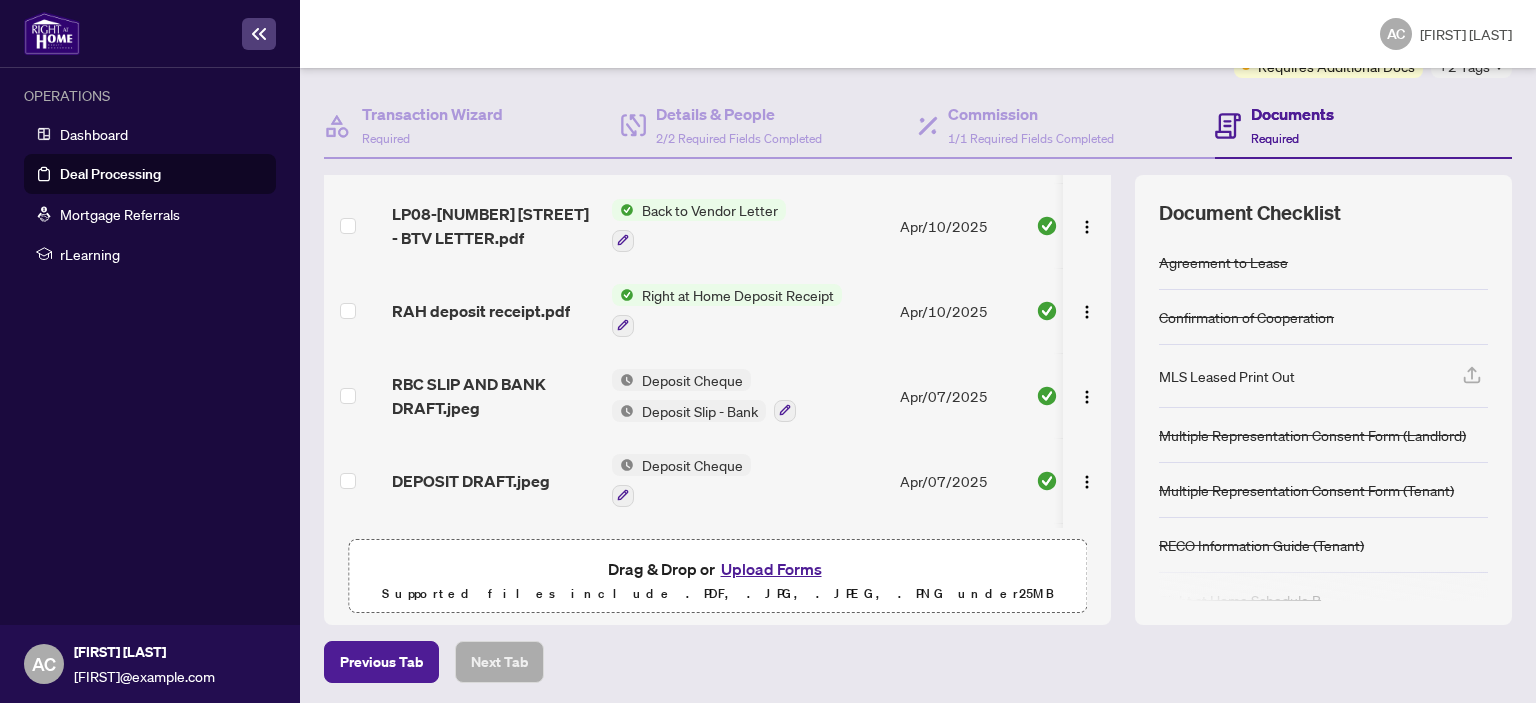 scroll, scrollTop: 0, scrollLeft: 0, axis: both 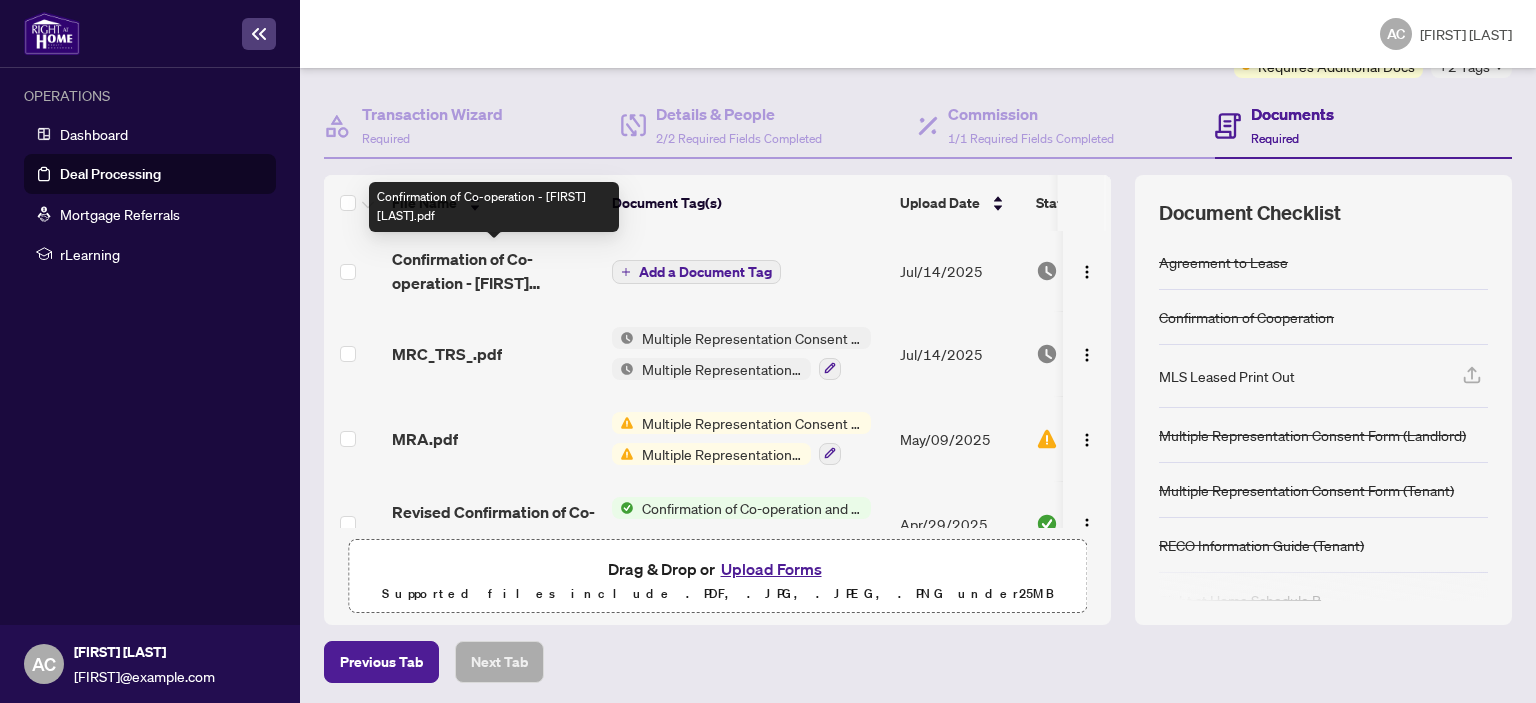 click on "Confirmation of Co-operation - [FIRST] [LAST].pdf" at bounding box center [494, 271] 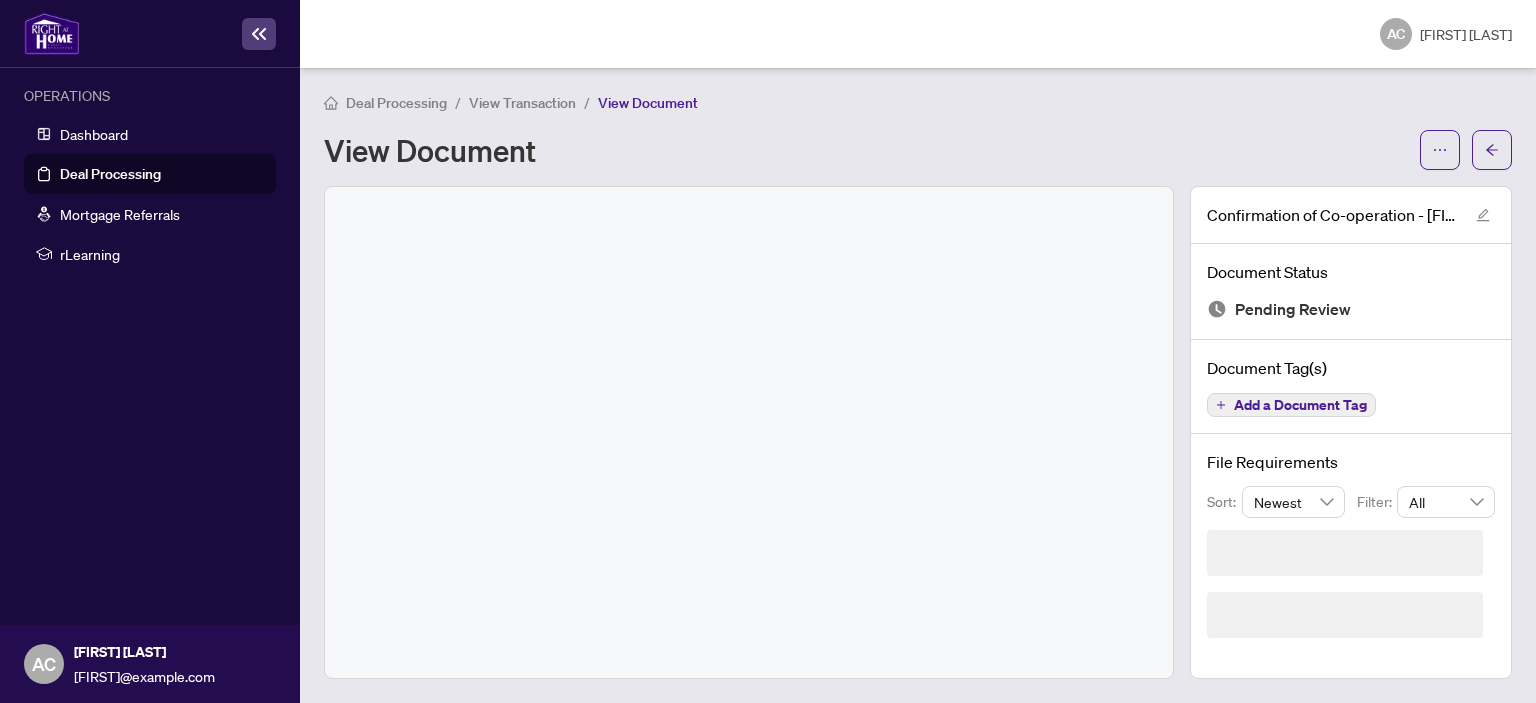 scroll, scrollTop: 0, scrollLeft: 0, axis: both 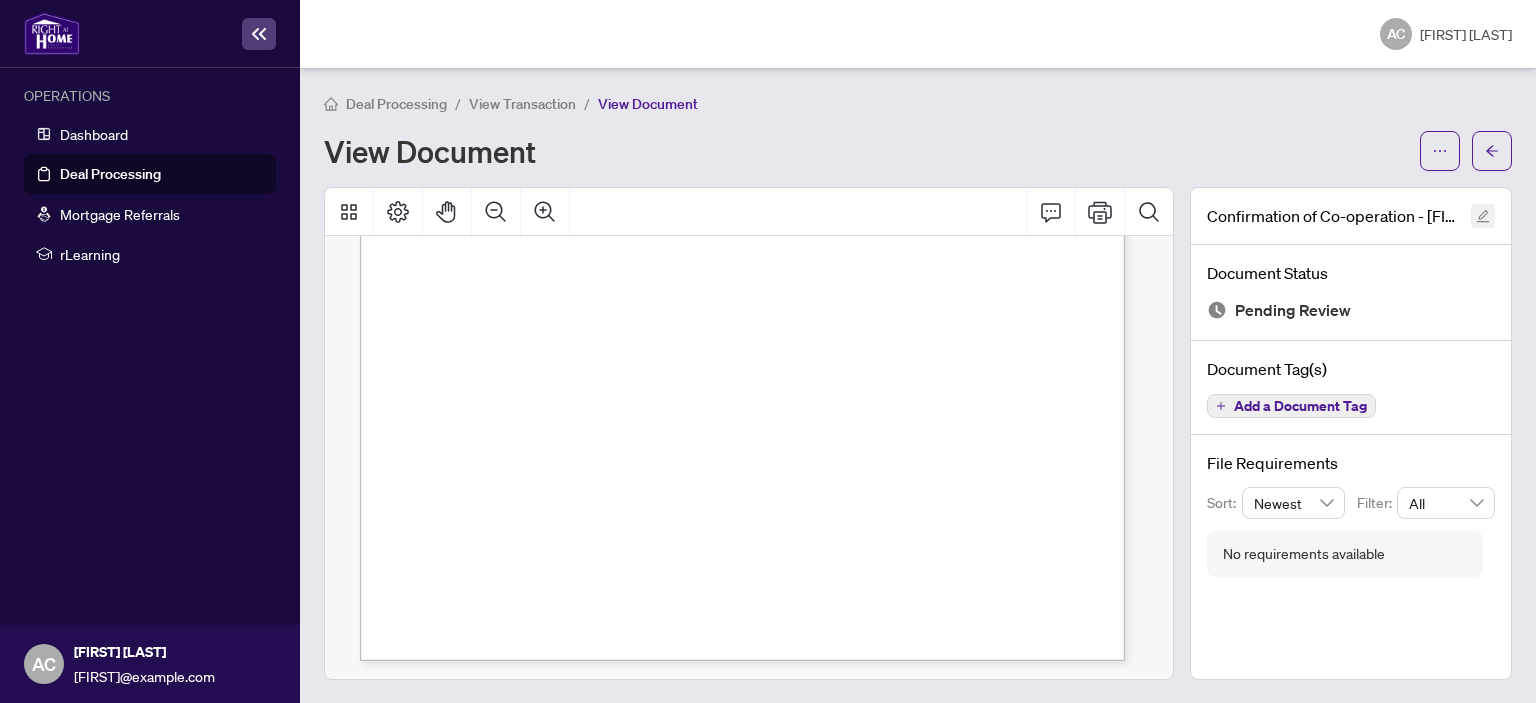 click 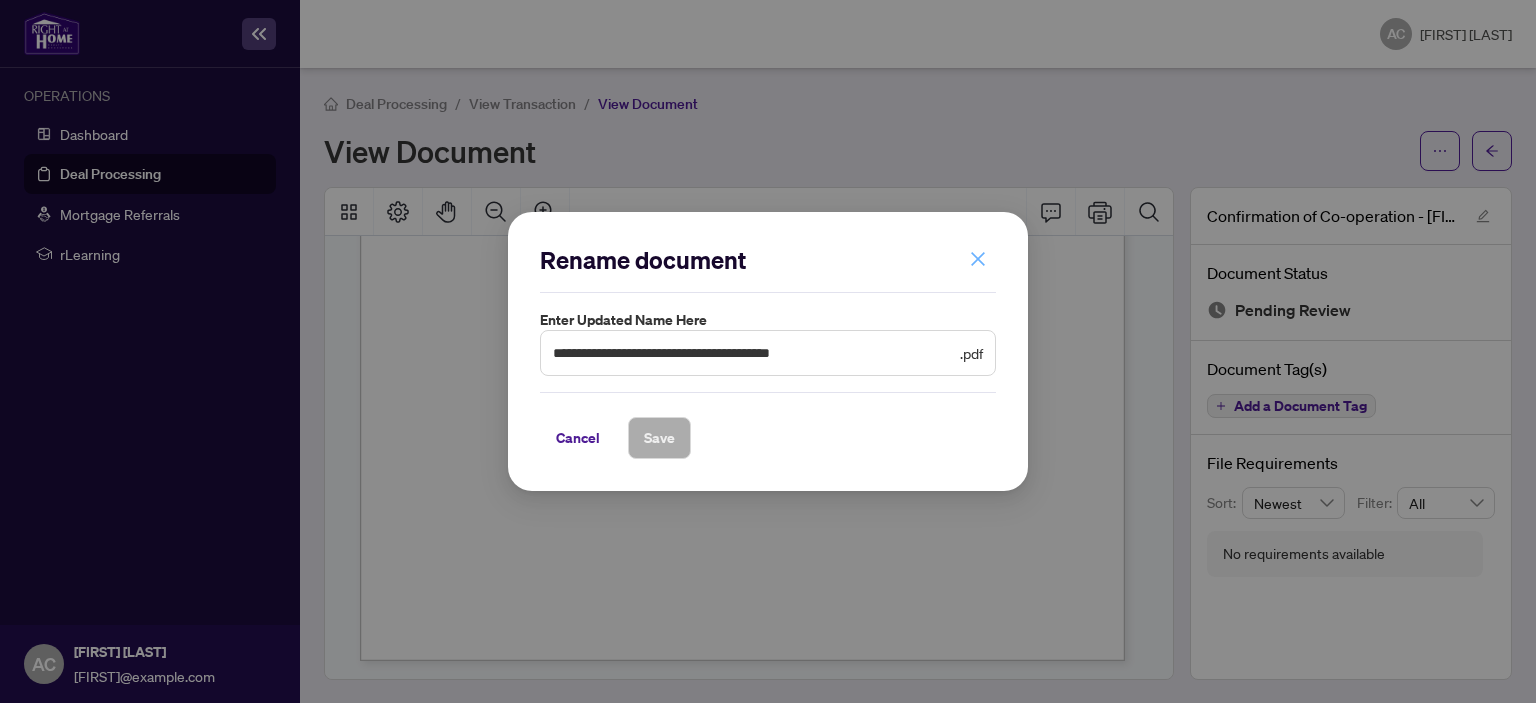 click 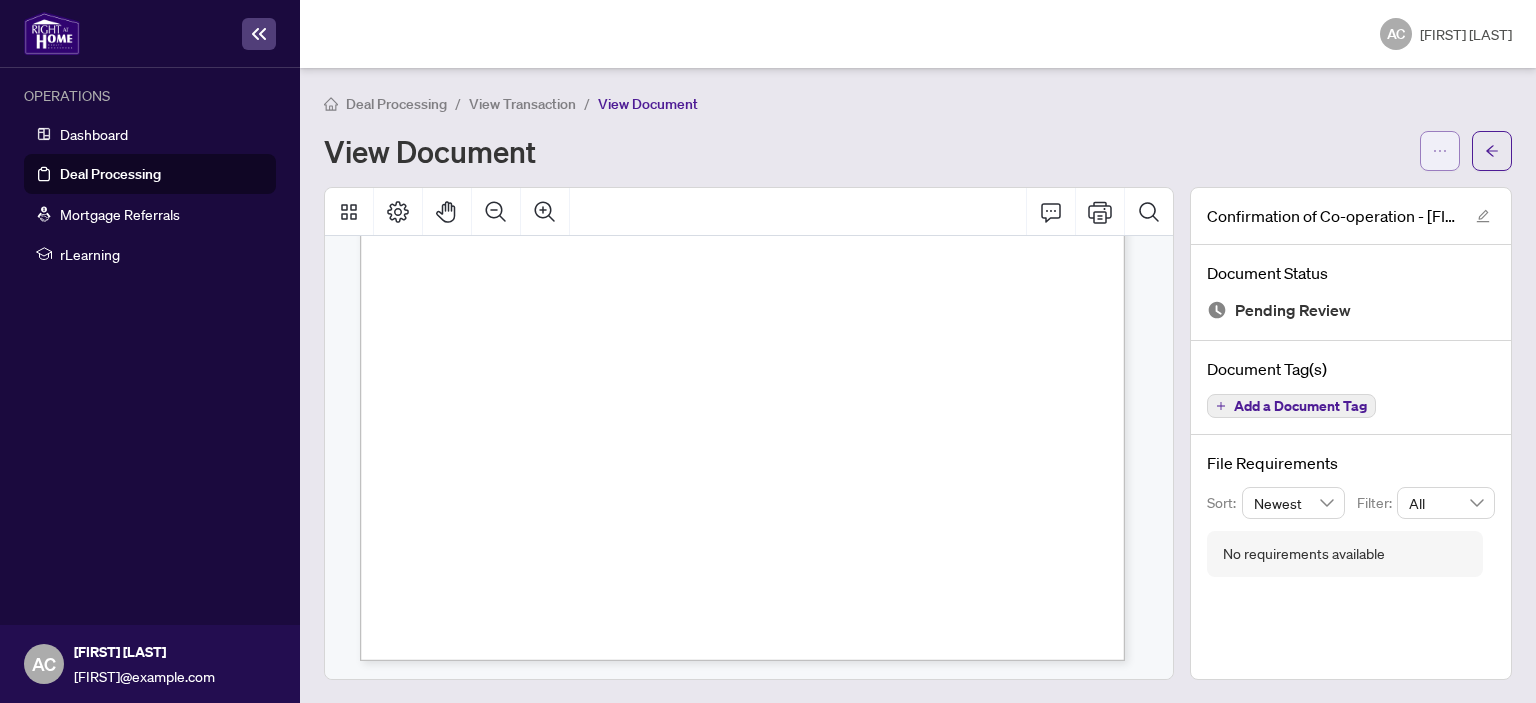 click 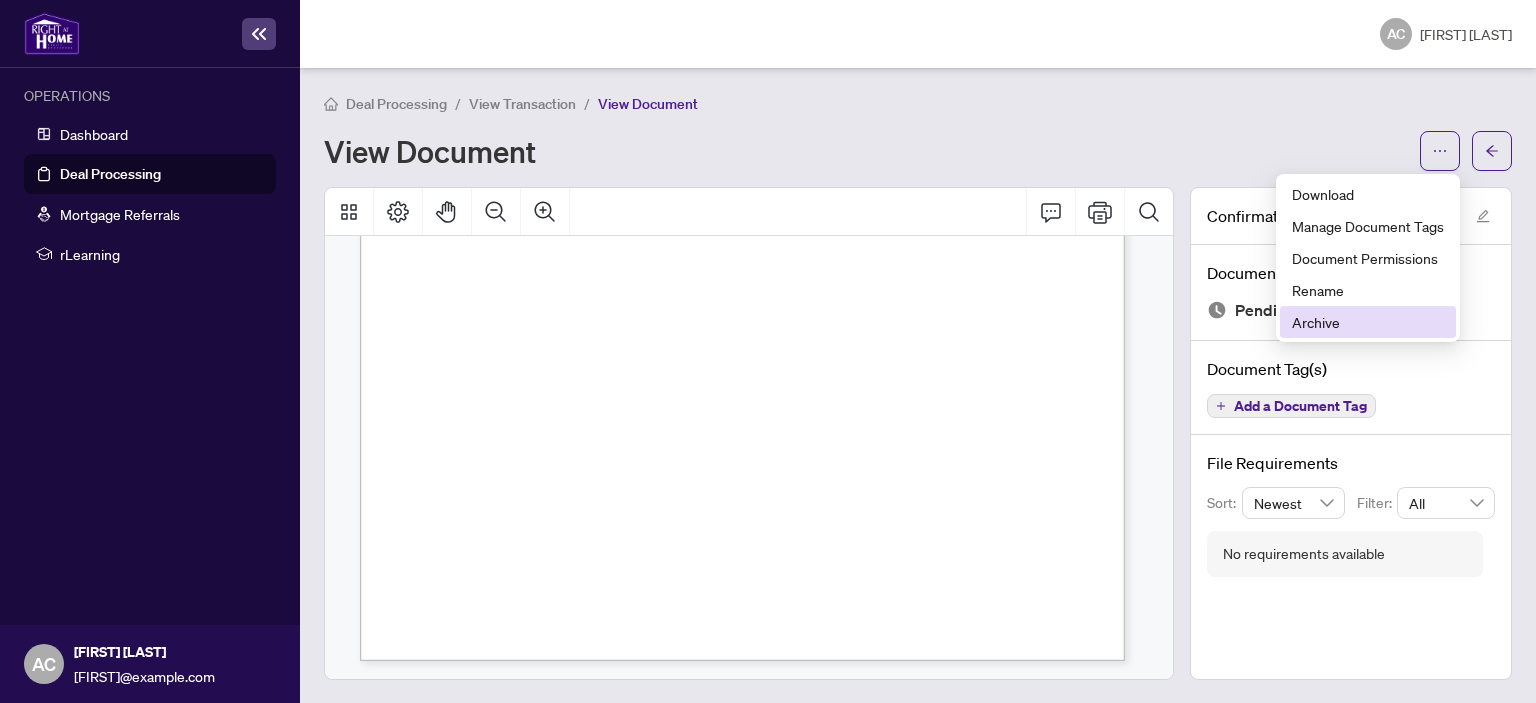 click on "Archive" at bounding box center (1368, 322) 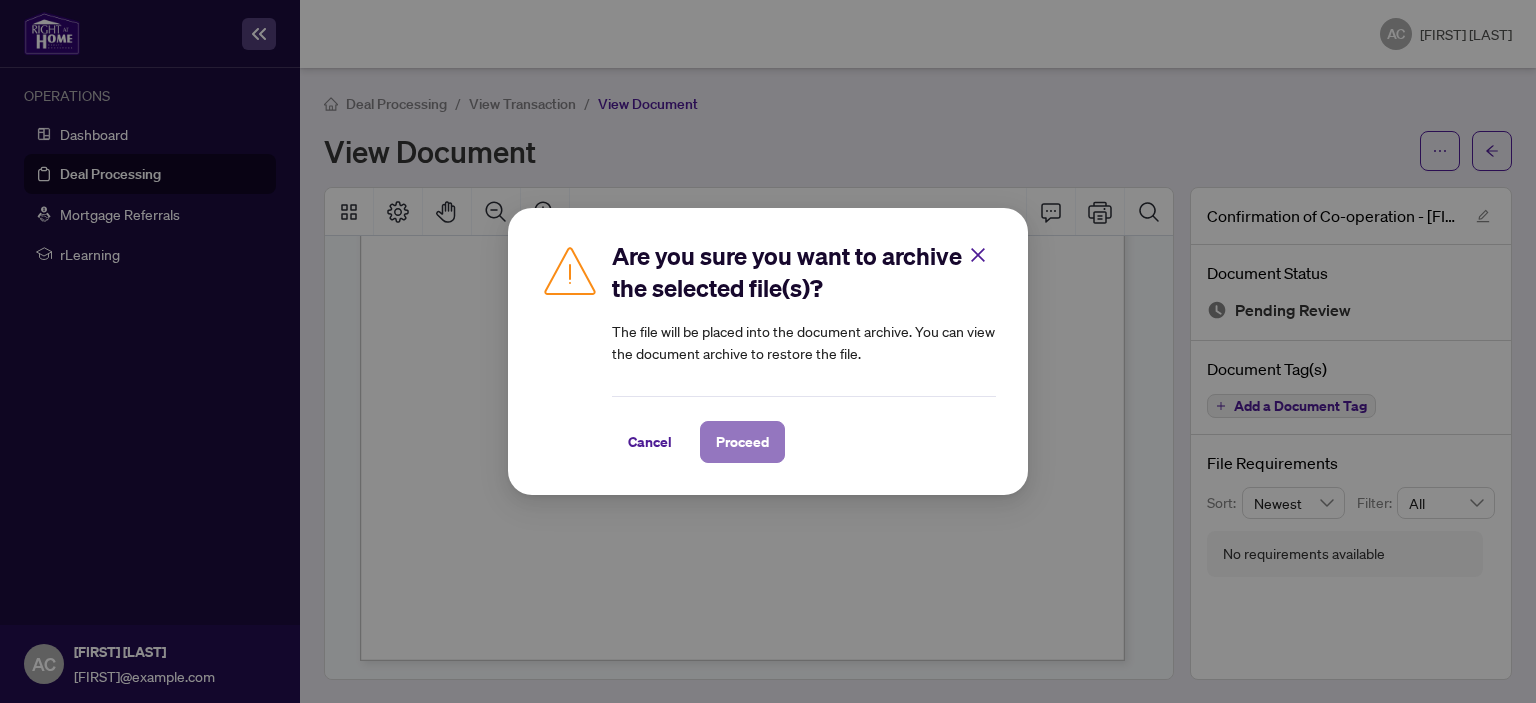 click on "Proceed" at bounding box center (742, 442) 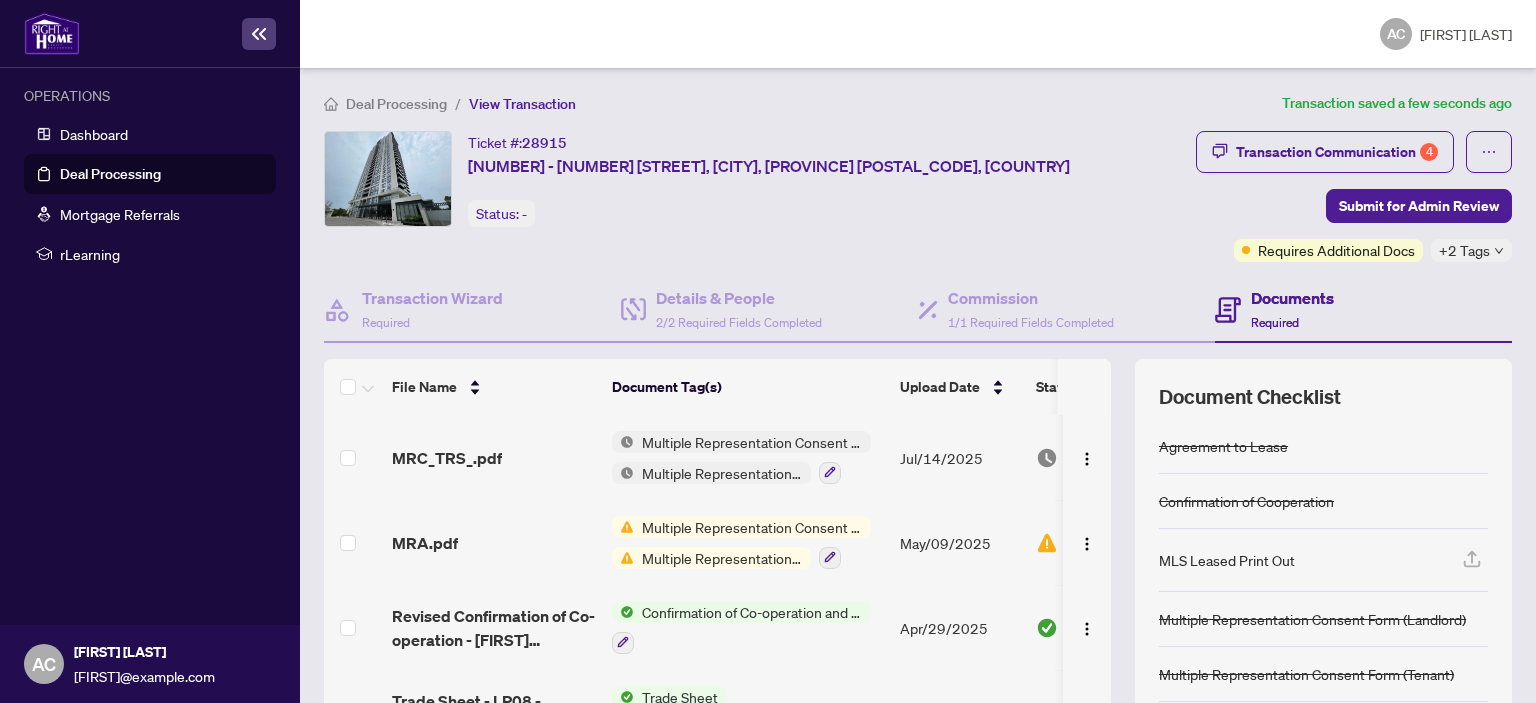 click on "Documents Required" at bounding box center (1363, 310) 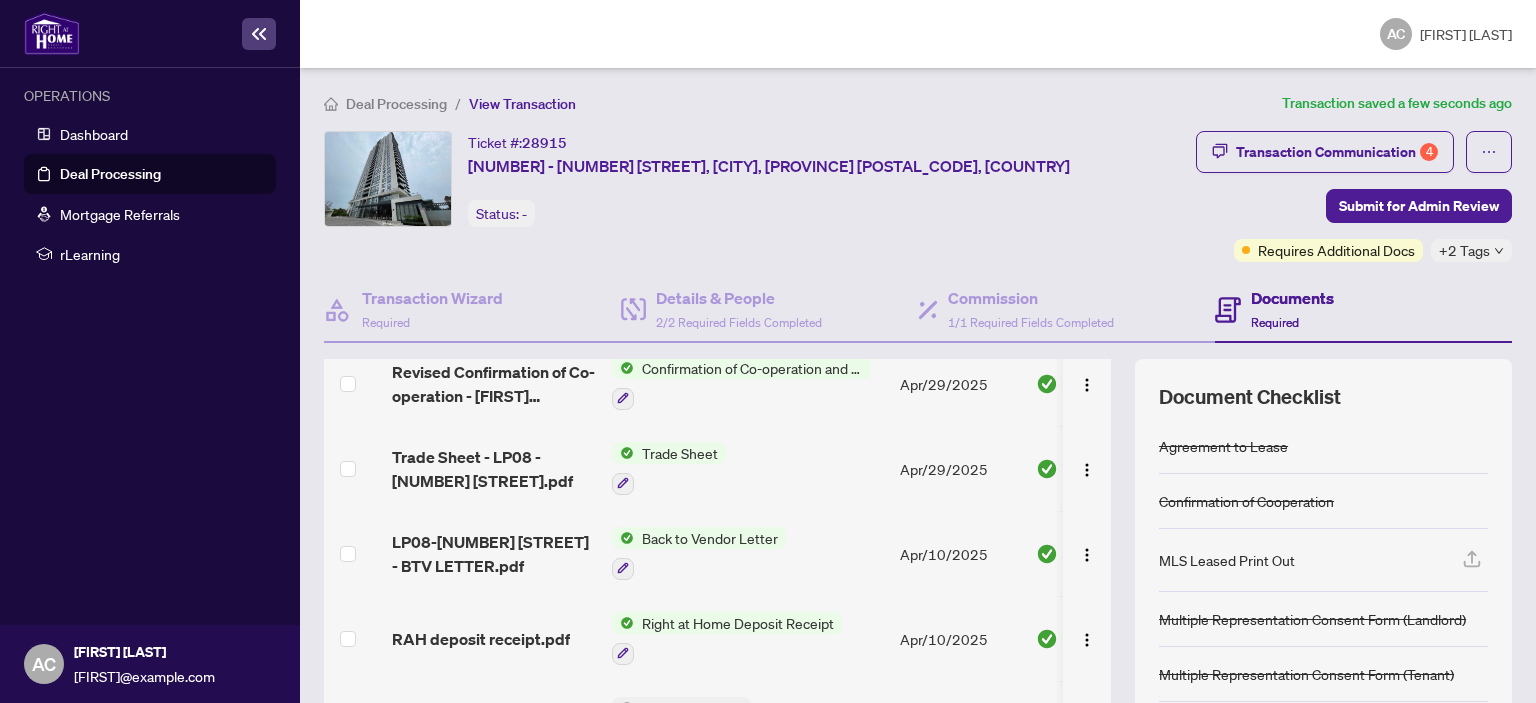 scroll, scrollTop: 468, scrollLeft: 0, axis: vertical 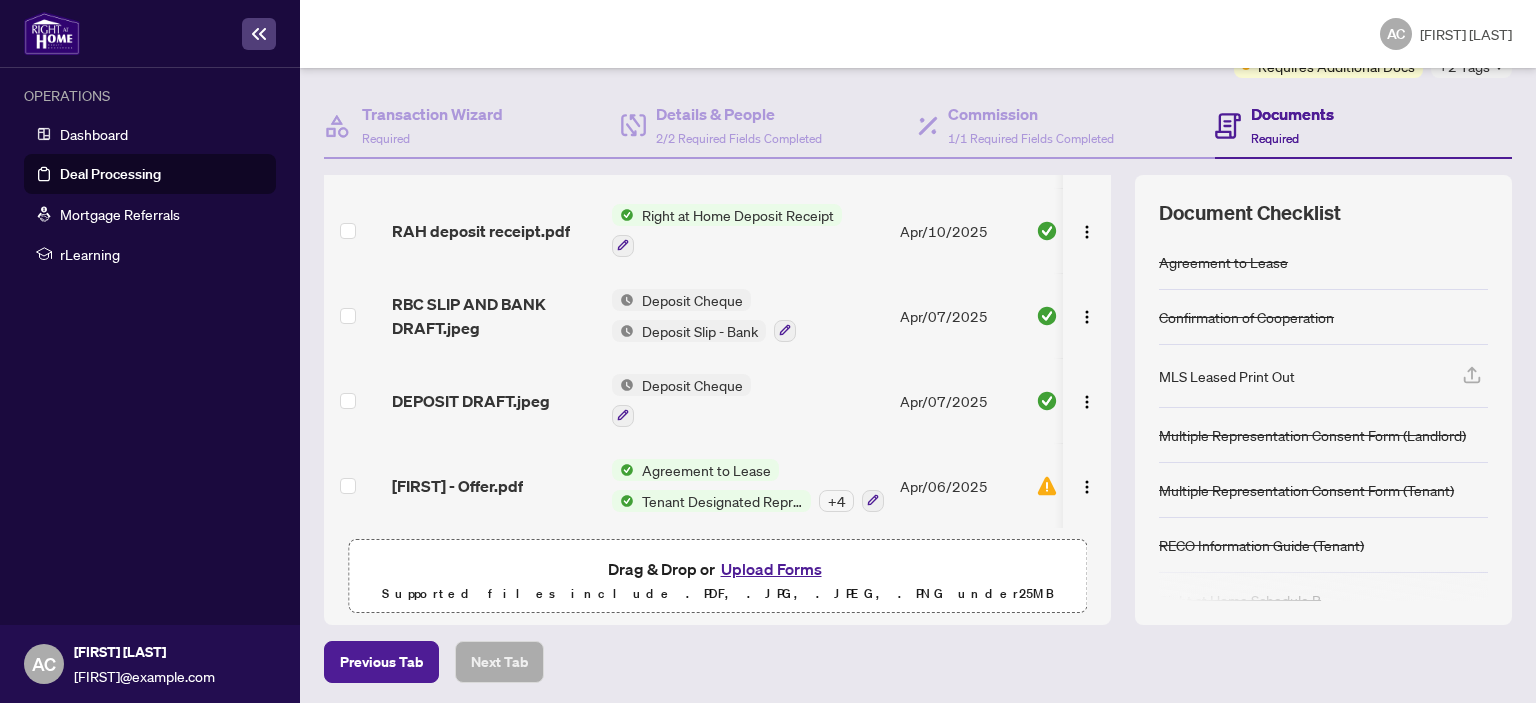 click on "+ 4" at bounding box center [836, 501] 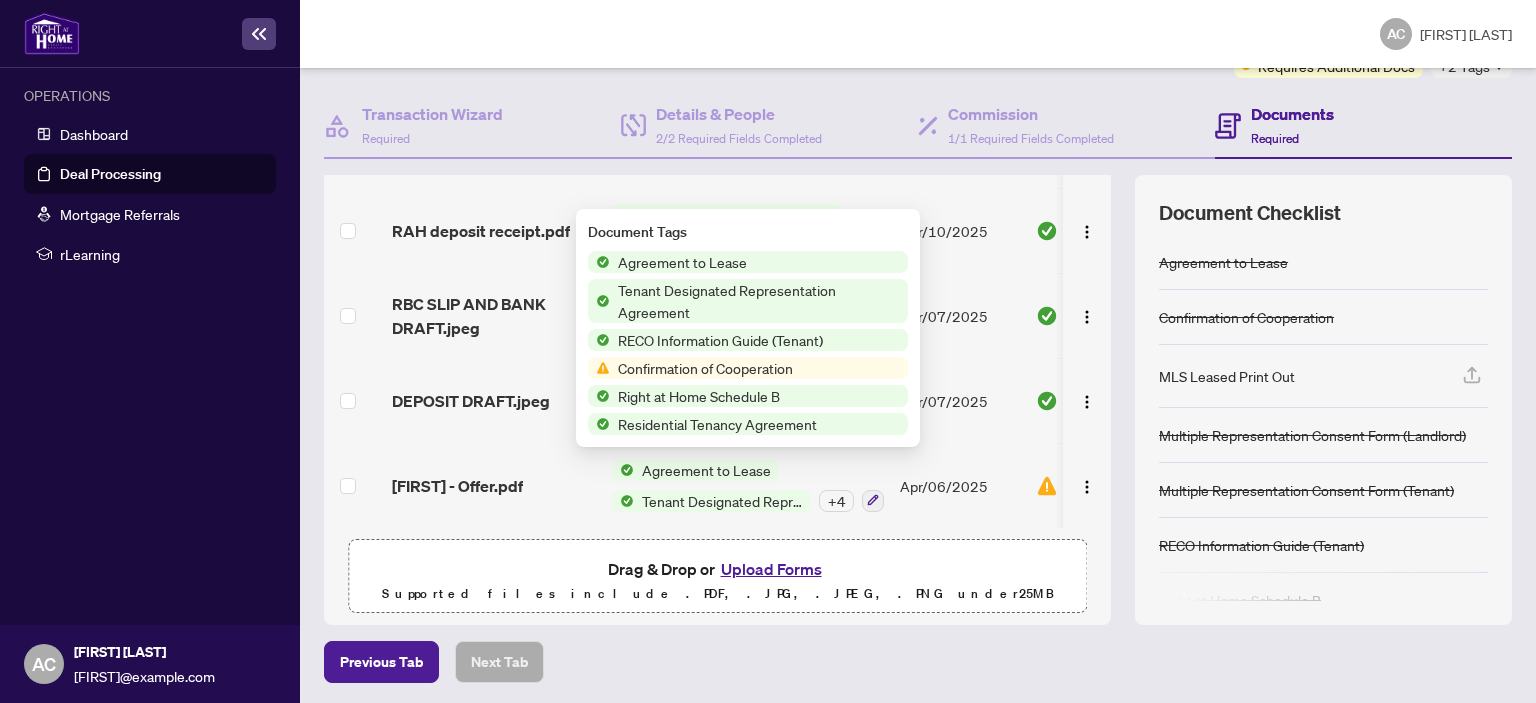 click on "Confirmation of Cooperation" at bounding box center [705, 368] 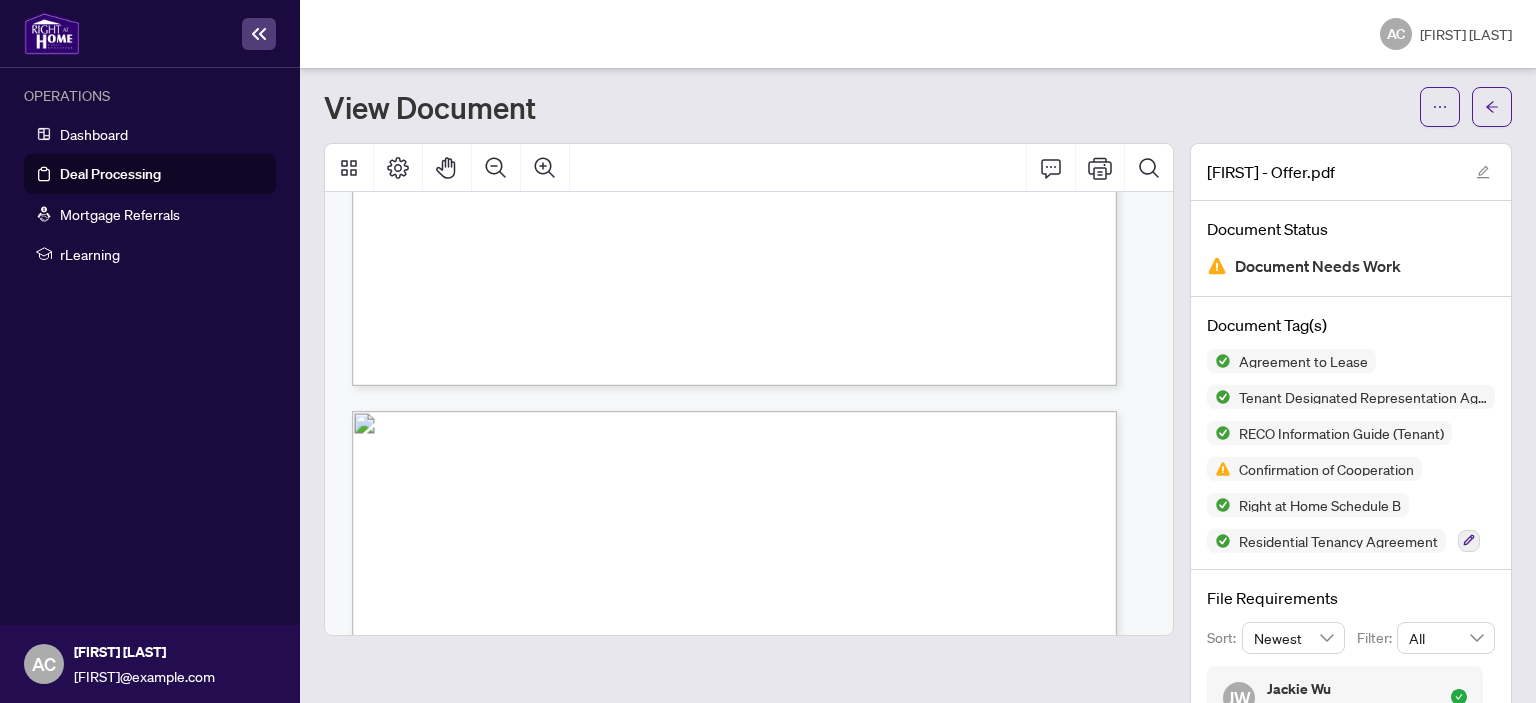 scroll, scrollTop: 820, scrollLeft: 0, axis: vertical 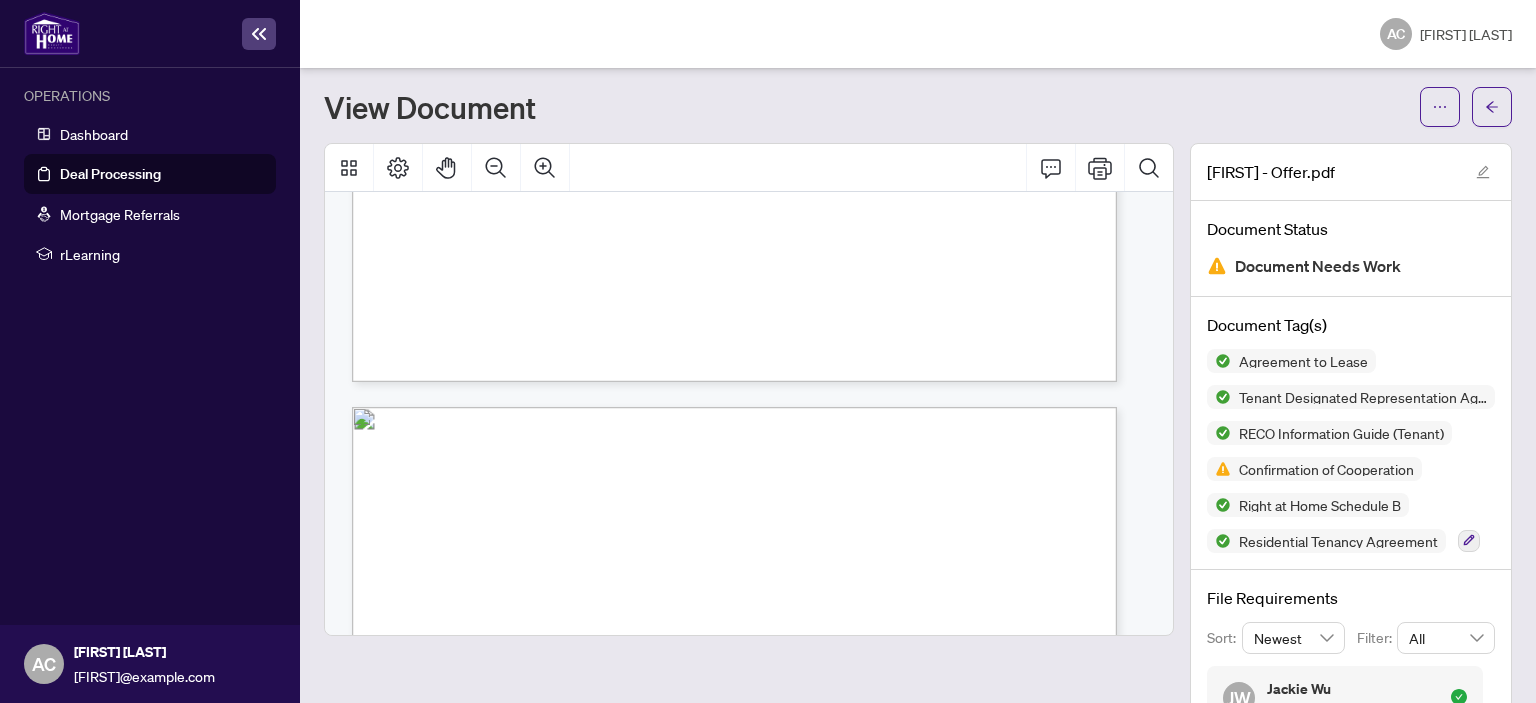 click on "View Document" at bounding box center (918, 107) 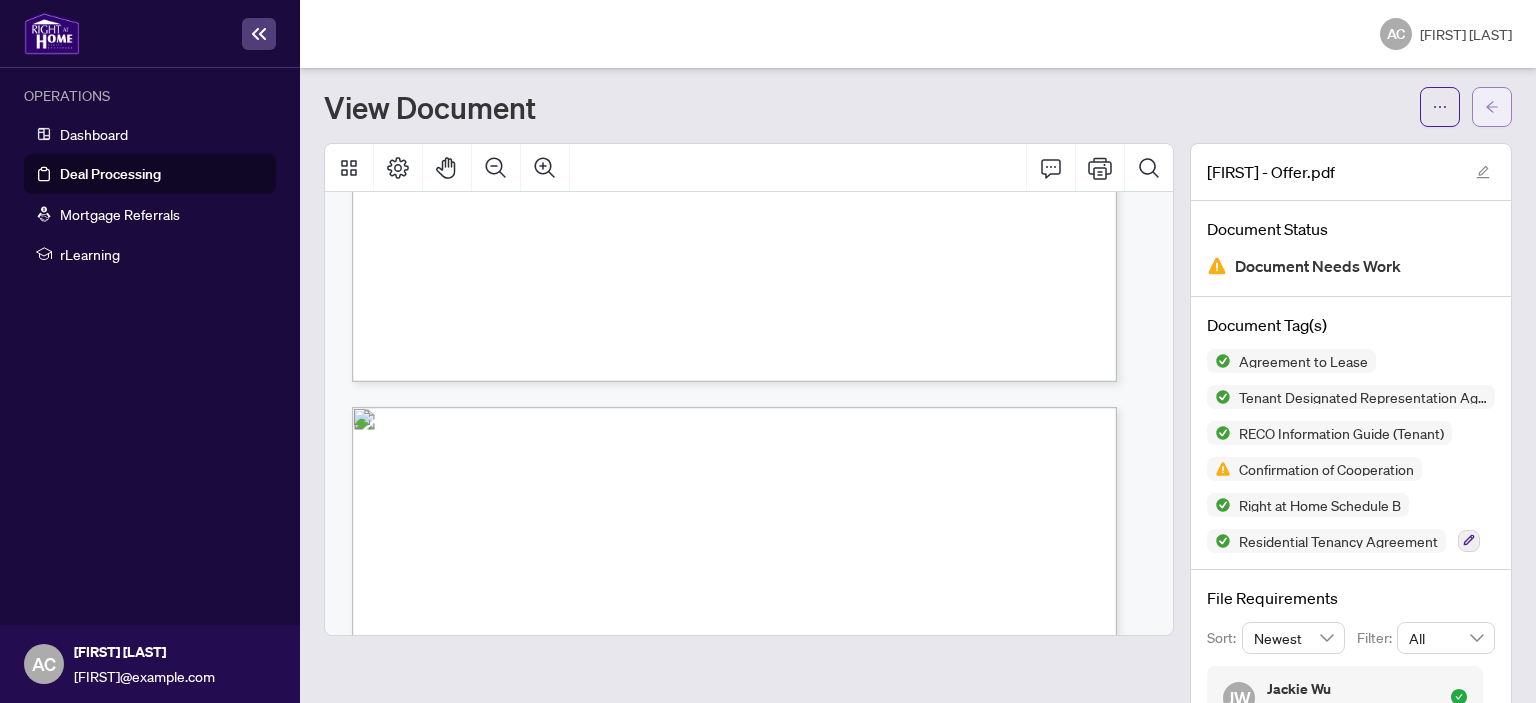 click 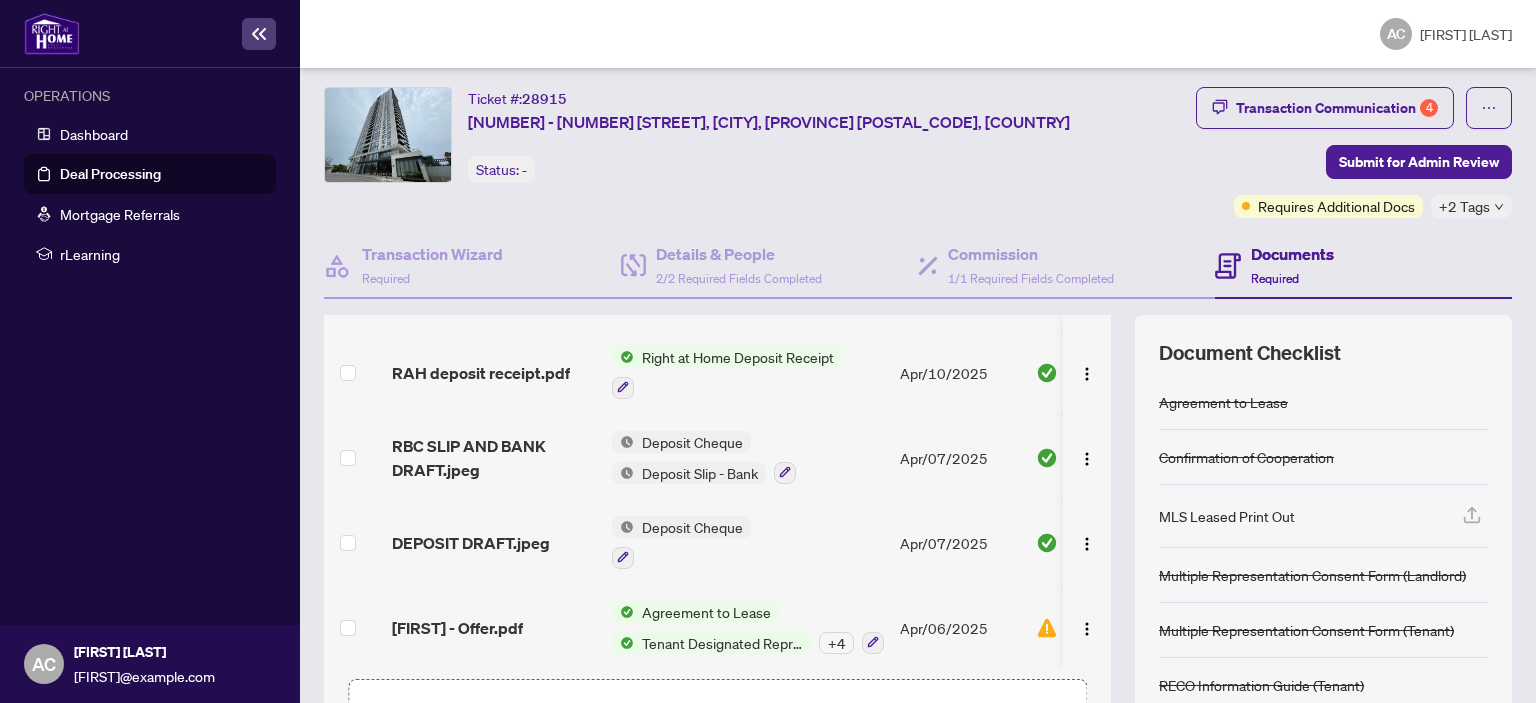 scroll, scrollTop: 468, scrollLeft: 0, axis: vertical 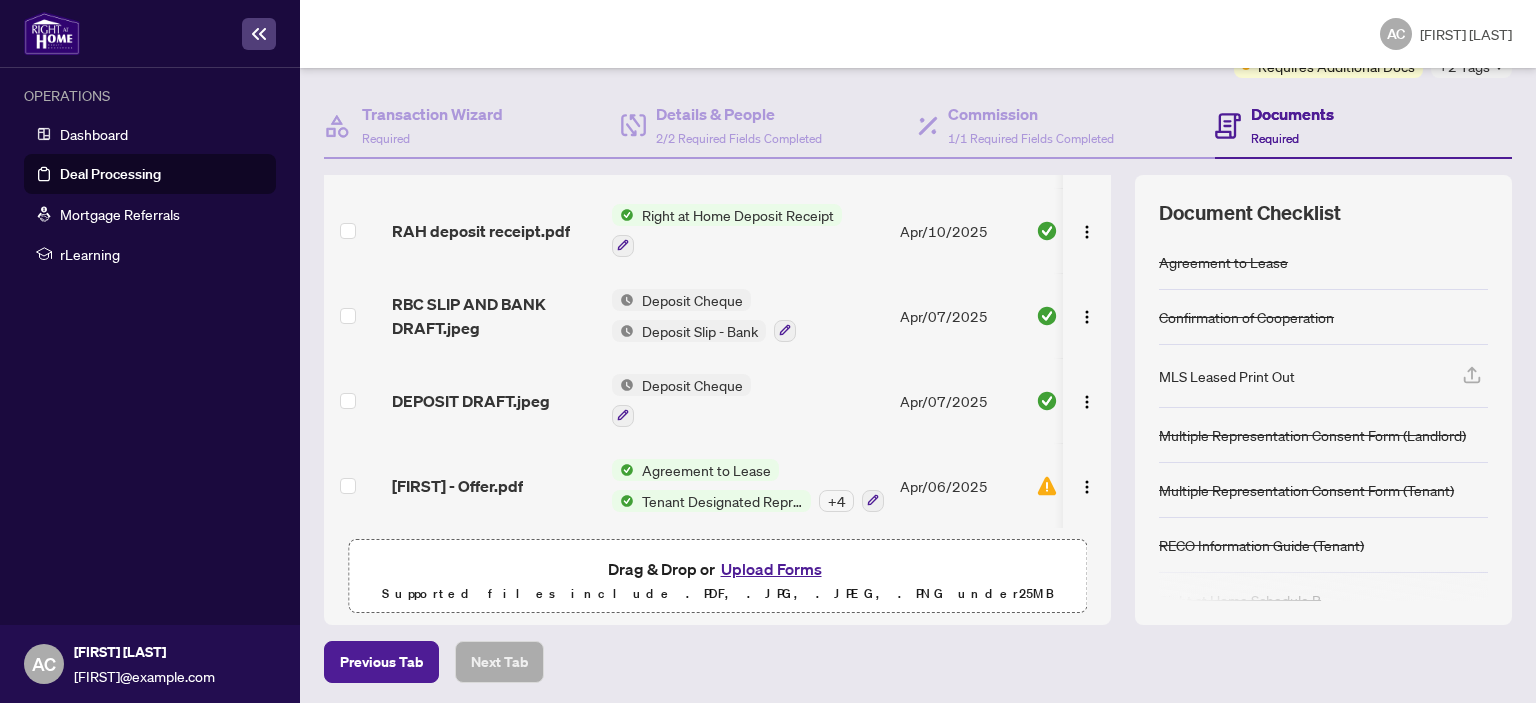 click on "Upload Forms" at bounding box center [771, 569] 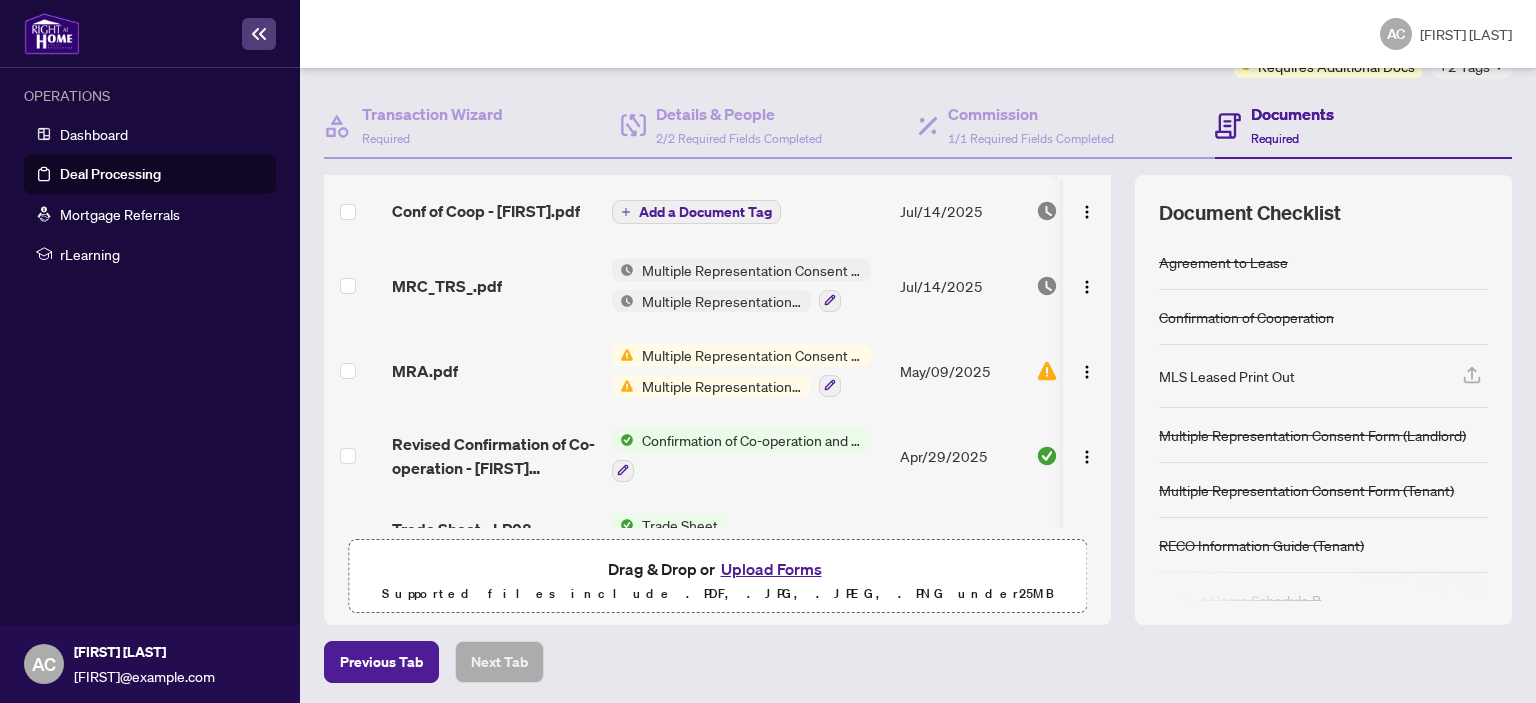 scroll, scrollTop: 0, scrollLeft: 0, axis: both 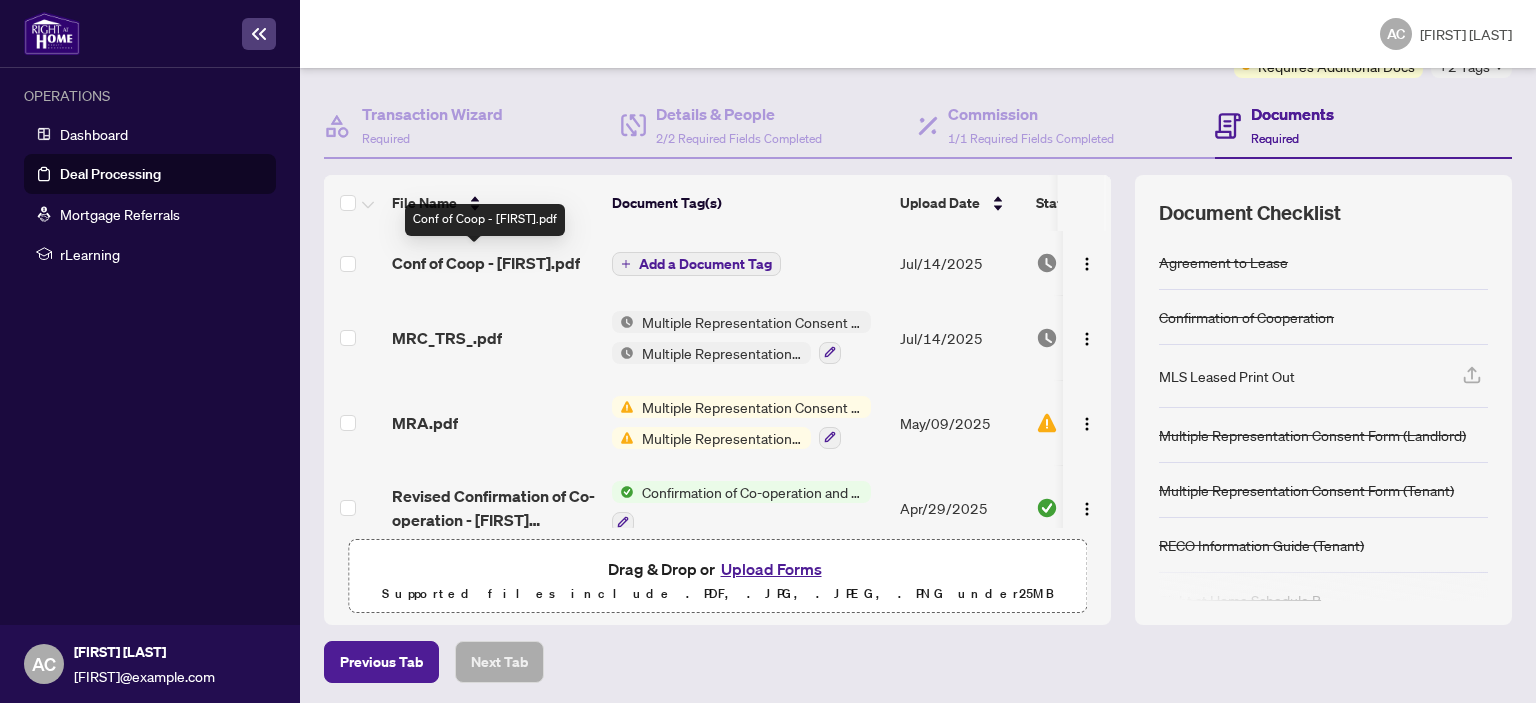 click on "Conf of Coop - [FIRST].pdf" at bounding box center (486, 263) 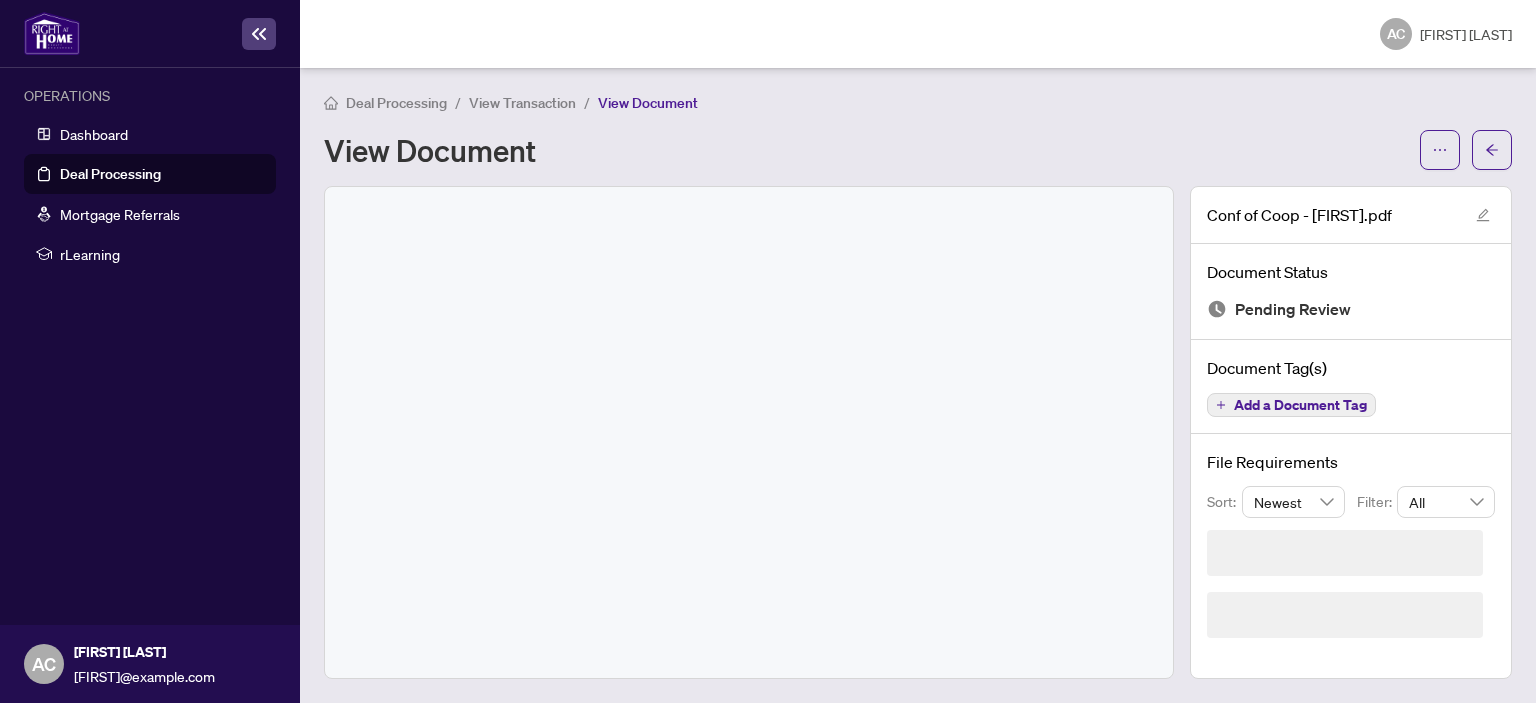 scroll, scrollTop: 0, scrollLeft: 0, axis: both 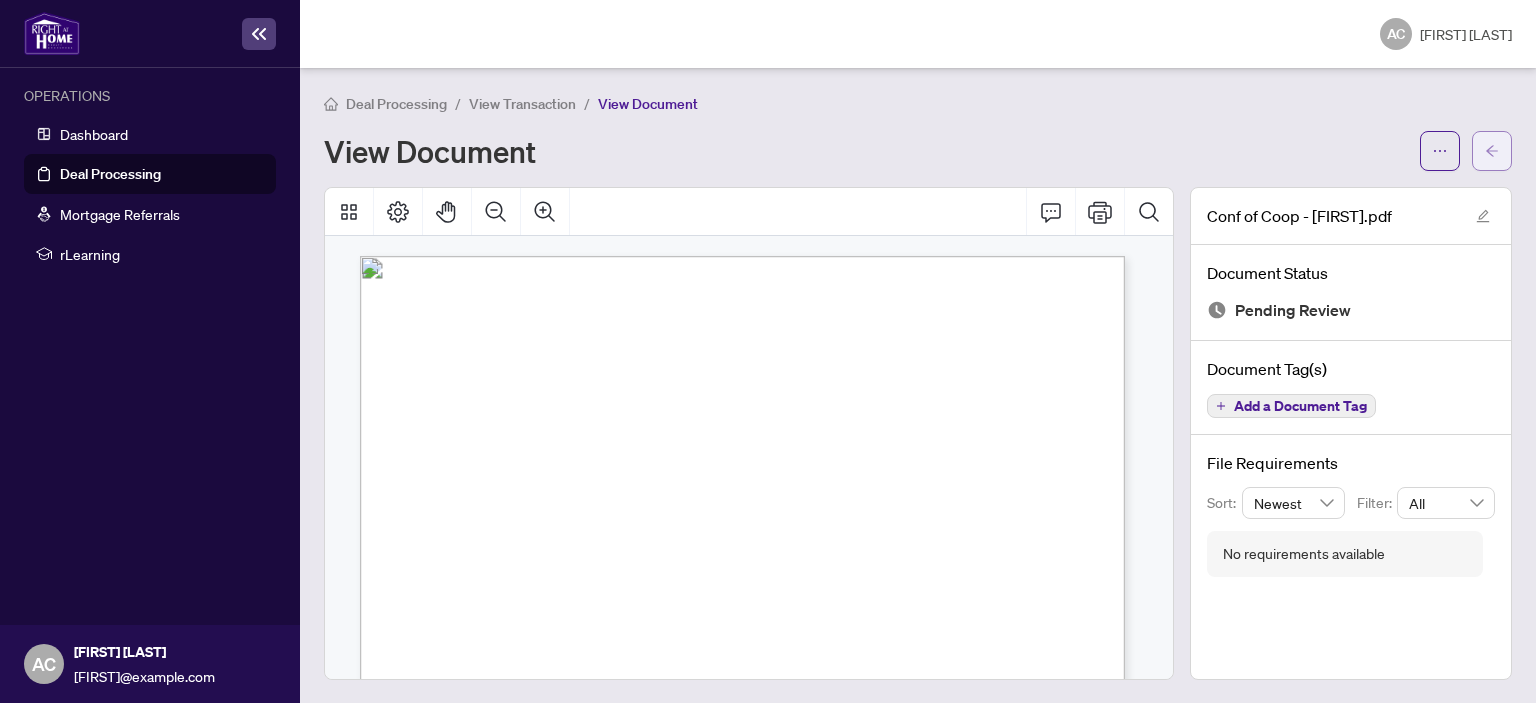 click at bounding box center (1492, 151) 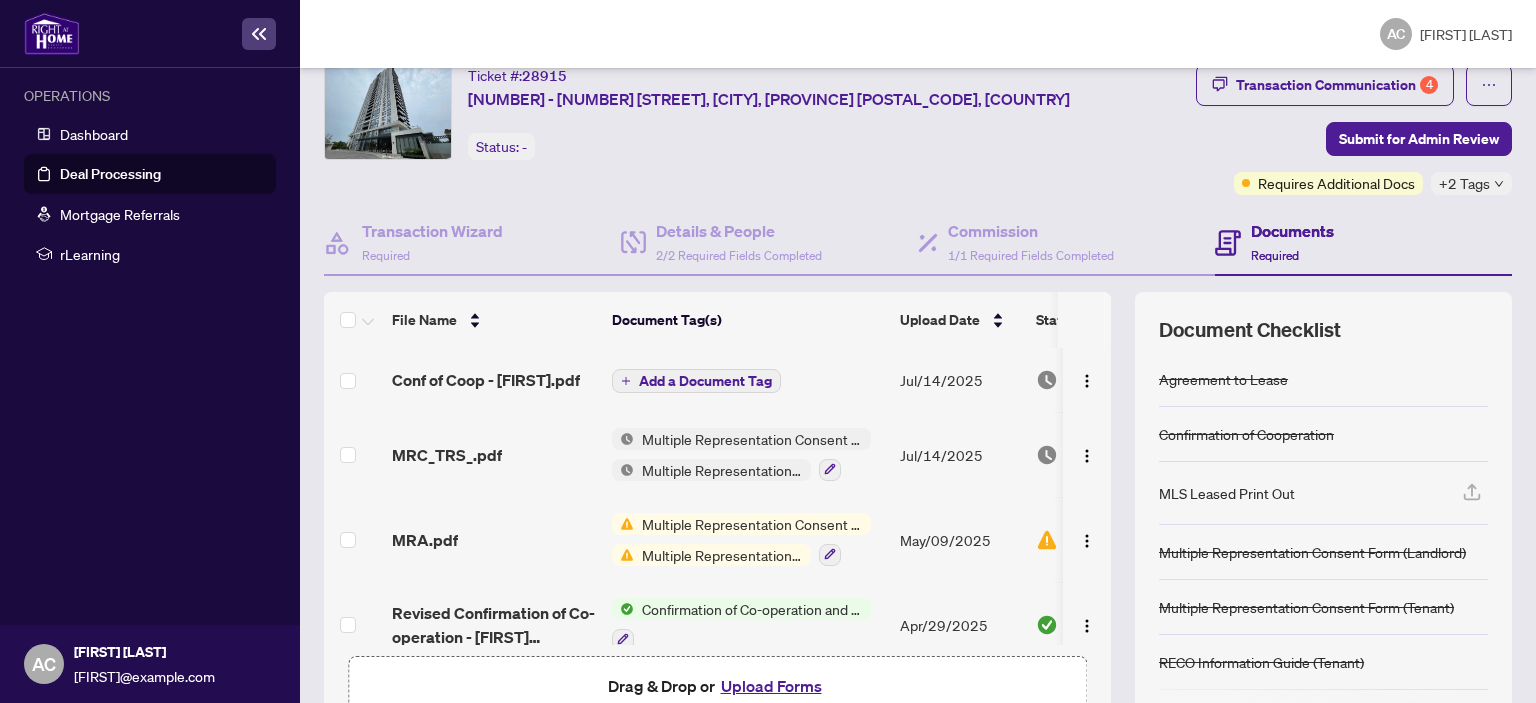 scroll, scrollTop: 184, scrollLeft: 0, axis: vertical 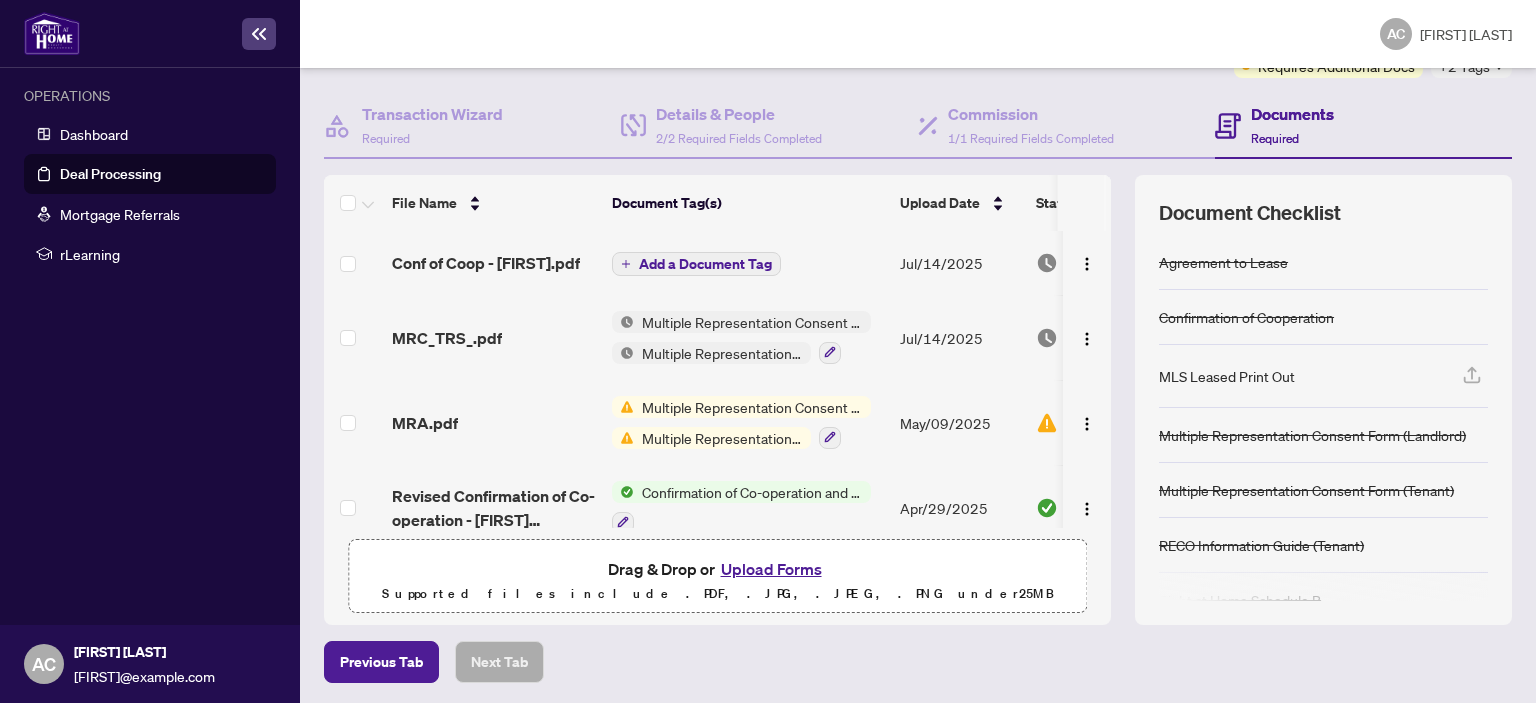 click on "Add a Document Tag" at bounding box center (696, 264) 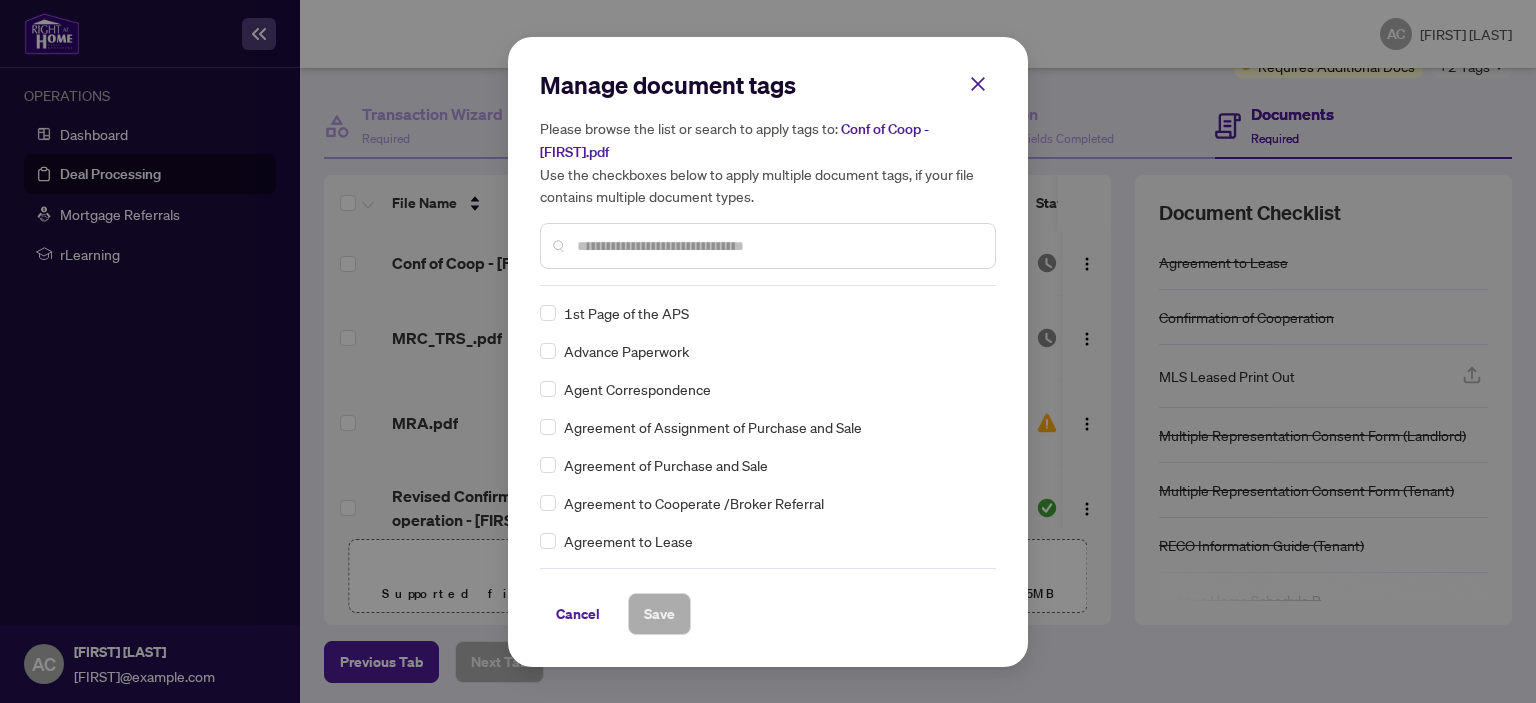 click at bounding box center [778, 246] 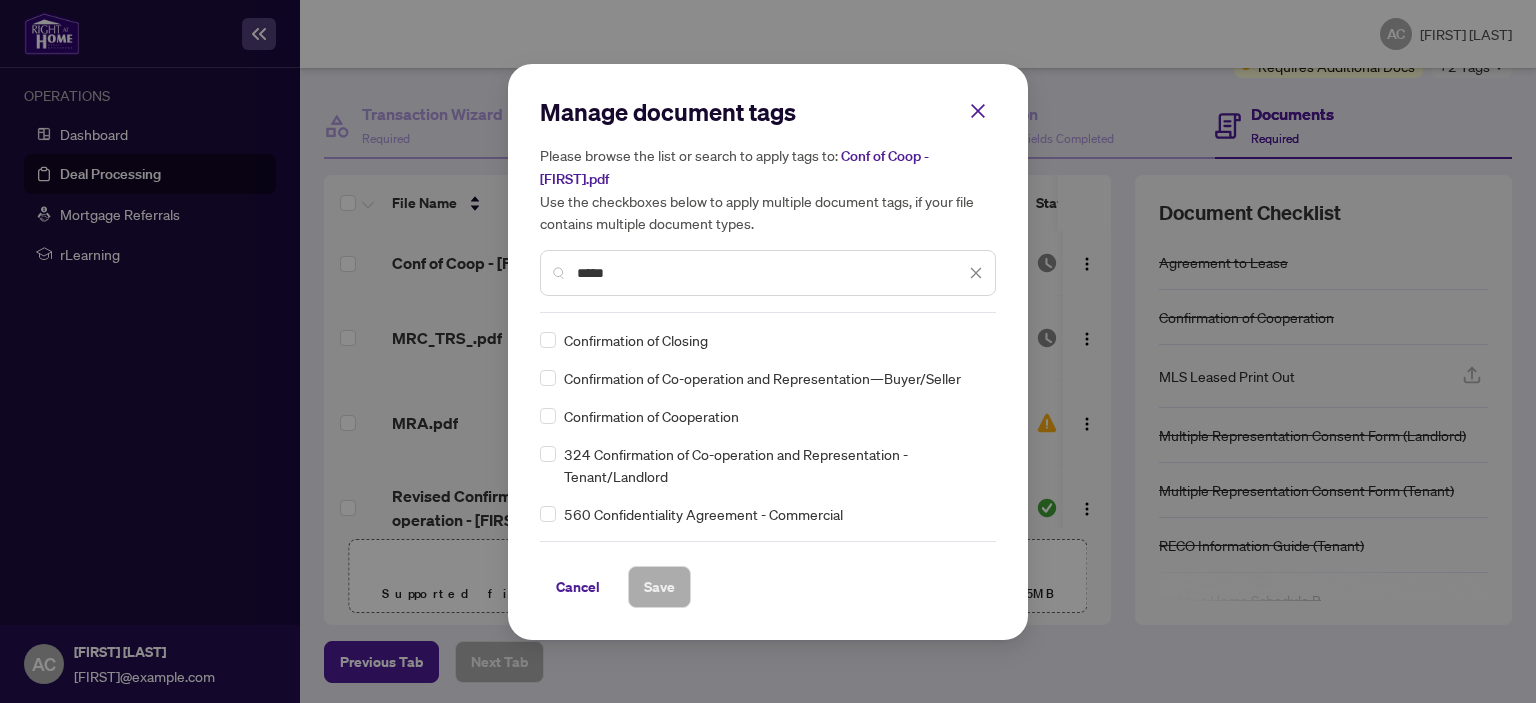 type on "*****" 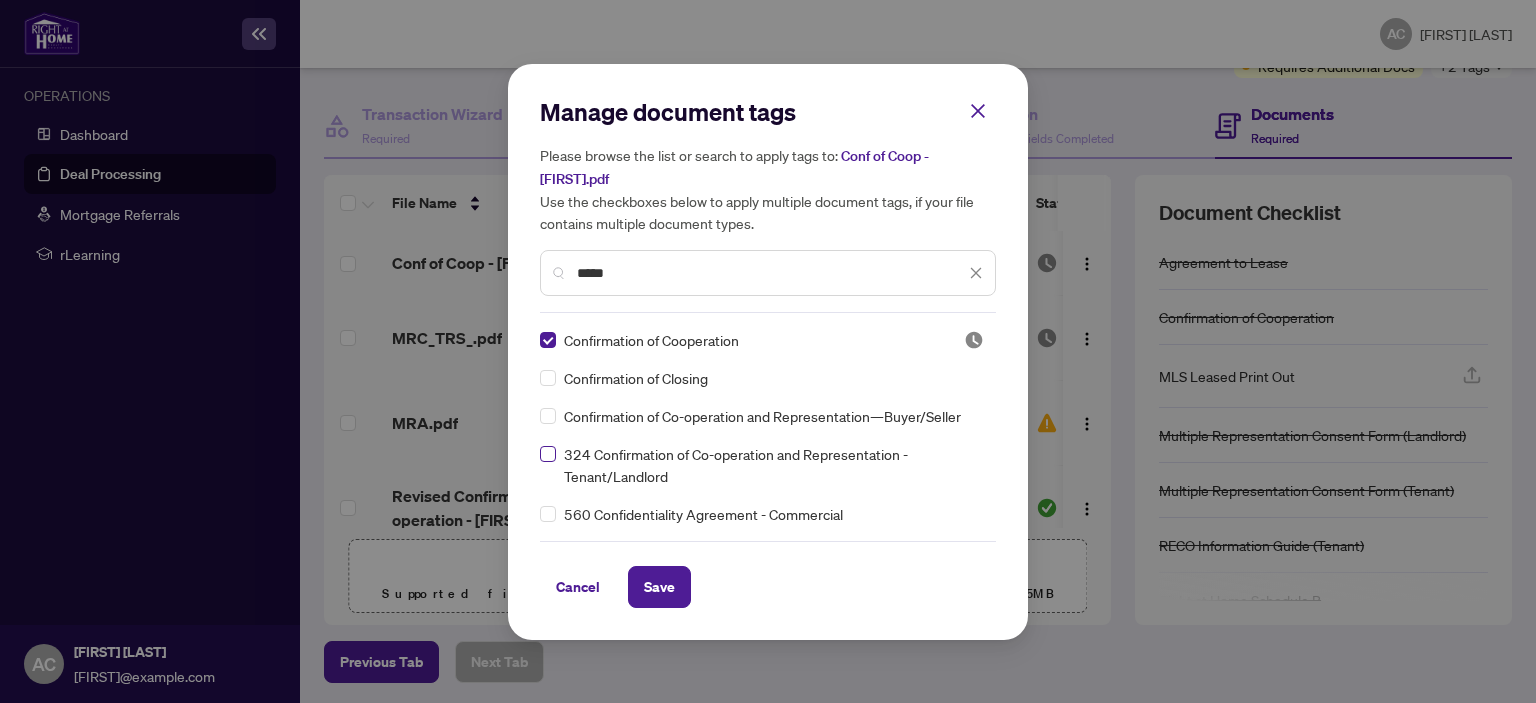 click at bounding box center (548, 454) 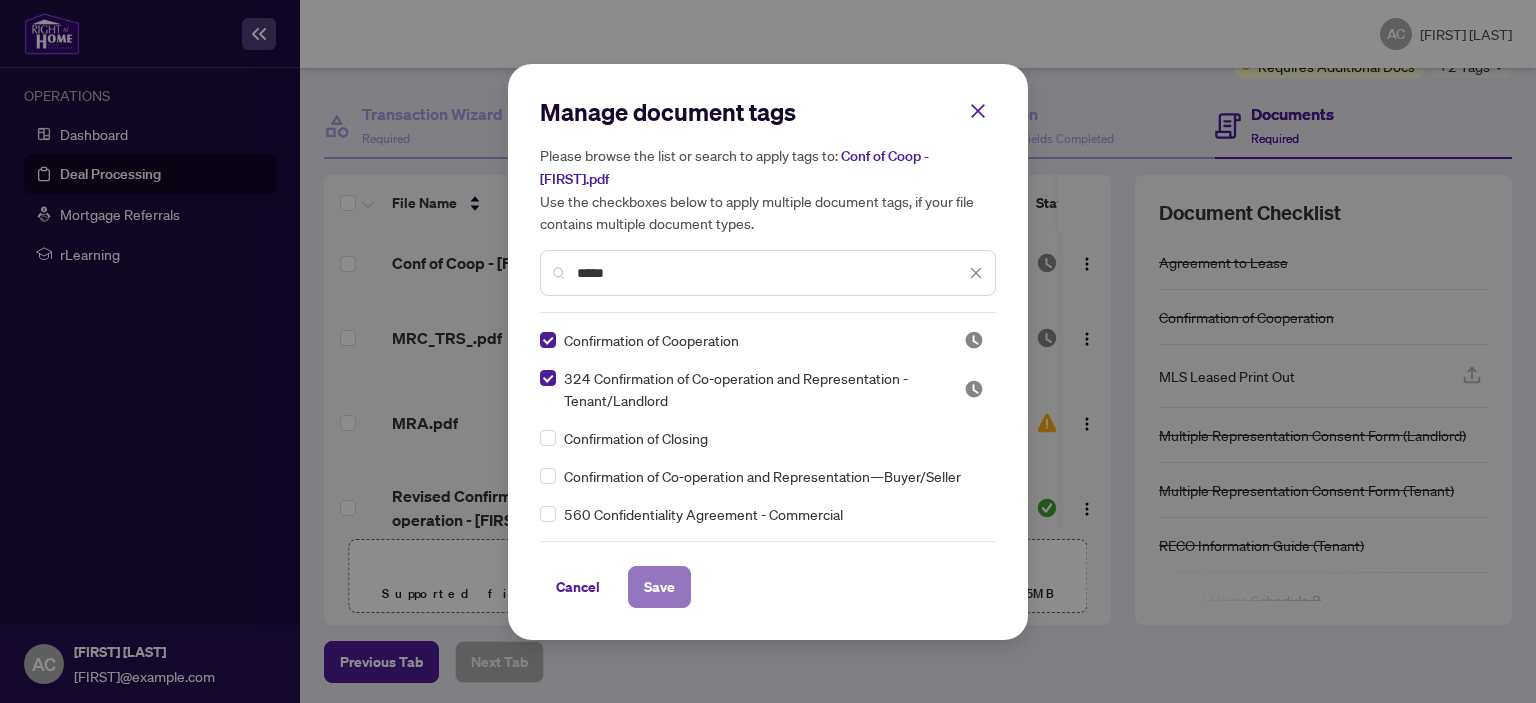 click on "Save" at bounding box center [659, 587] 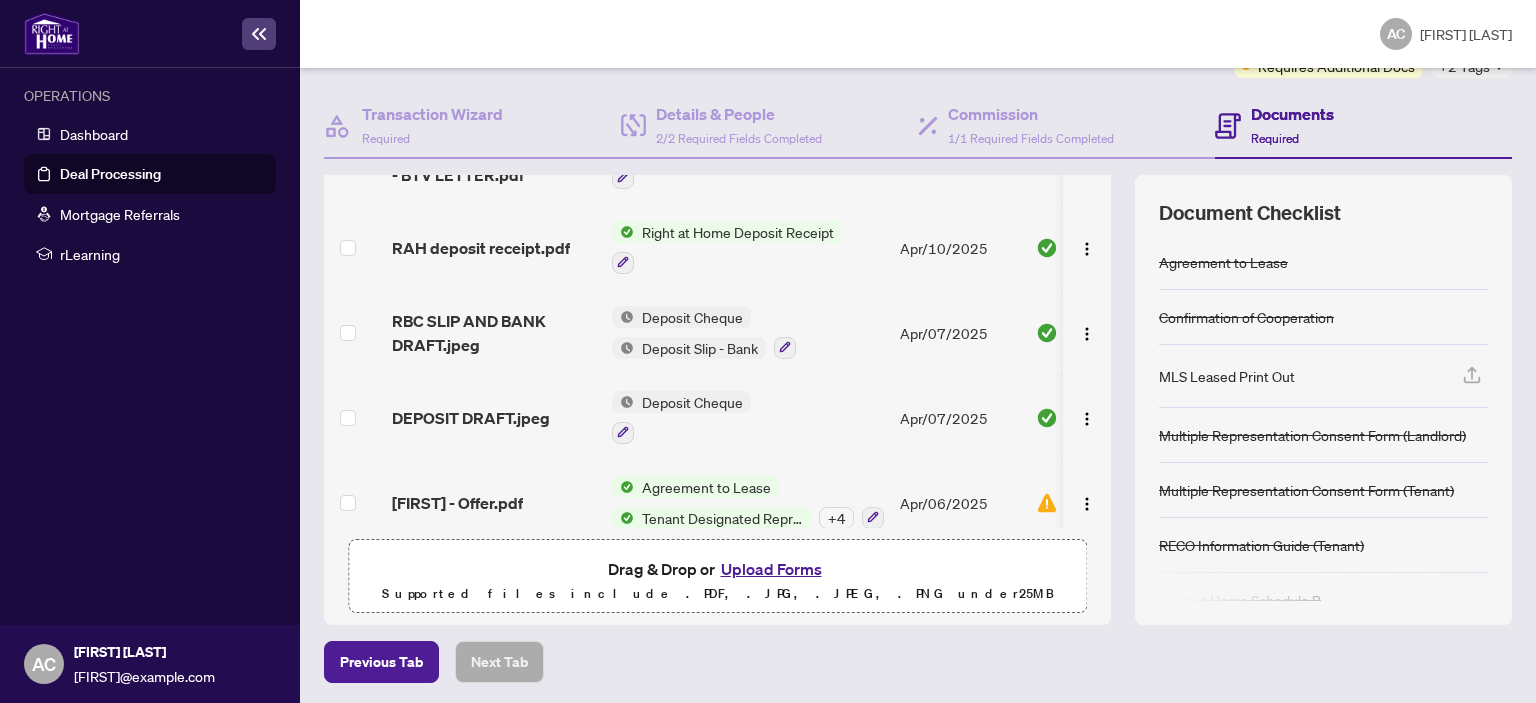 scroll, scrollTop: 552, scrollLeft: 0, axis: vertical 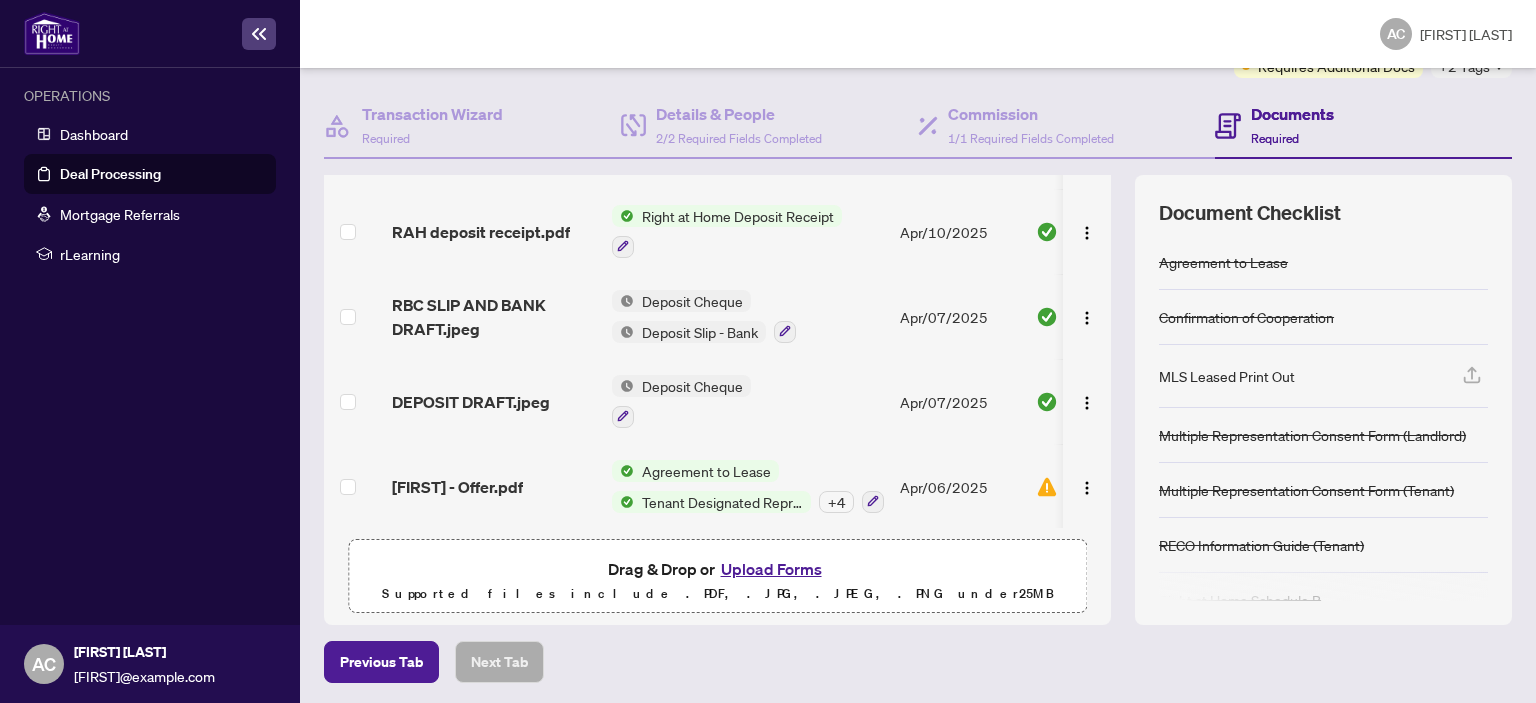 click on "Upload Forms" at bounding box center [771, 569] 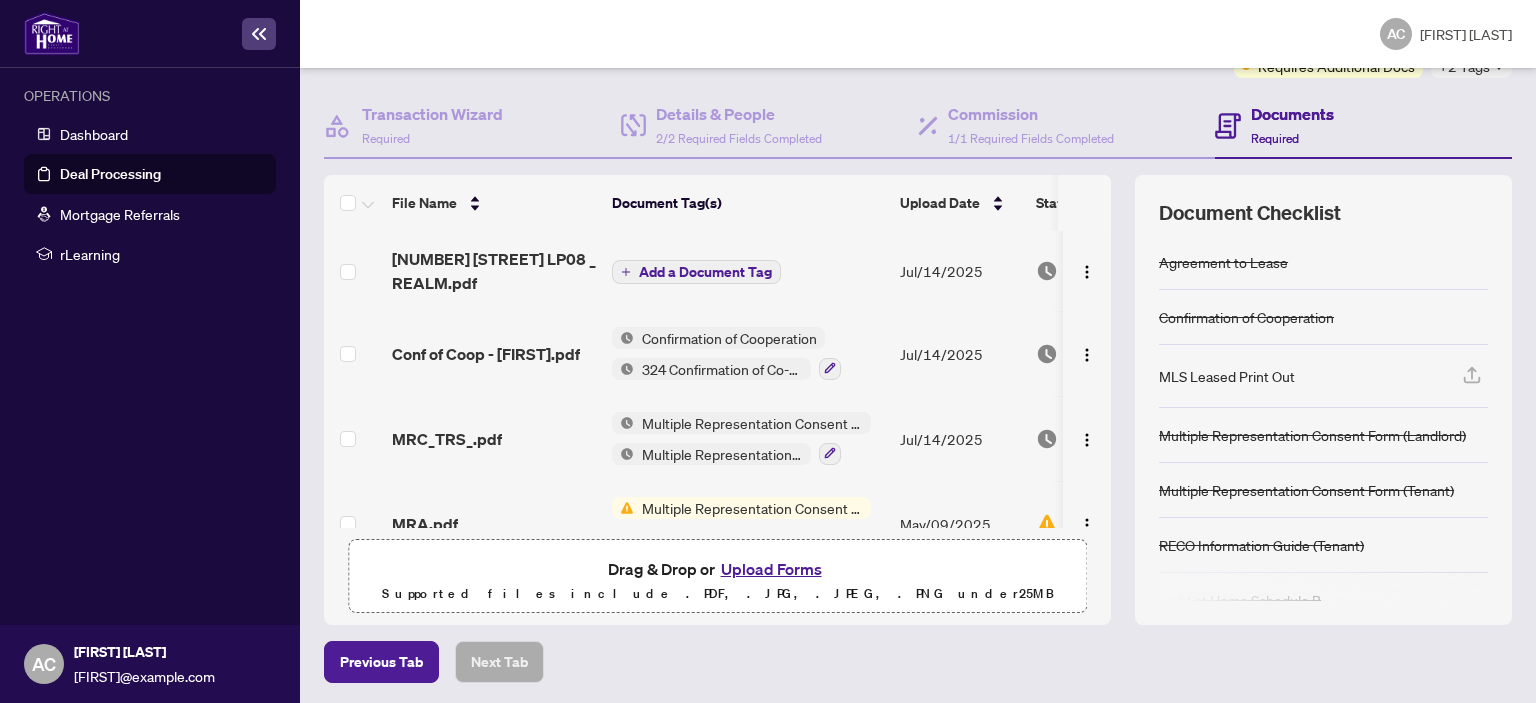 scroll, scrollTop: 0, scrollLeft: 0, axis: both 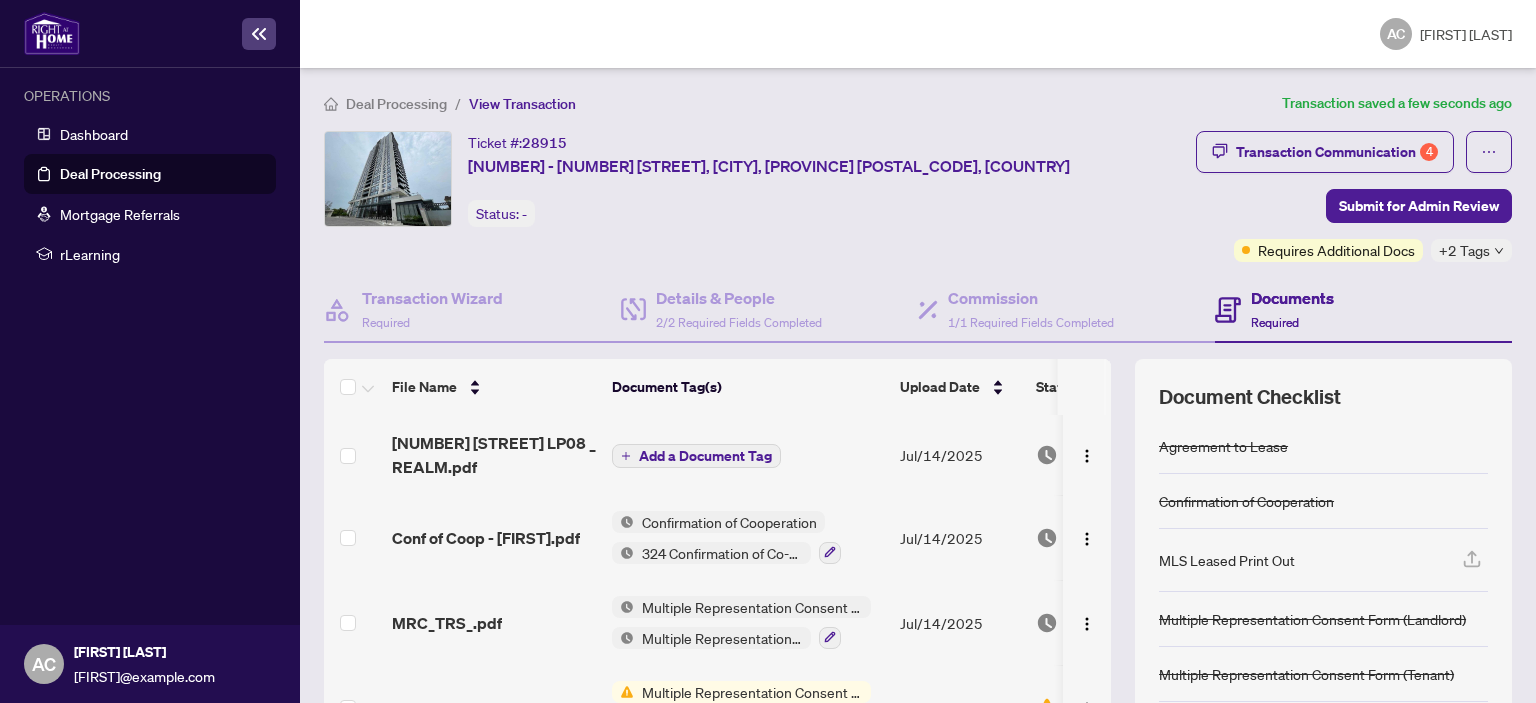 click on "Add a Document Tag" at bounding box center [705, 456] 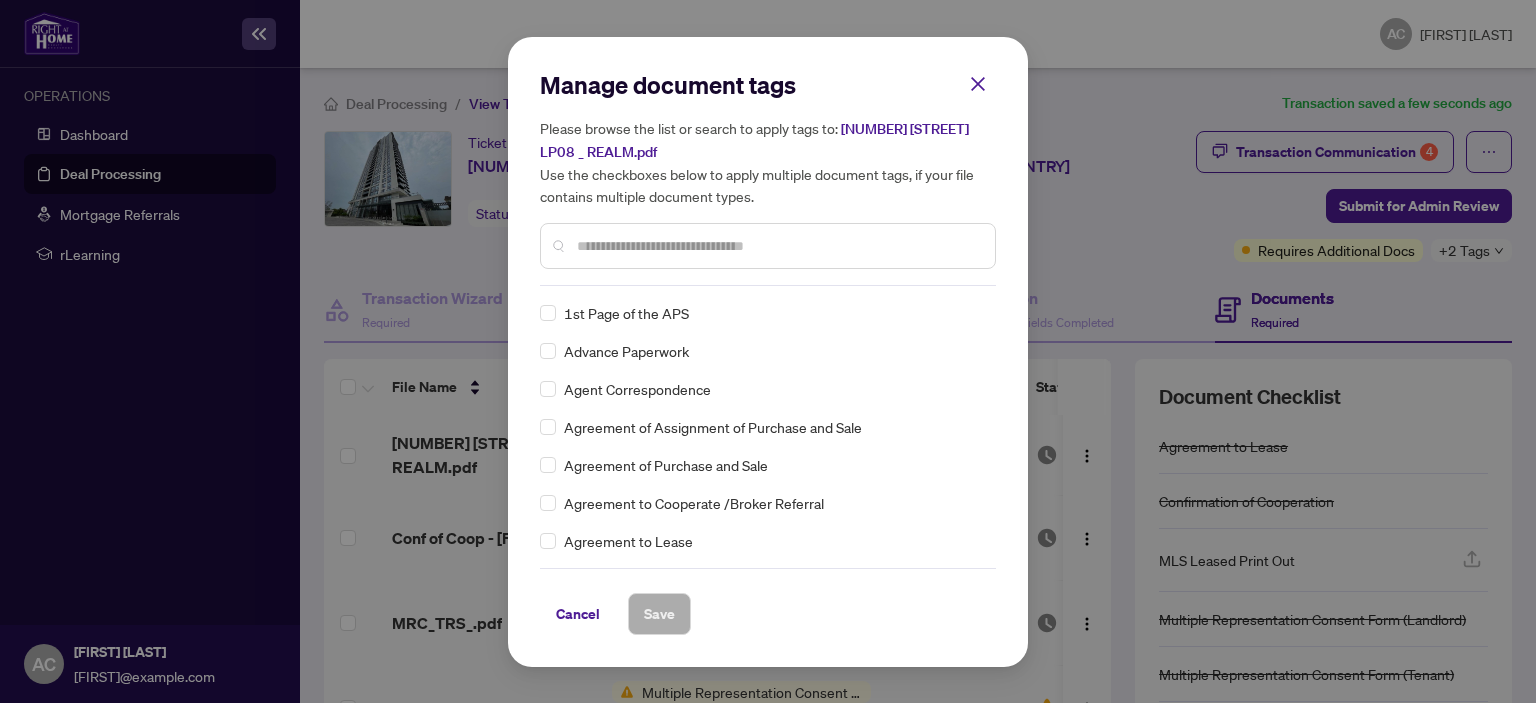 click at bounding box center (778, 246) 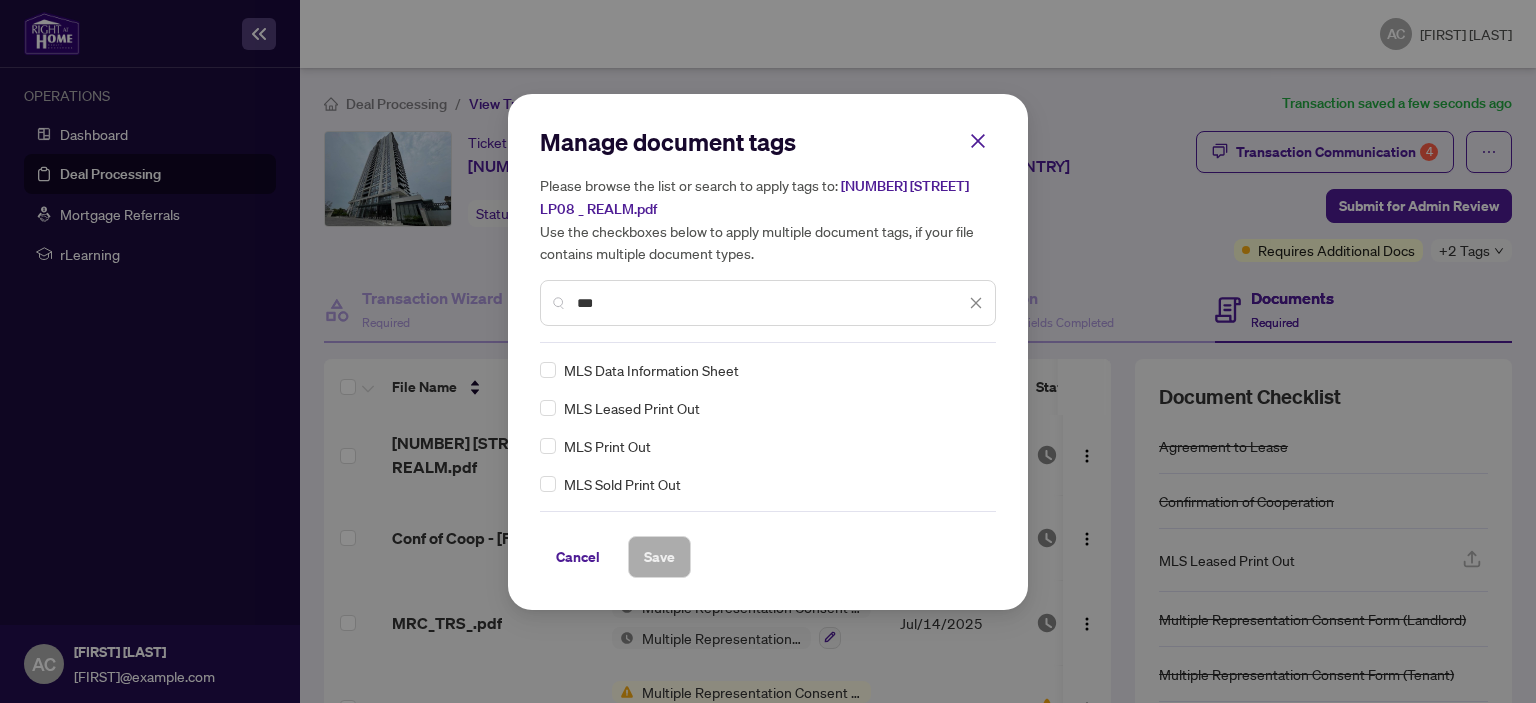 type on "***" 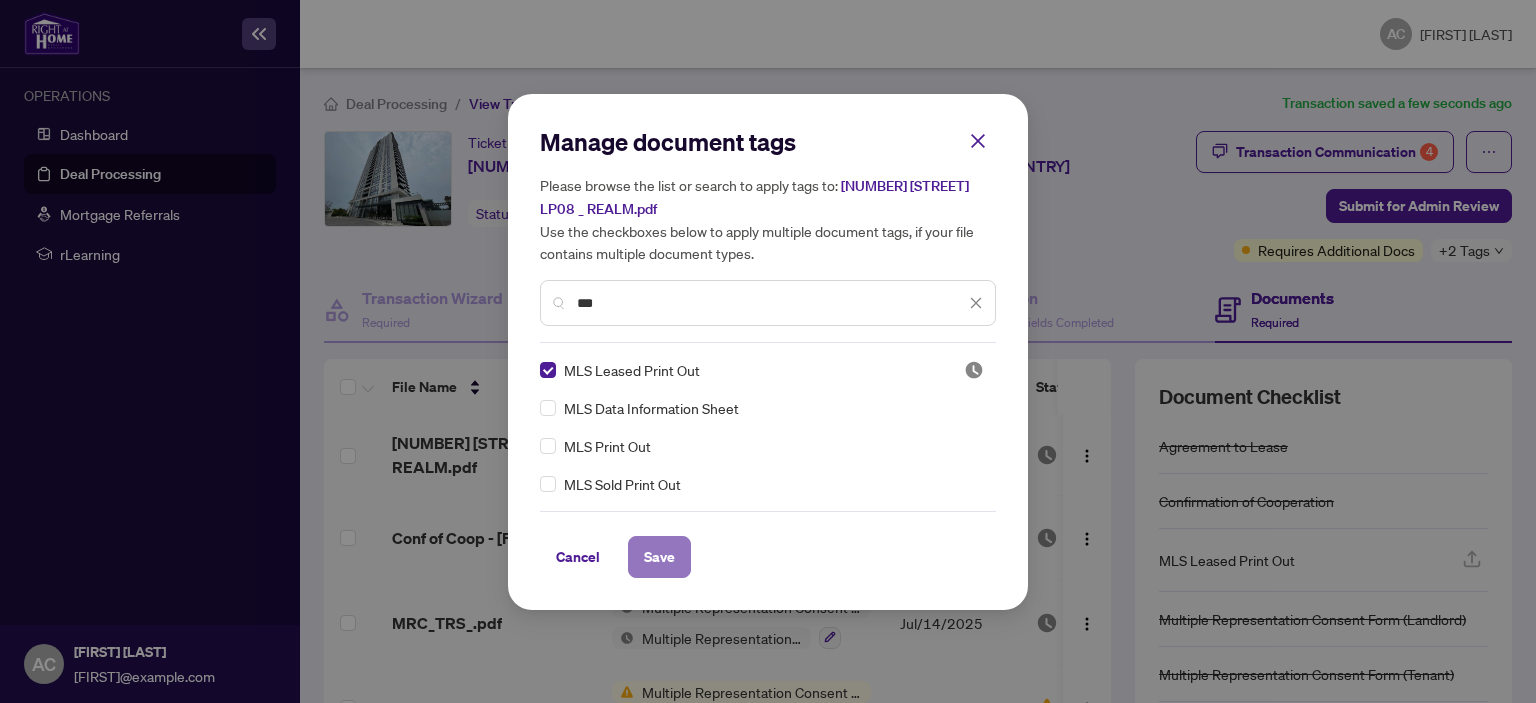 click on "Save" at bounding box center [659, 557] 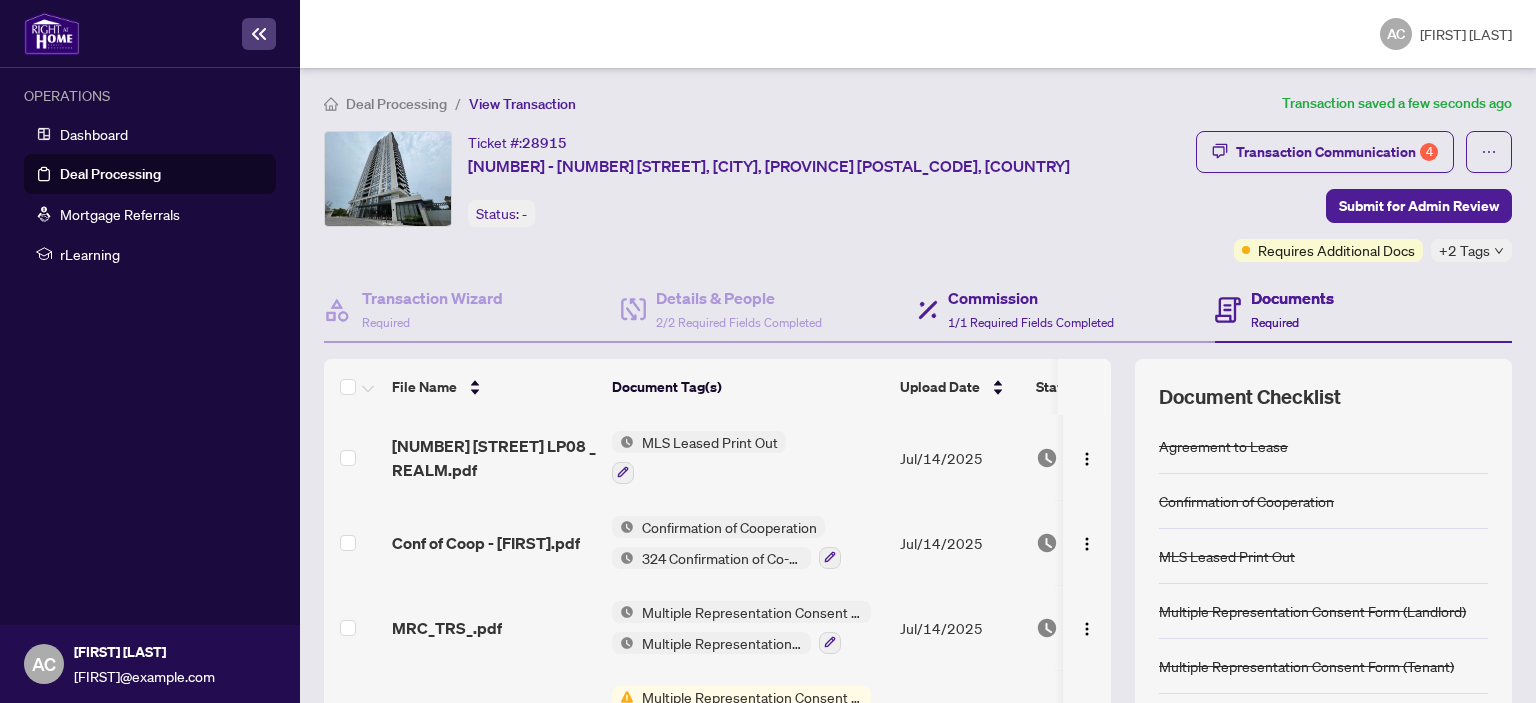 scroll, scrollTop: 184, scrollLeft: 0, axis: vertical 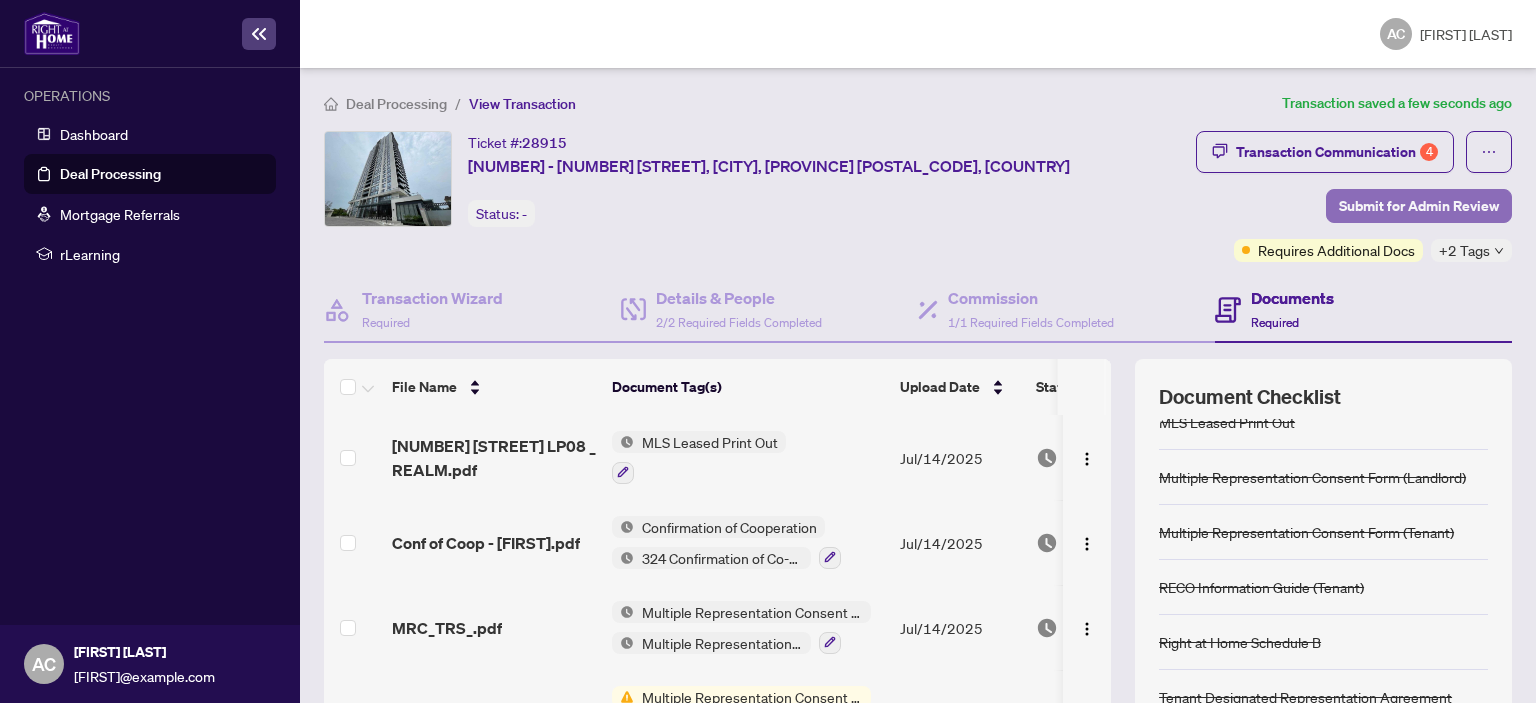 click on "Submit for Admin Review" at bounding box center (1419, 206) 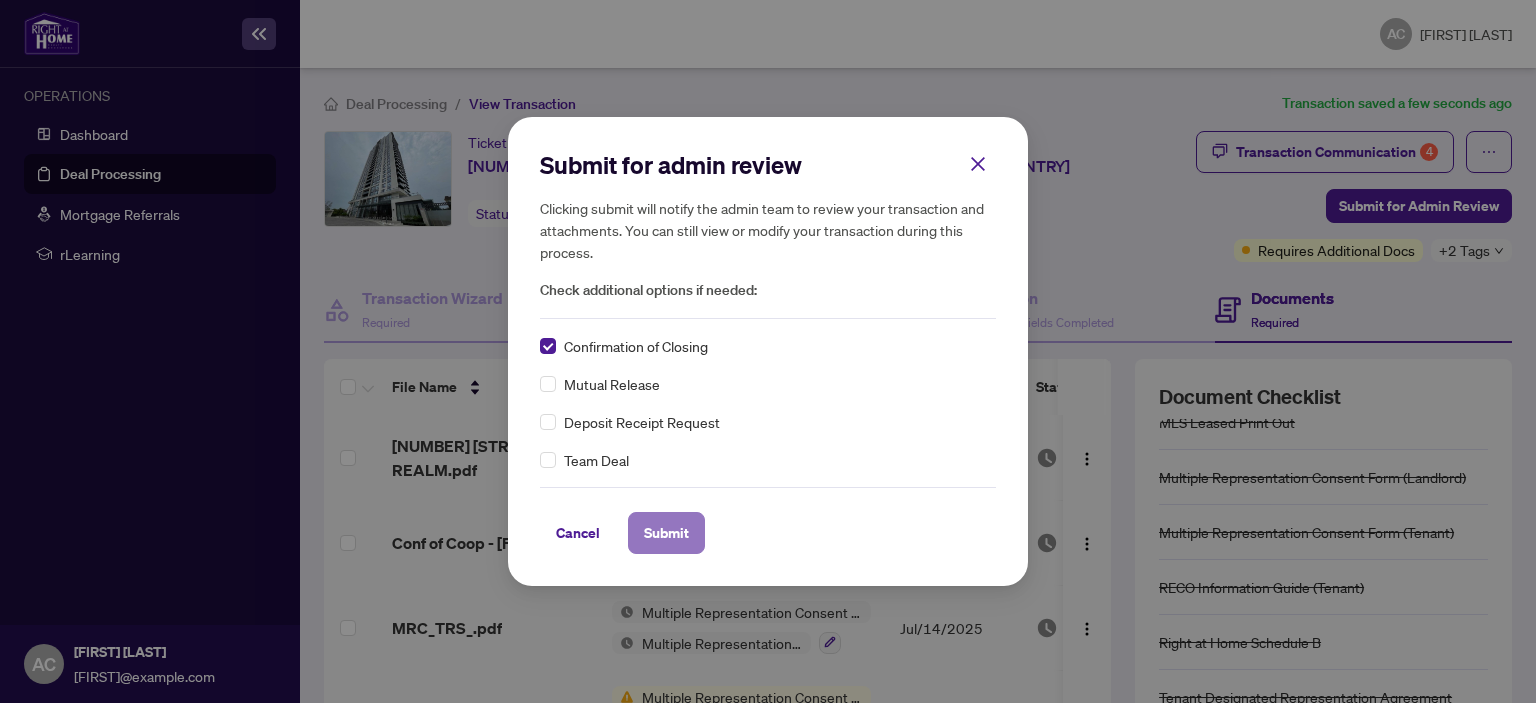 click on "Submit" at bounding box center [666, 533] 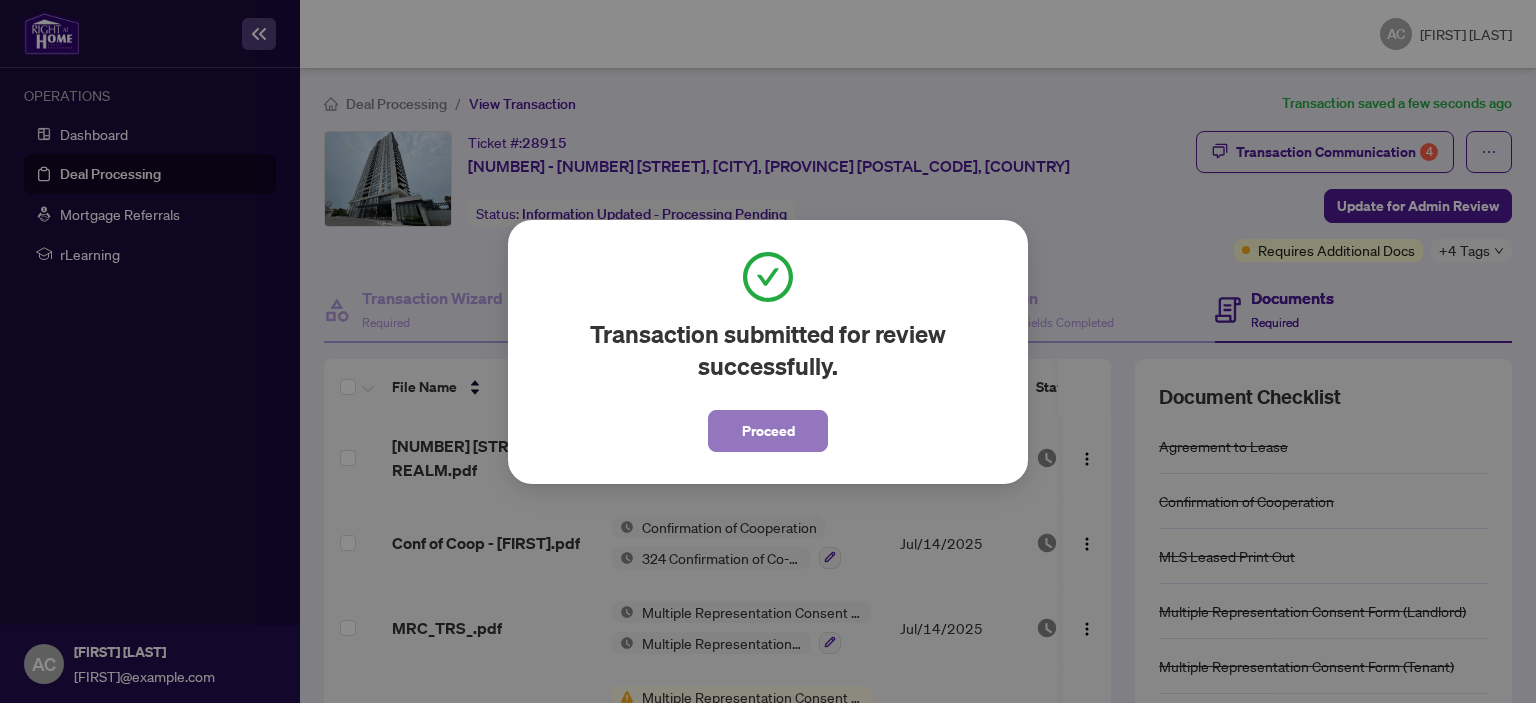 click on "Proceed" at bounding box center [768, 431] 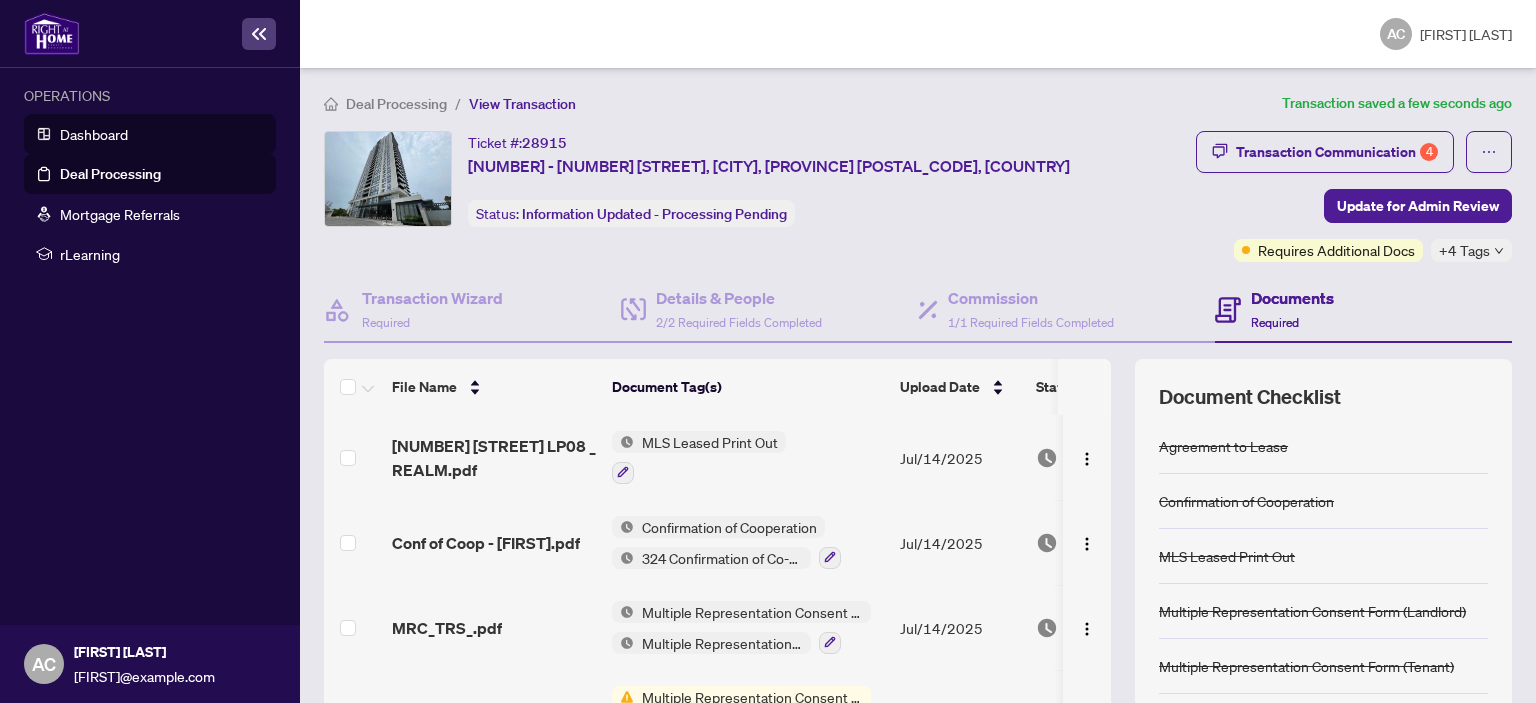 click on "Dashboard" at bounding box center (94, 134) 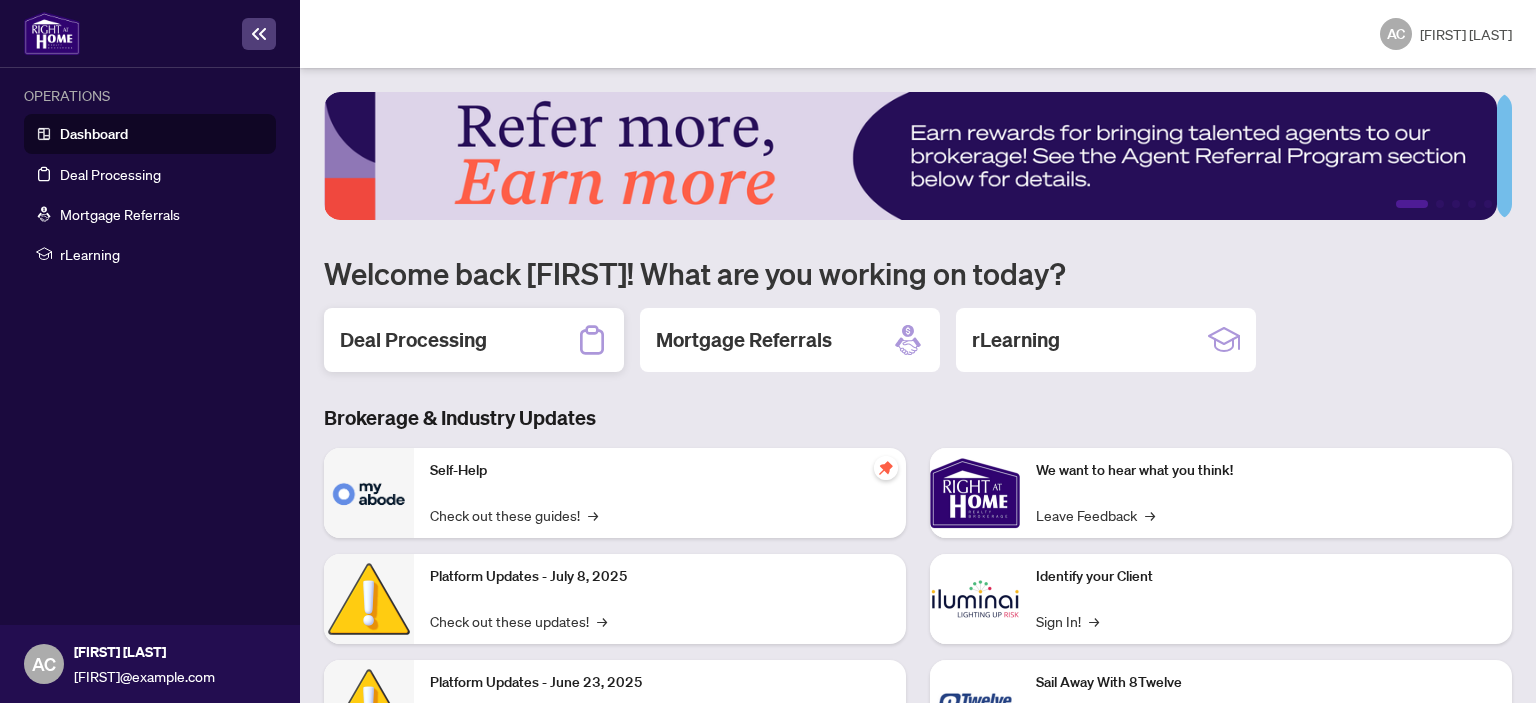 click on "Deal Processing" at bounding box center (413, 340) 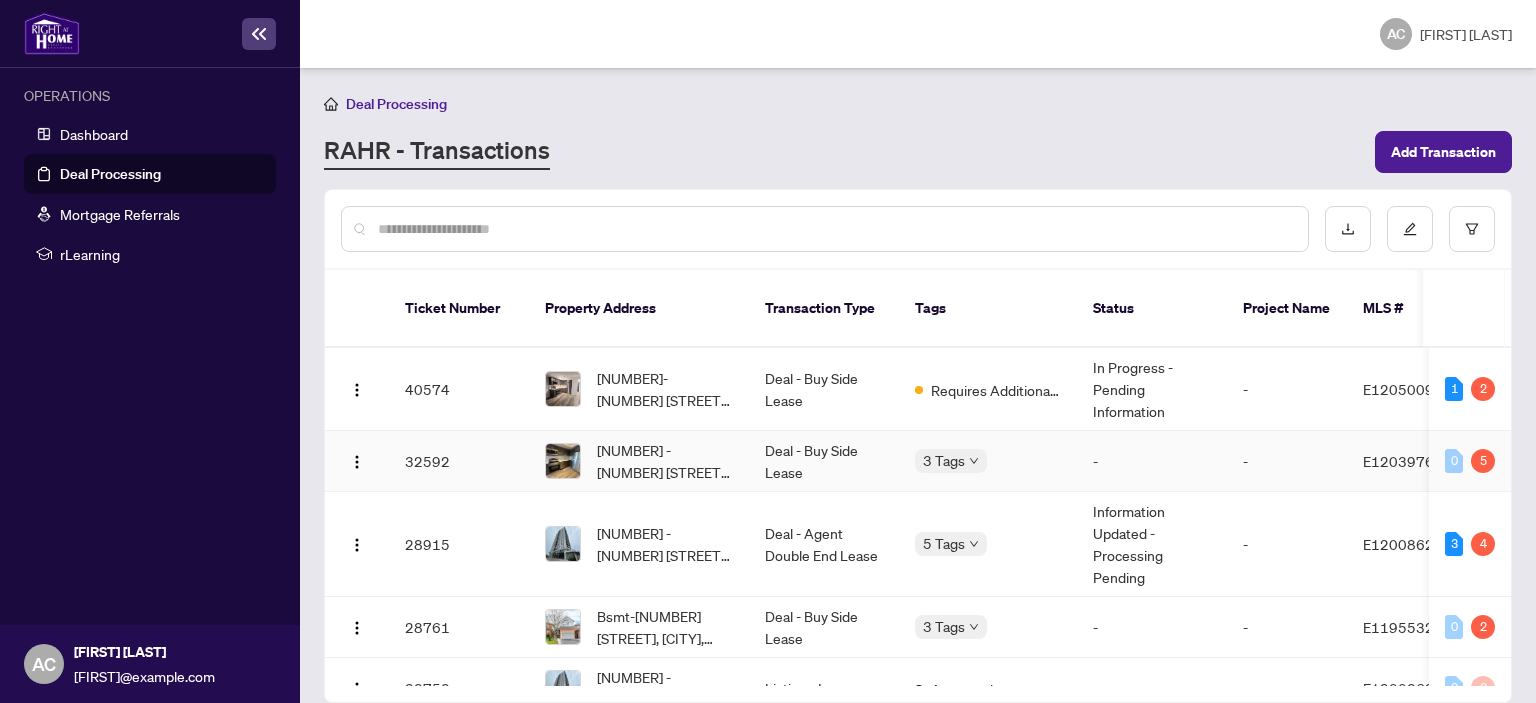 click on "-" at bounding box center (1152, 461) 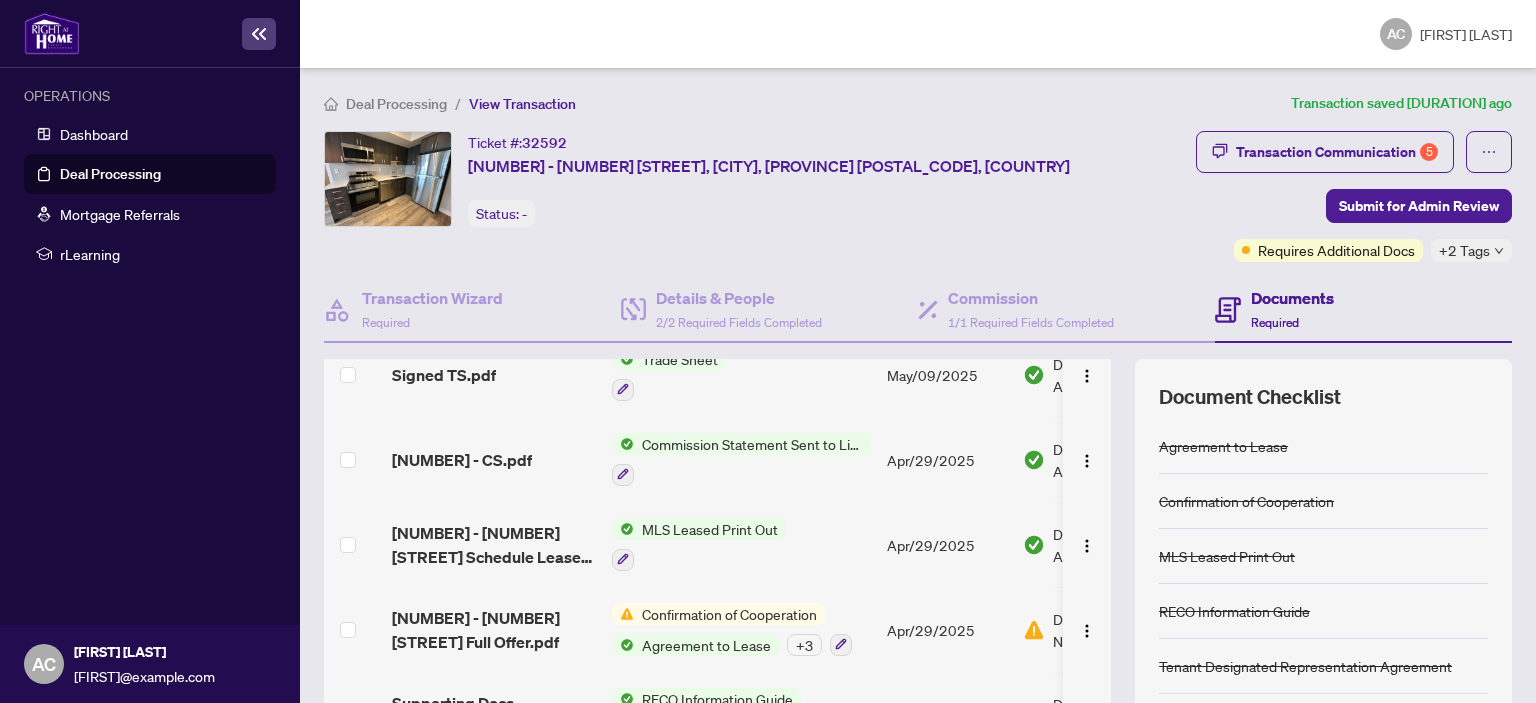 scroll, scrollTop: 215, scrollLeft: 0, axis: vertical 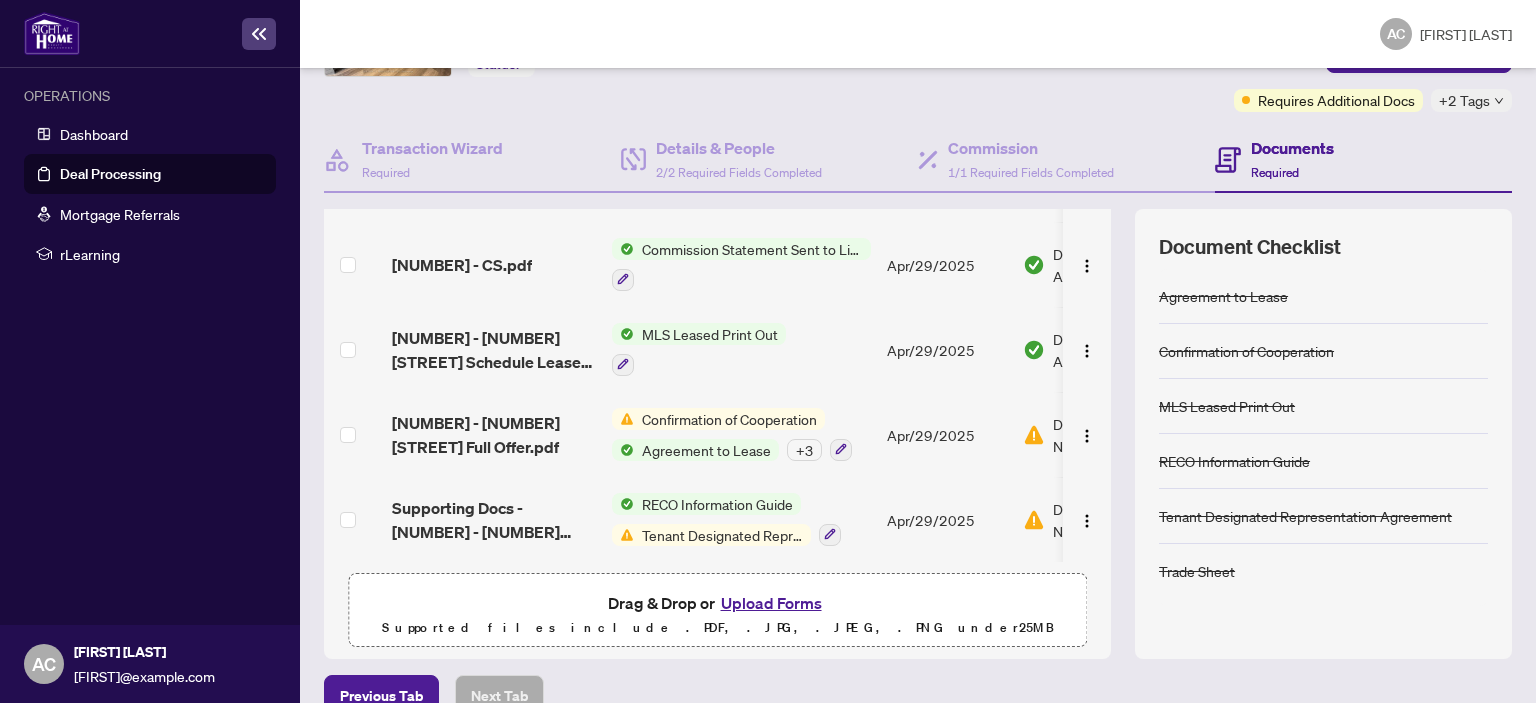 click on "Tenant Designated Representation Agreement" at bounding box center (722, 535) 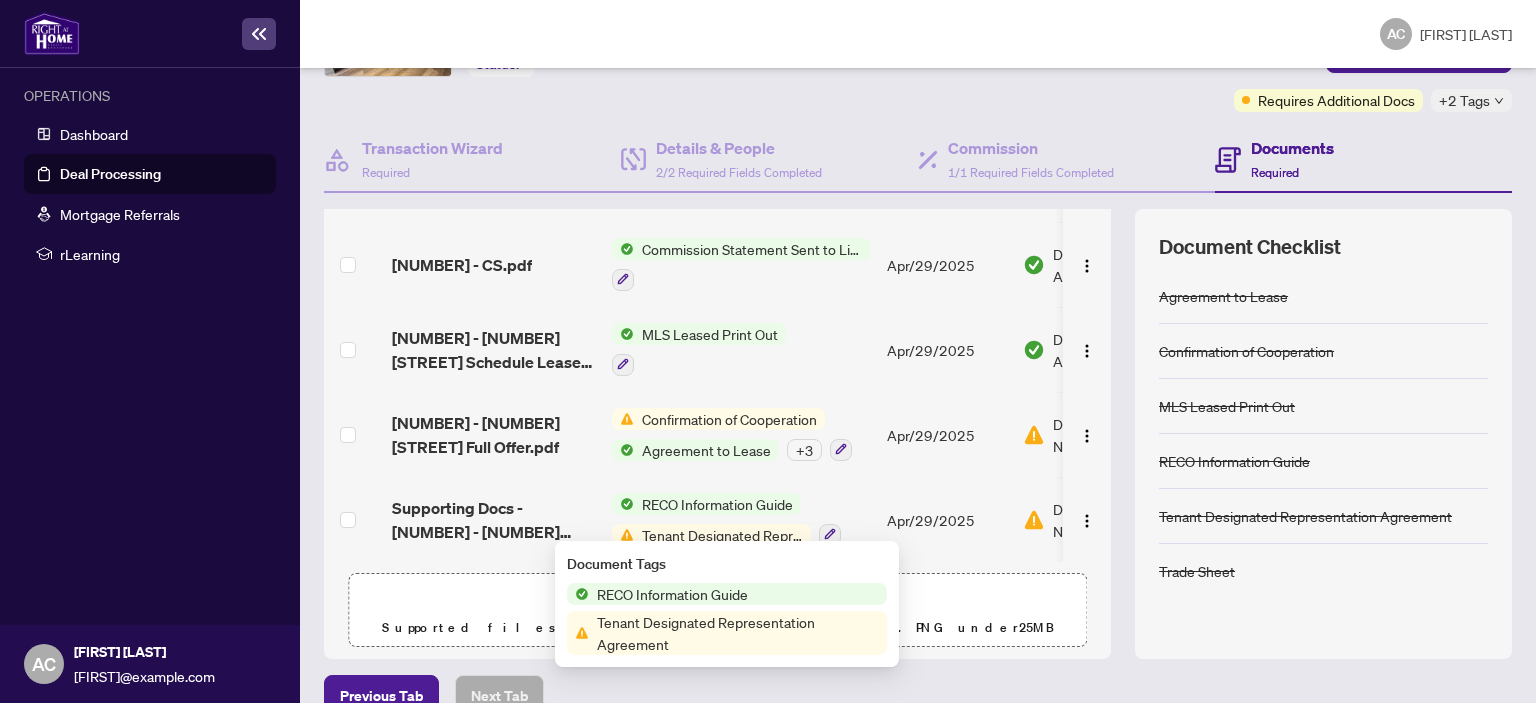 click on "Tenant Designated Representation Agreement" at bounding box center [738, 633] 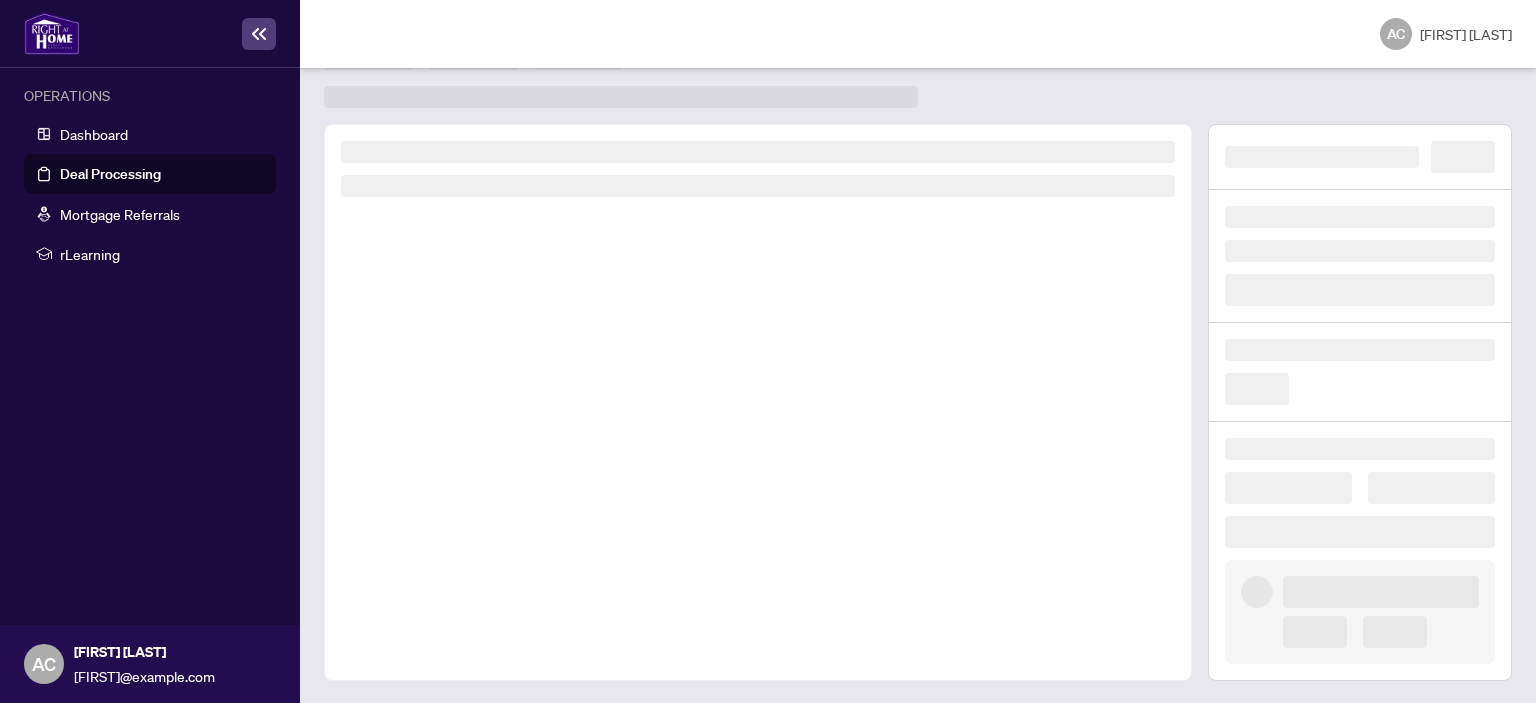 scroll, scrollTop: 0, scrollLeft: 0, axis: both 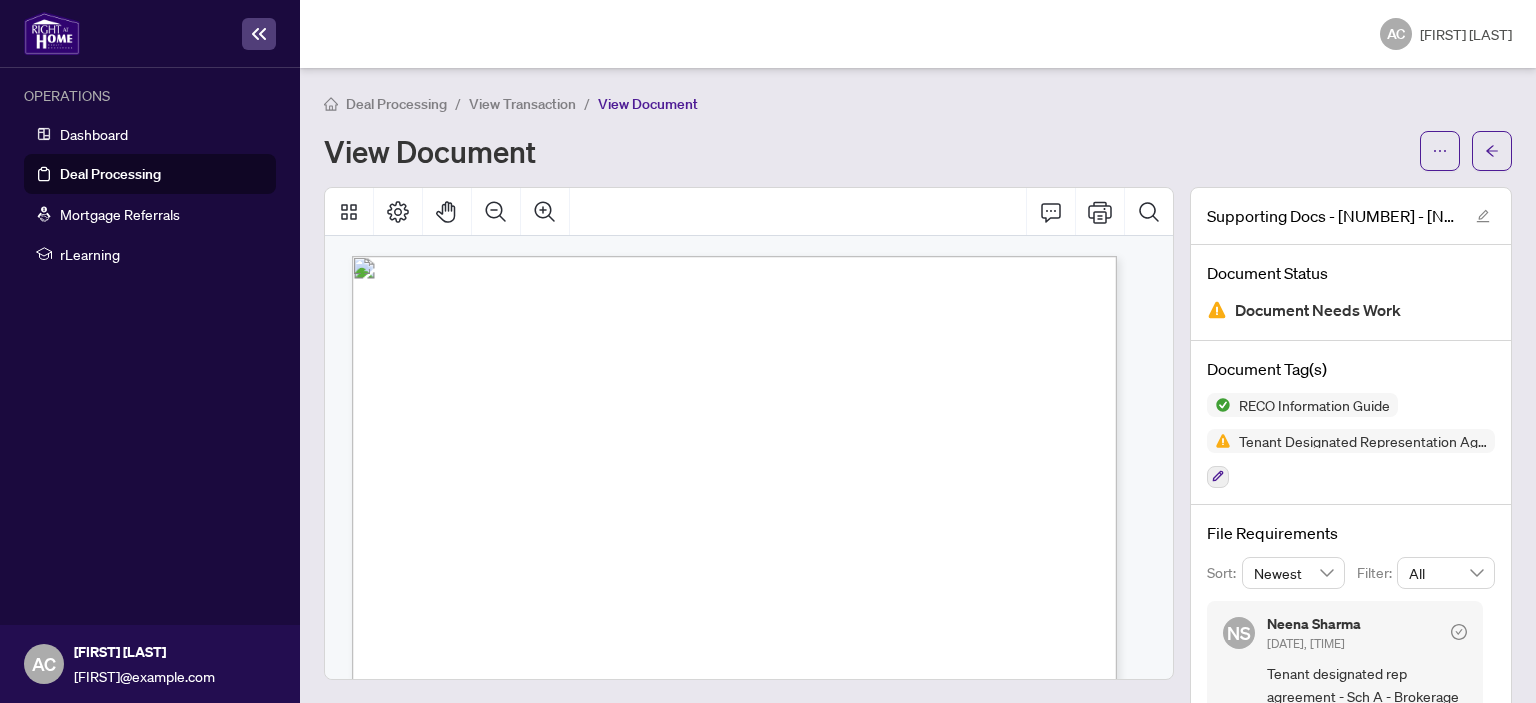 click on "View Transaction" at bounding box center [522, 104] 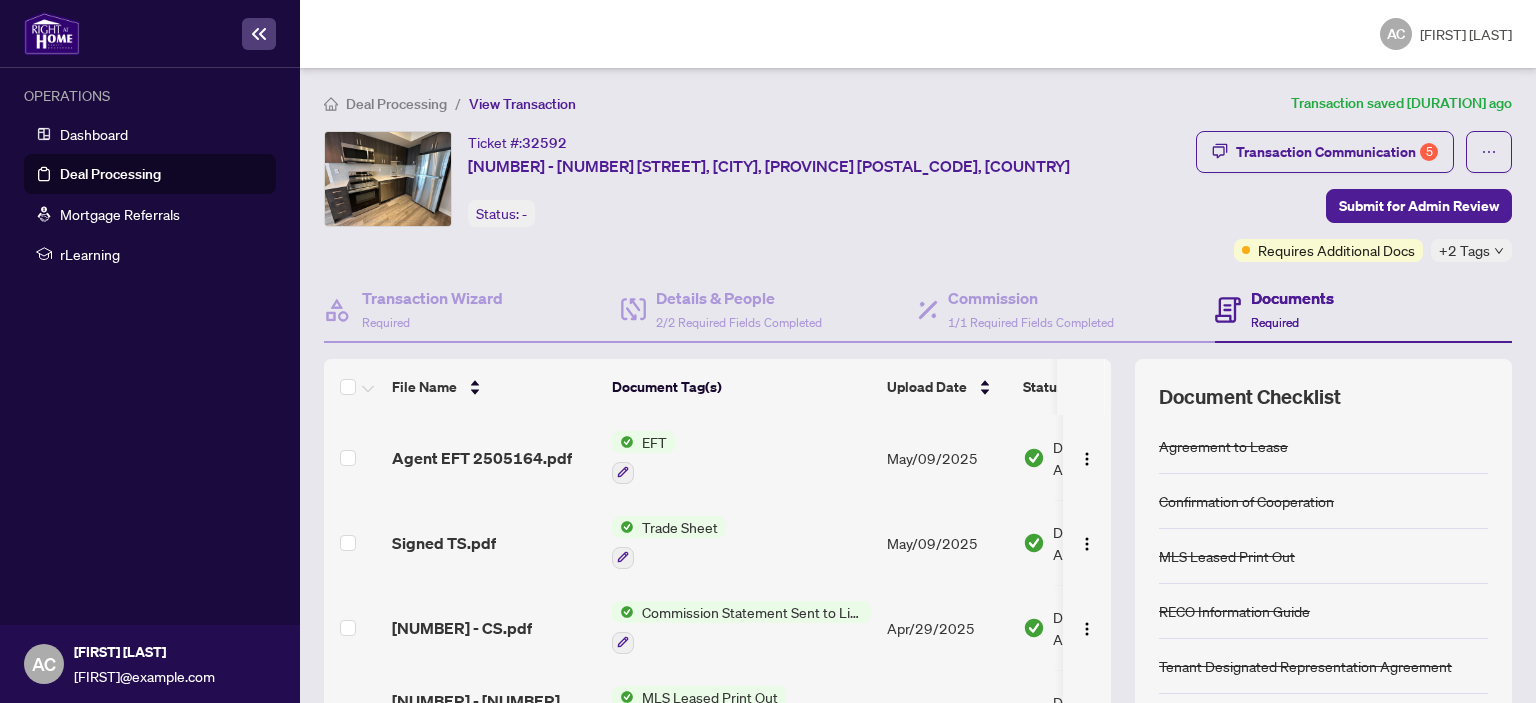 scroll, scrollTop: 0, scrollLeft: 50, axis: horizontal 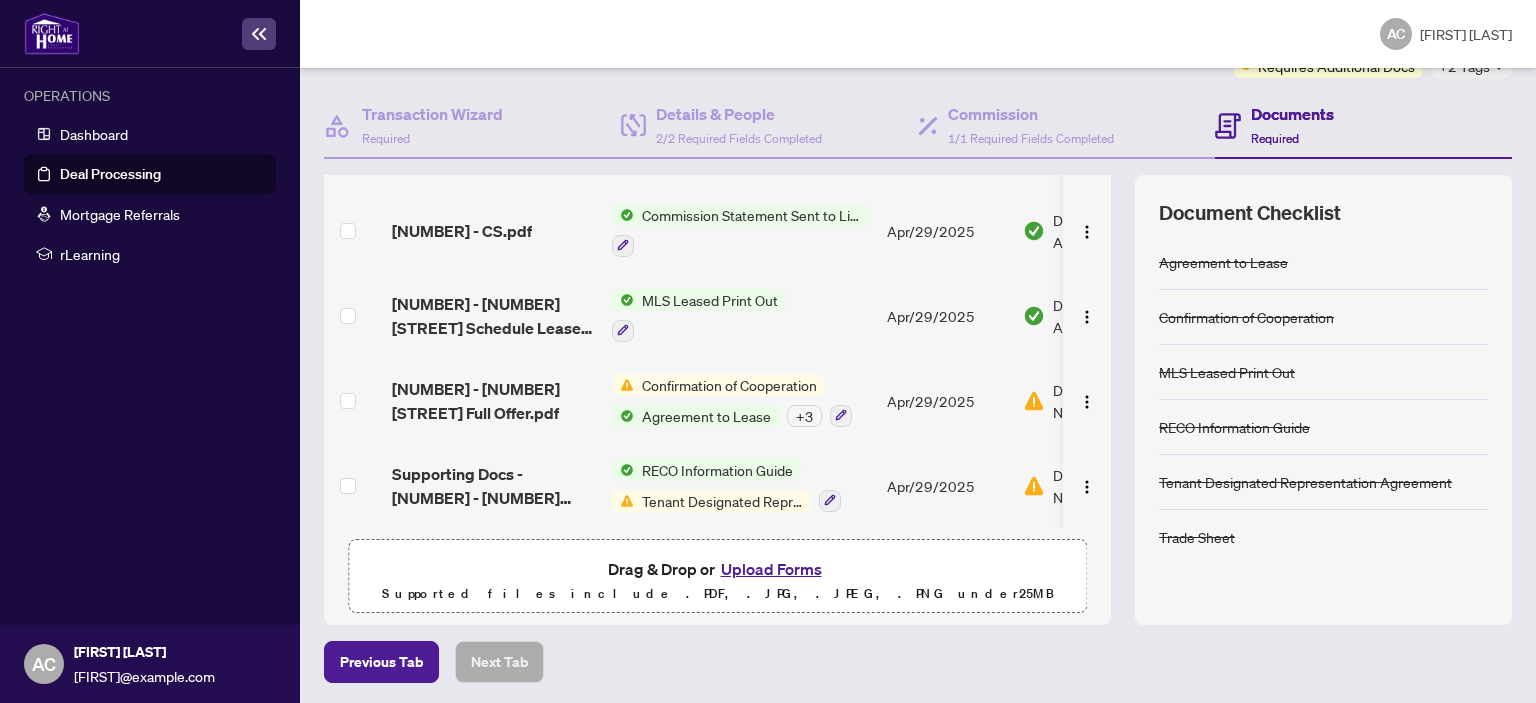 click on "Deal Processing" at bounding box center [110, 174] 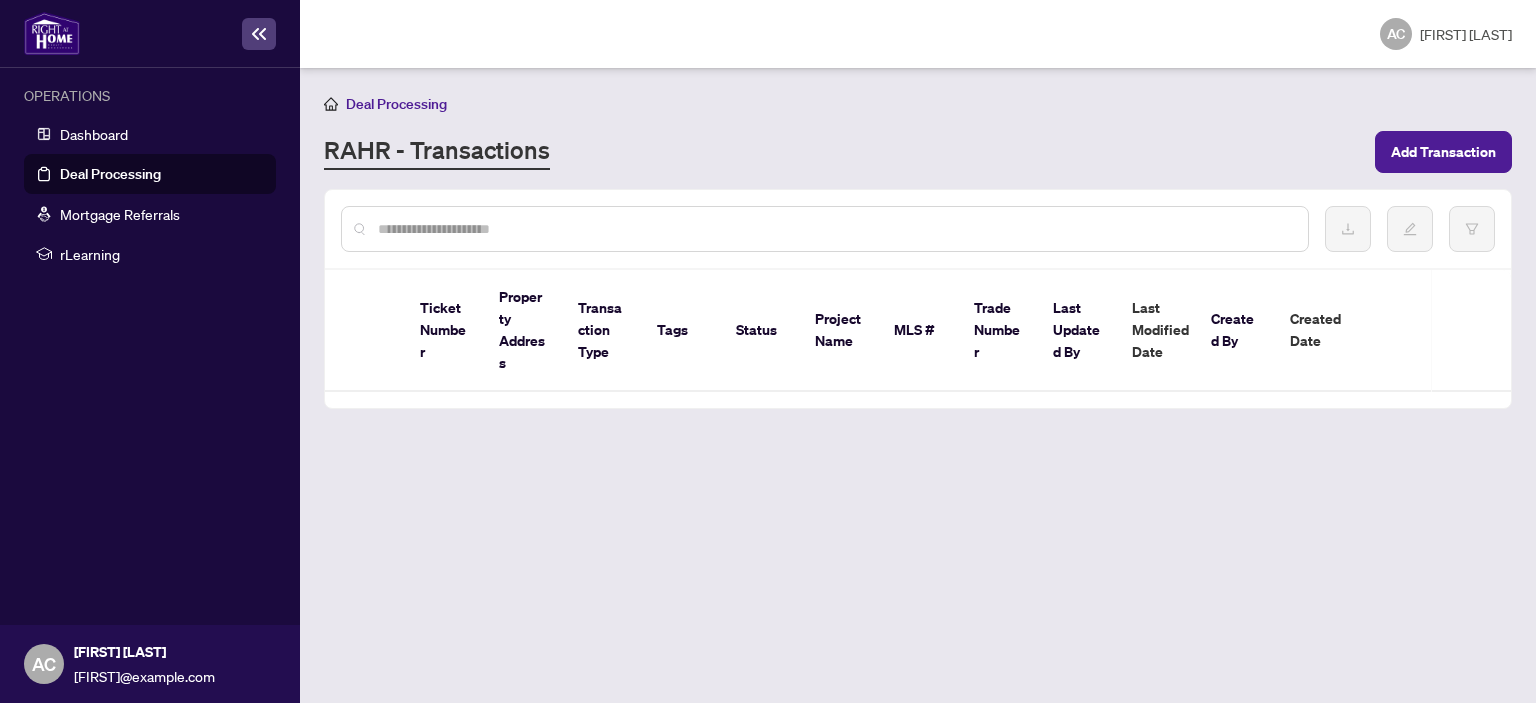 scroll, scrollTop: 0, scrollLeft: 0, axis: both 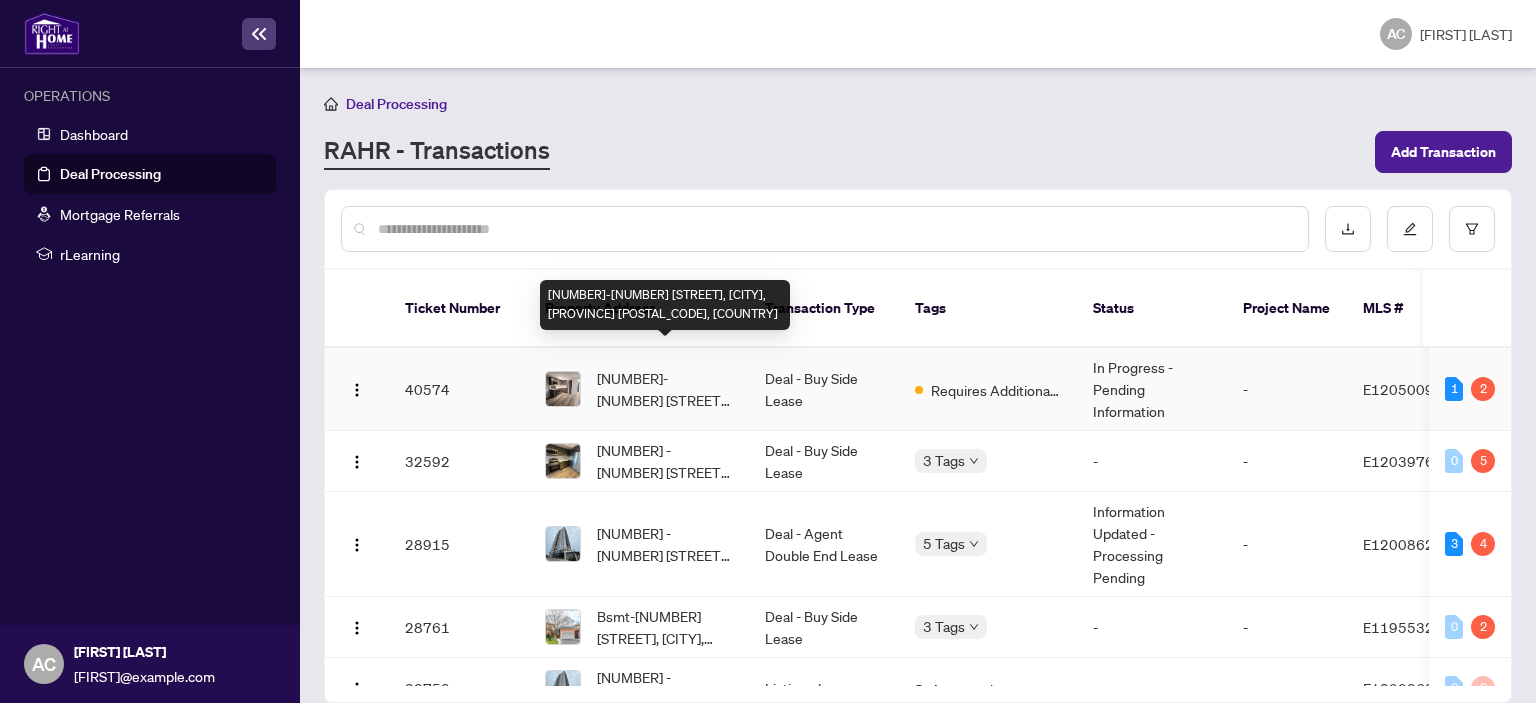 click on "[NUMBER]-[NUMBER] [STREET], [CITY], [PROVINCE] [POSTAL_CODE], [COUNTRY]" at bounding box center [665, 389] 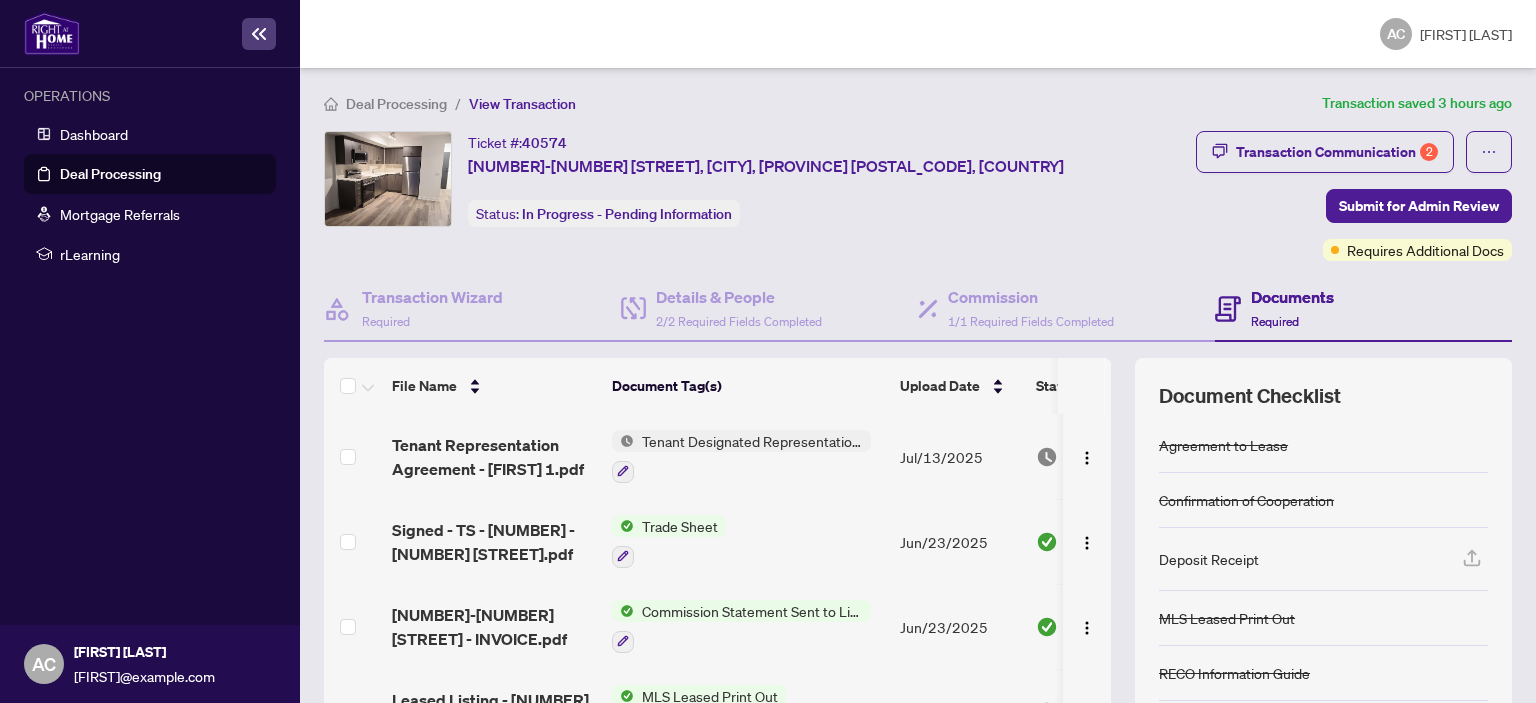 scroll, scrollTop: 102, scrollLeft: 0, axis: vertical 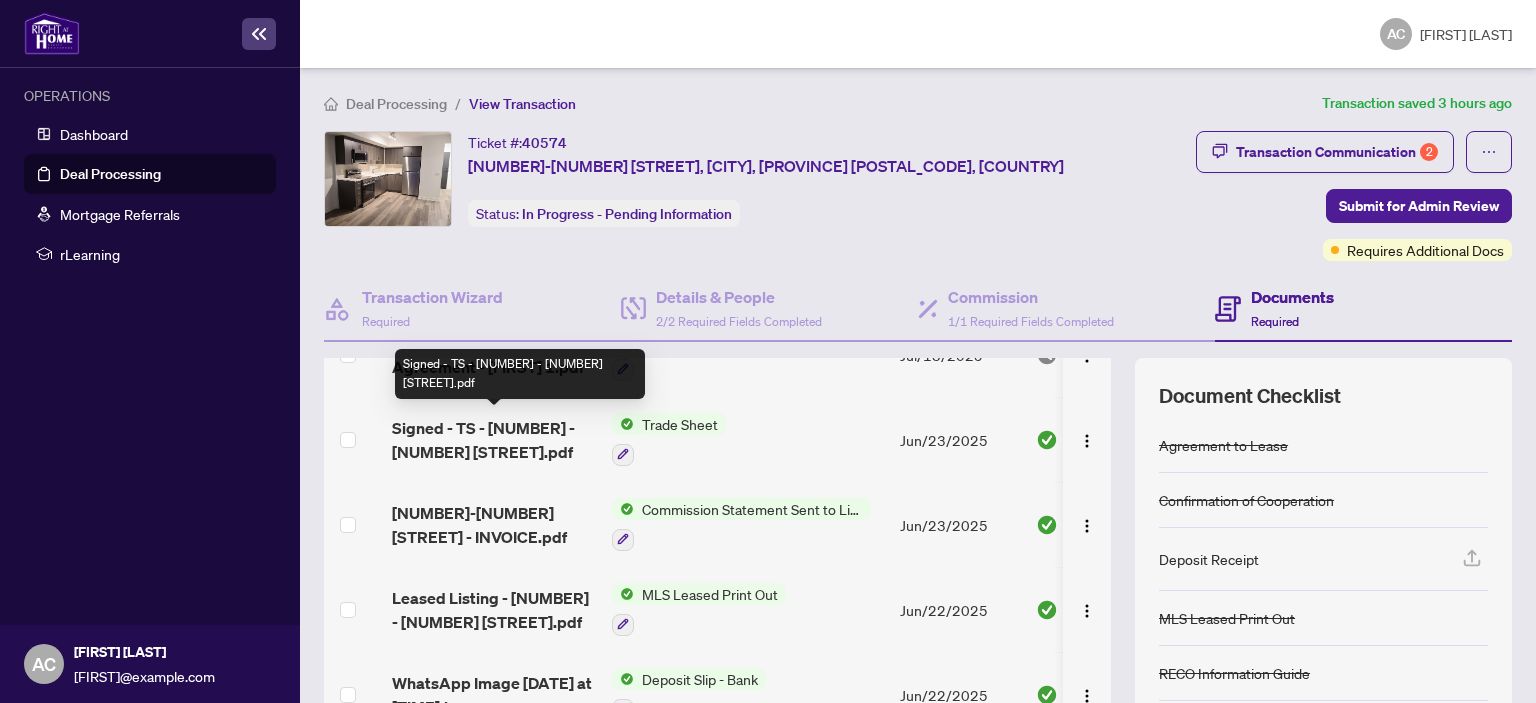 click on "Signed - TS - [NUMBER] - [NUMBER] [STREET].pdf" at bounding box center [494, 440] 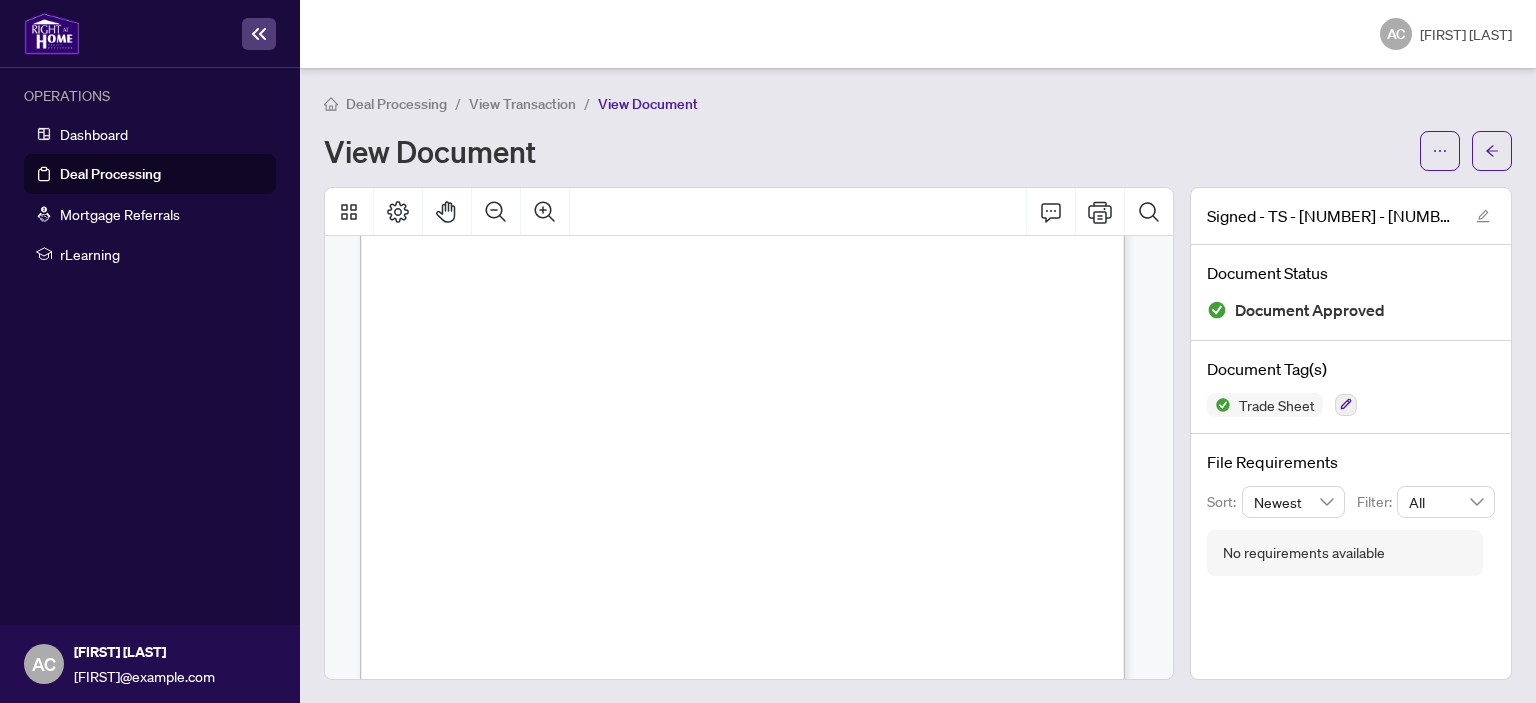 scroll, scrollTop: 193, scrollLeft: 0, axis: vertical 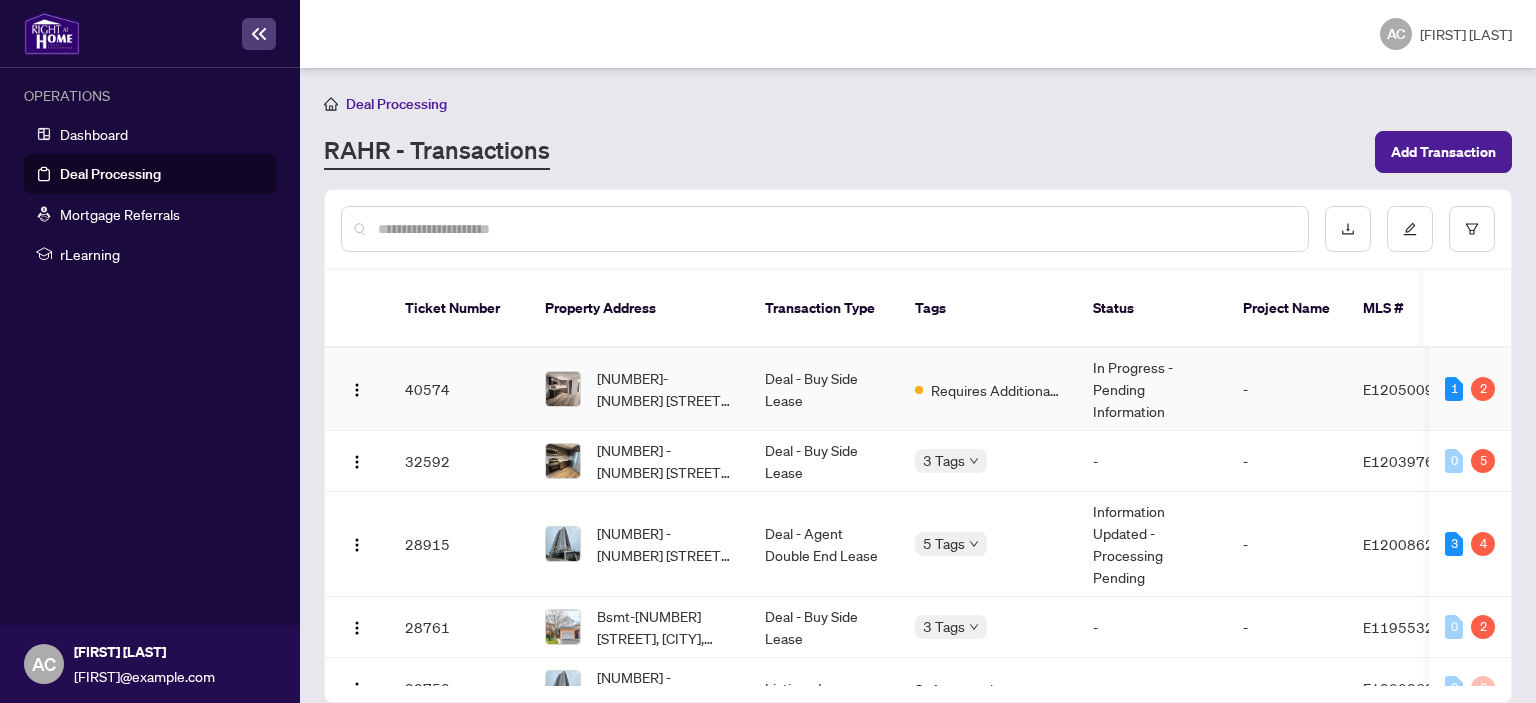 click on "Deal - Buy Side Lease" at bounding box center [824, 389] 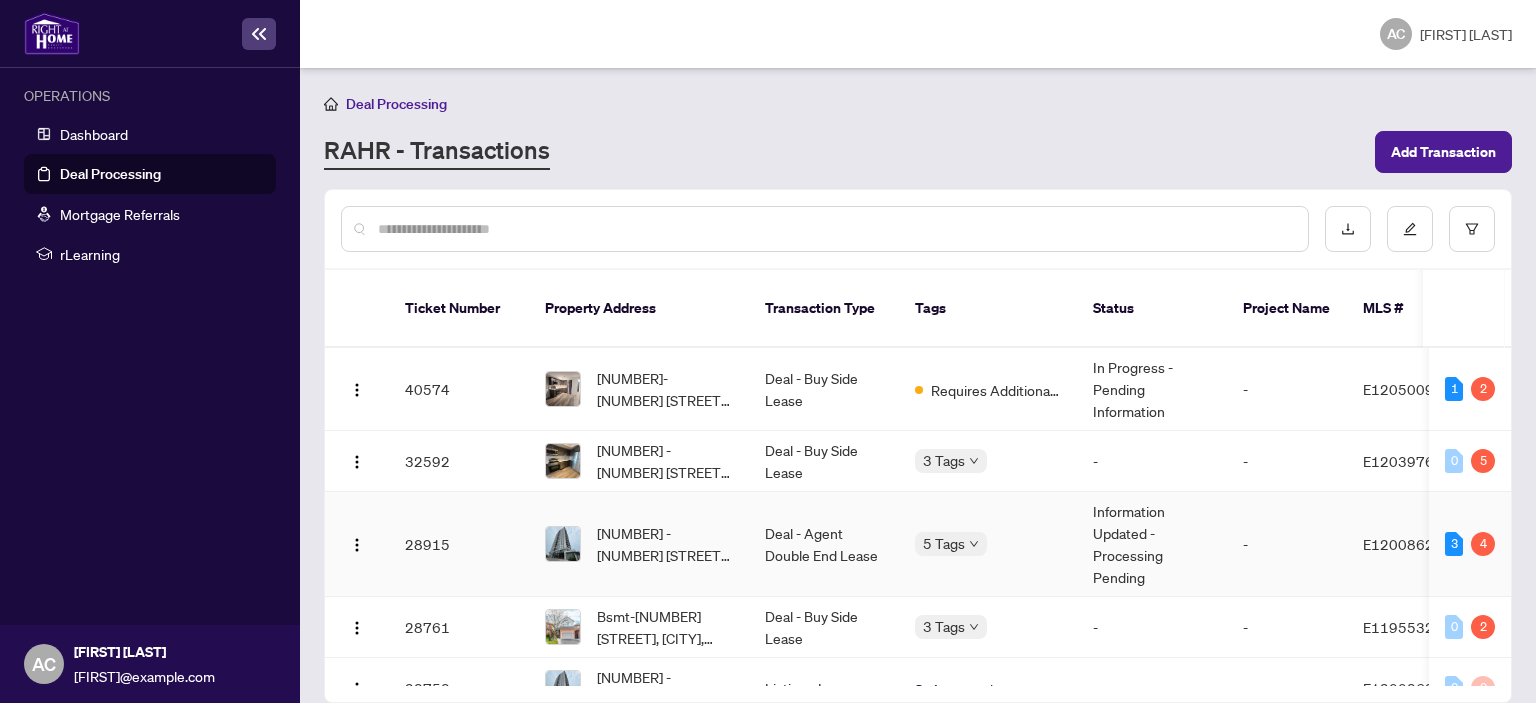 click on "Deal - Agent Double End Lease" at bounding box center (824, 544) 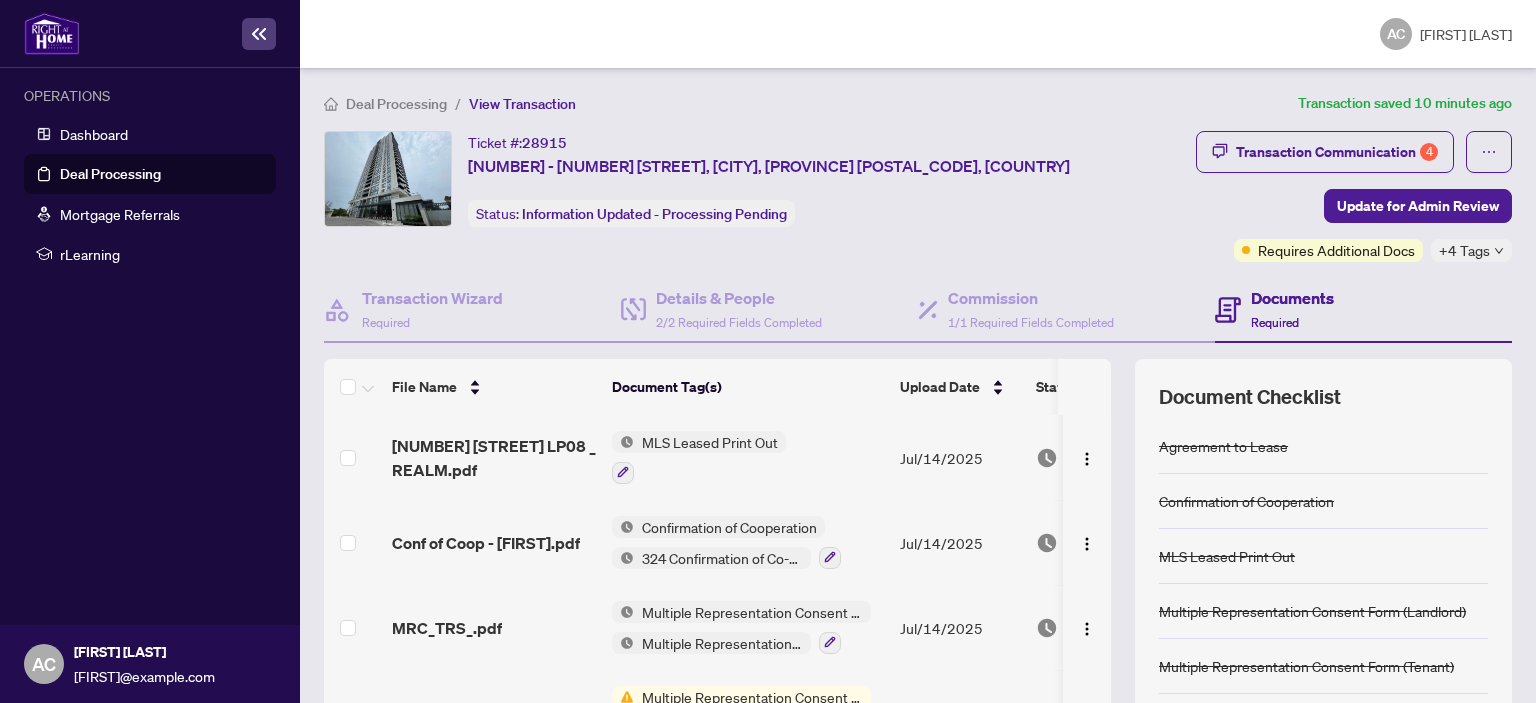 scroll, scrollTop: 0, scrollLeft: 28, axis: horizontal 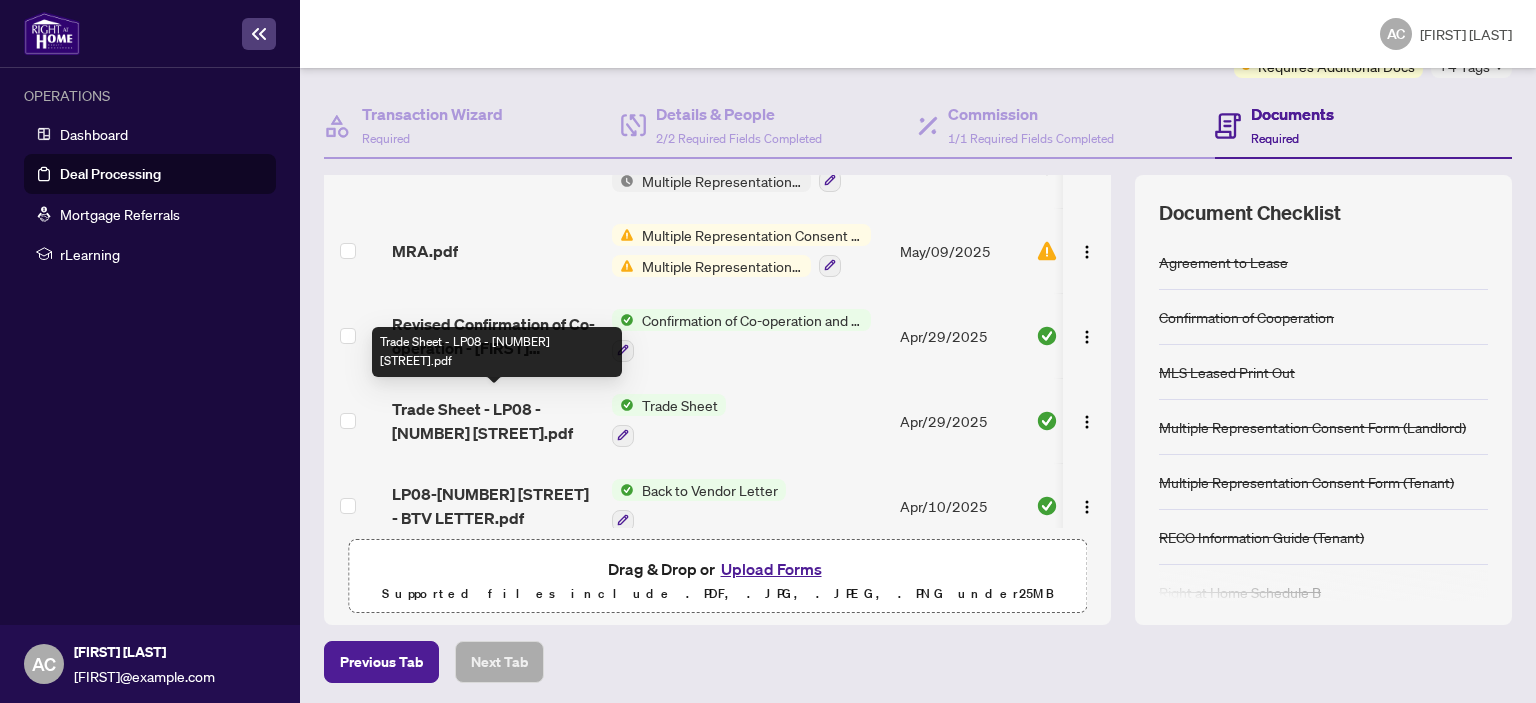 click on "Trade Sheet - LP08 - [NUMBER] [STREET].pdf" at bounding box center [494, 421] 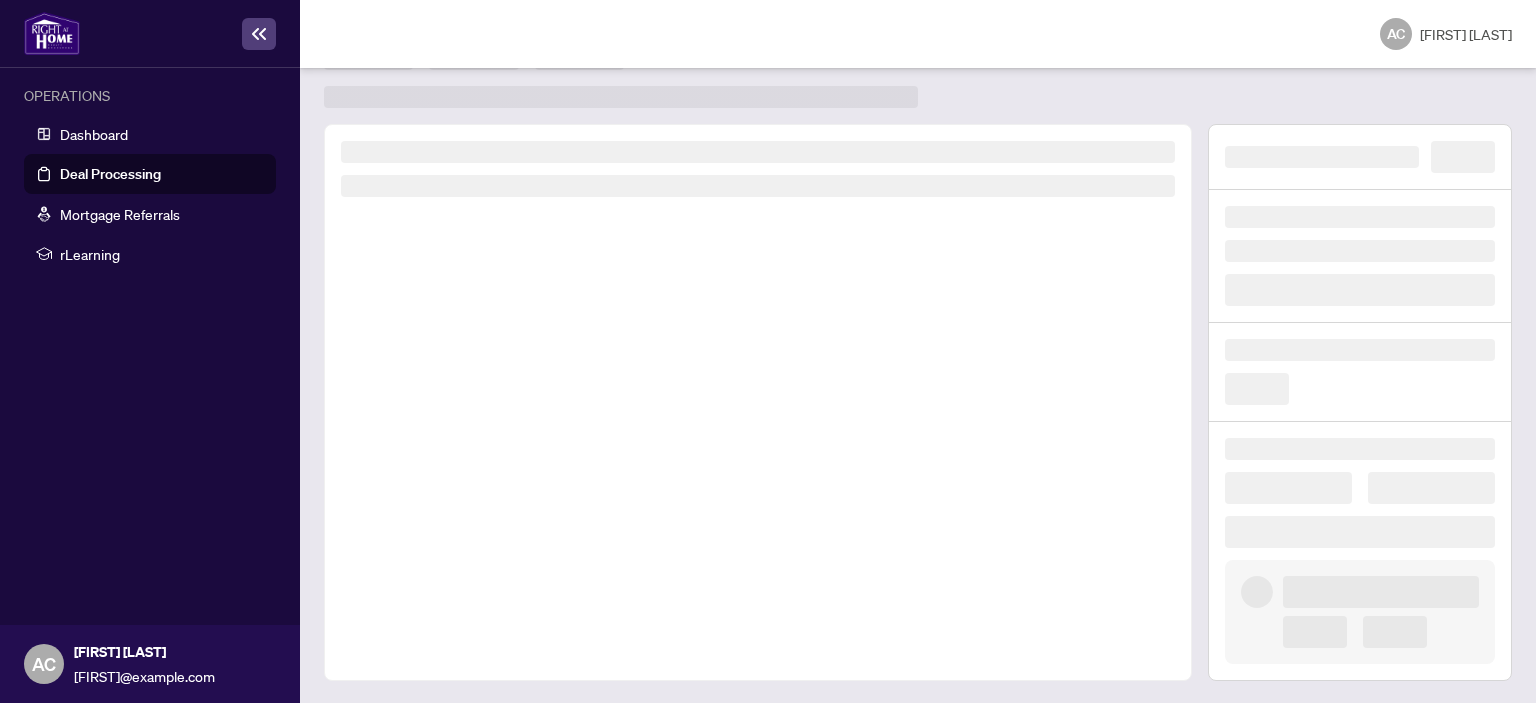 scroll, scrollTop: 0, scrollLeft: 0, axis: both 